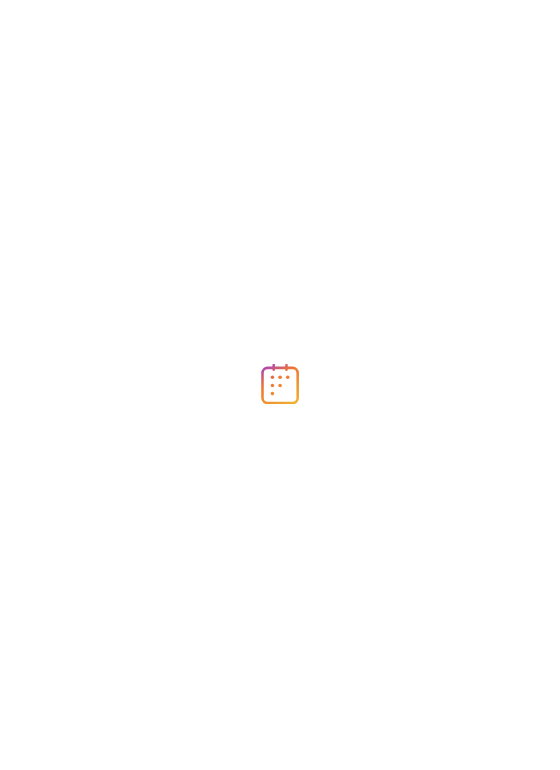 scroll, scrollTop: 0, scrollLeft: 0, axis: both 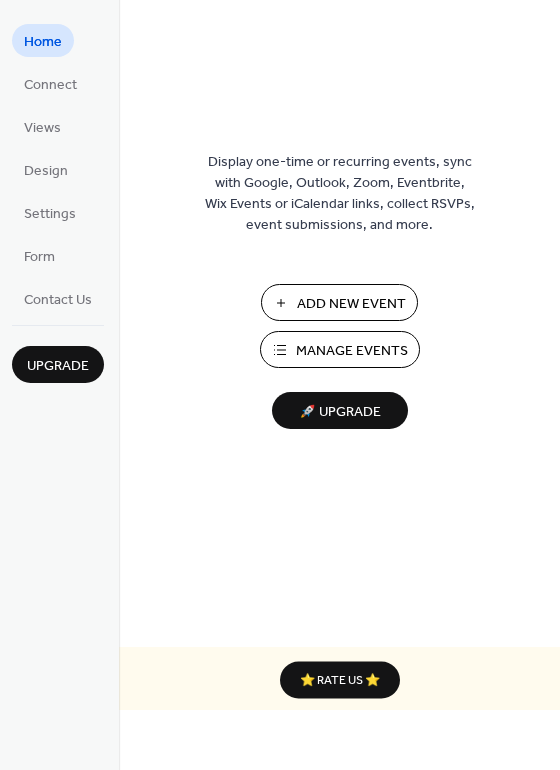 click on "Add New Event" at bounding box center (351, 304) 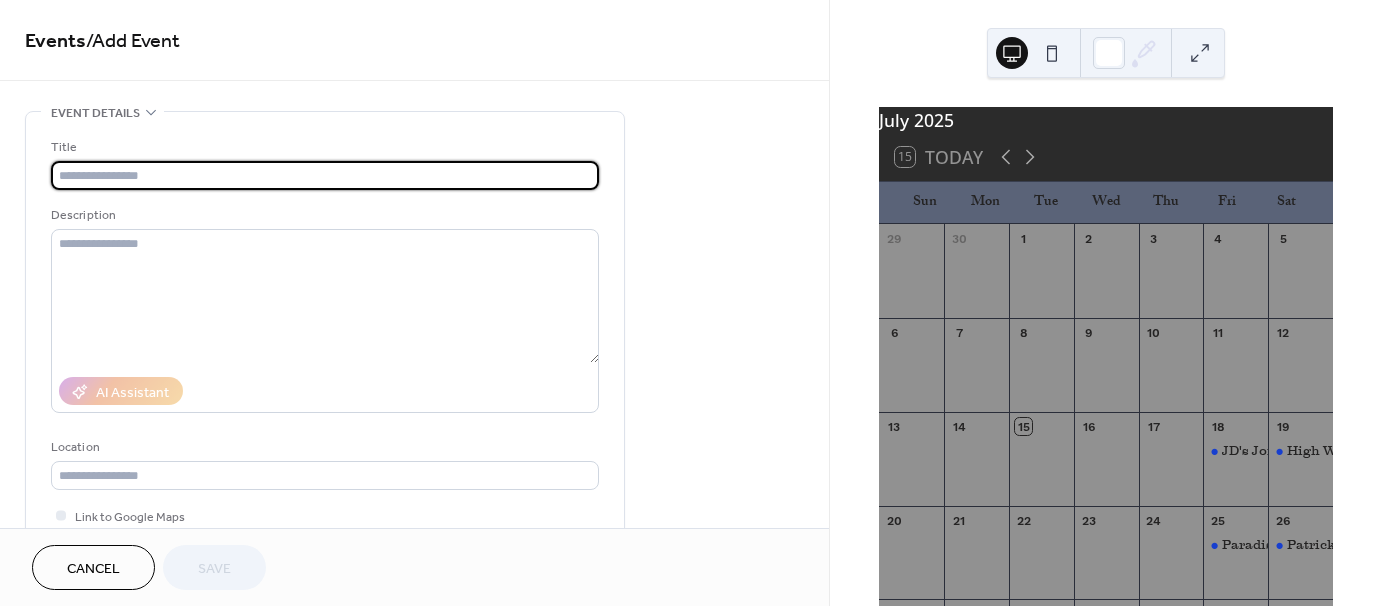 scroll, scrollTop: 0, scrollLeft: 0, axis: both 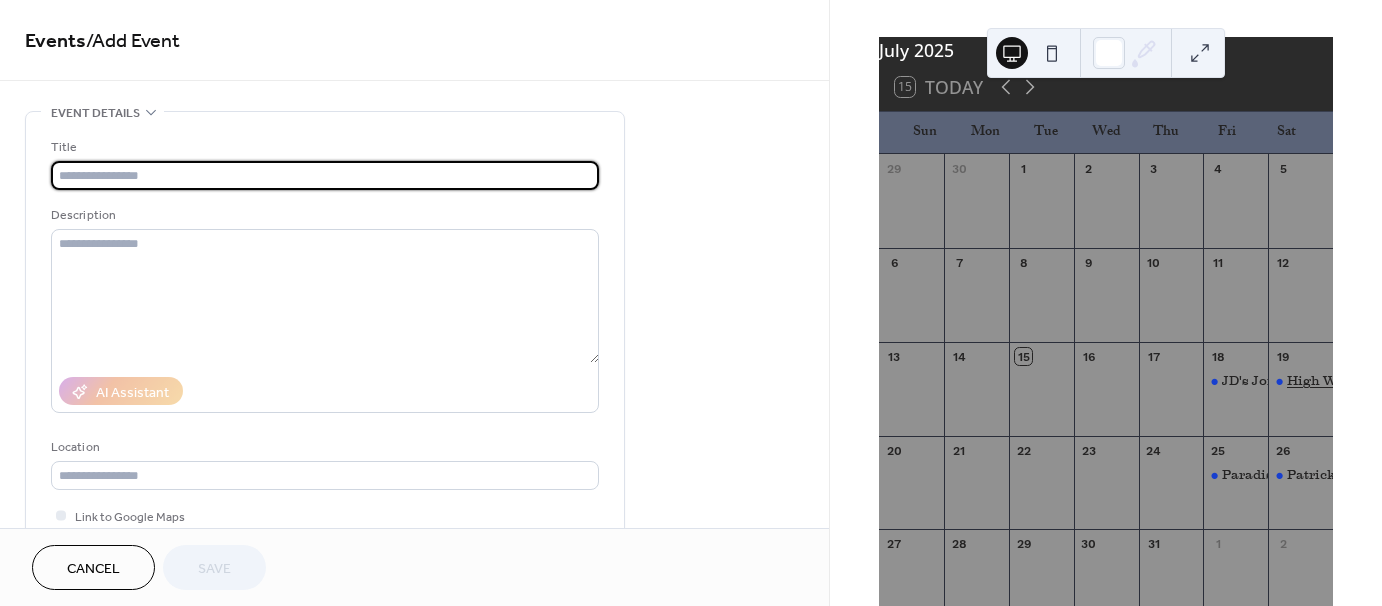 click on "High Water Pub" at bounding box center (1339, 381) 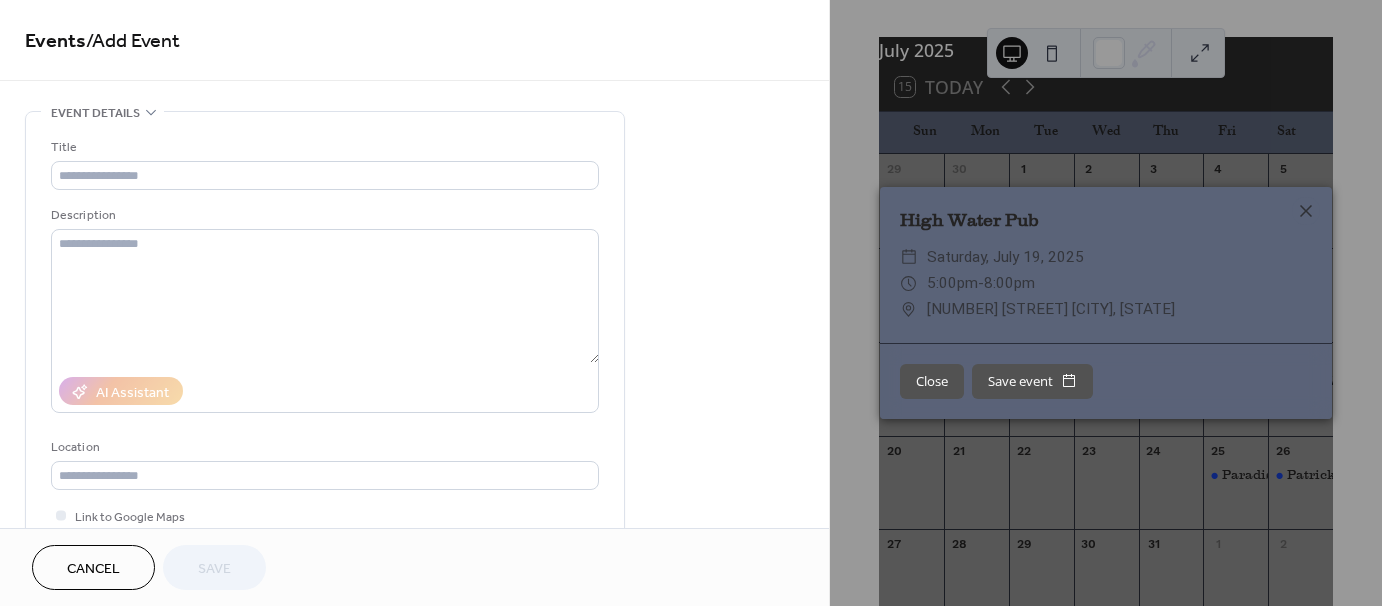 click on "Close" at bounding box center [932, 382] 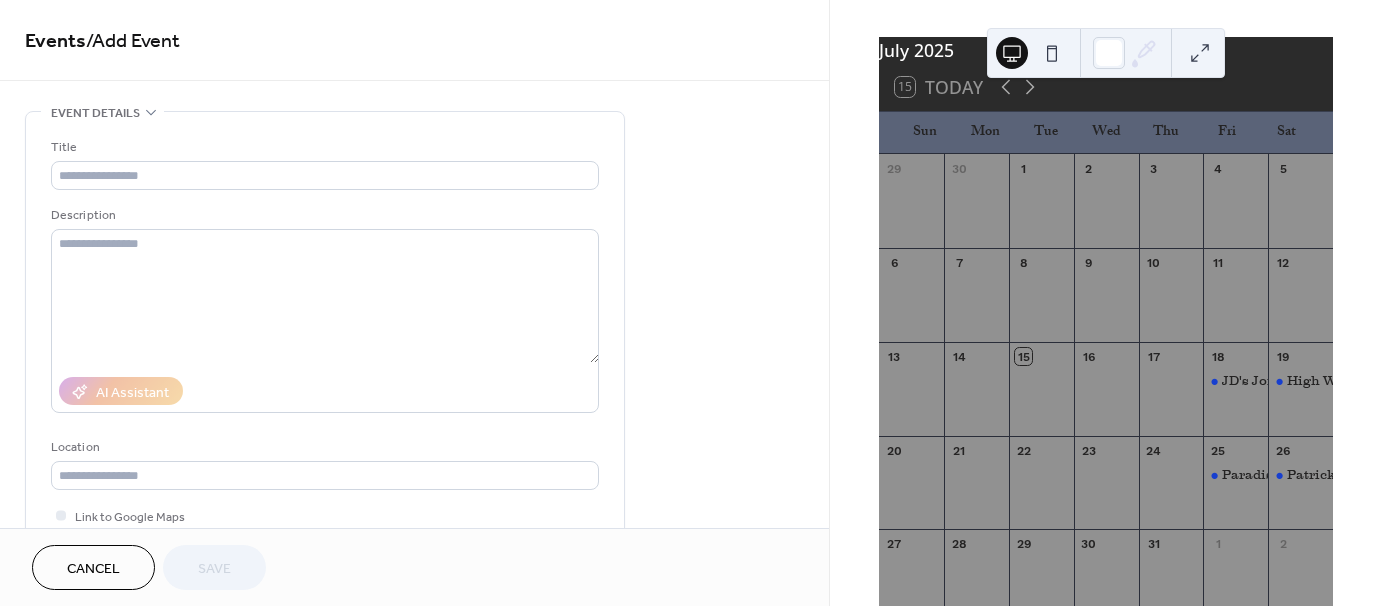 drag, startPoint x: 1282, startPoint y: 388, endPoint x: 1299, endPoint y: 430, distance: 45.310043 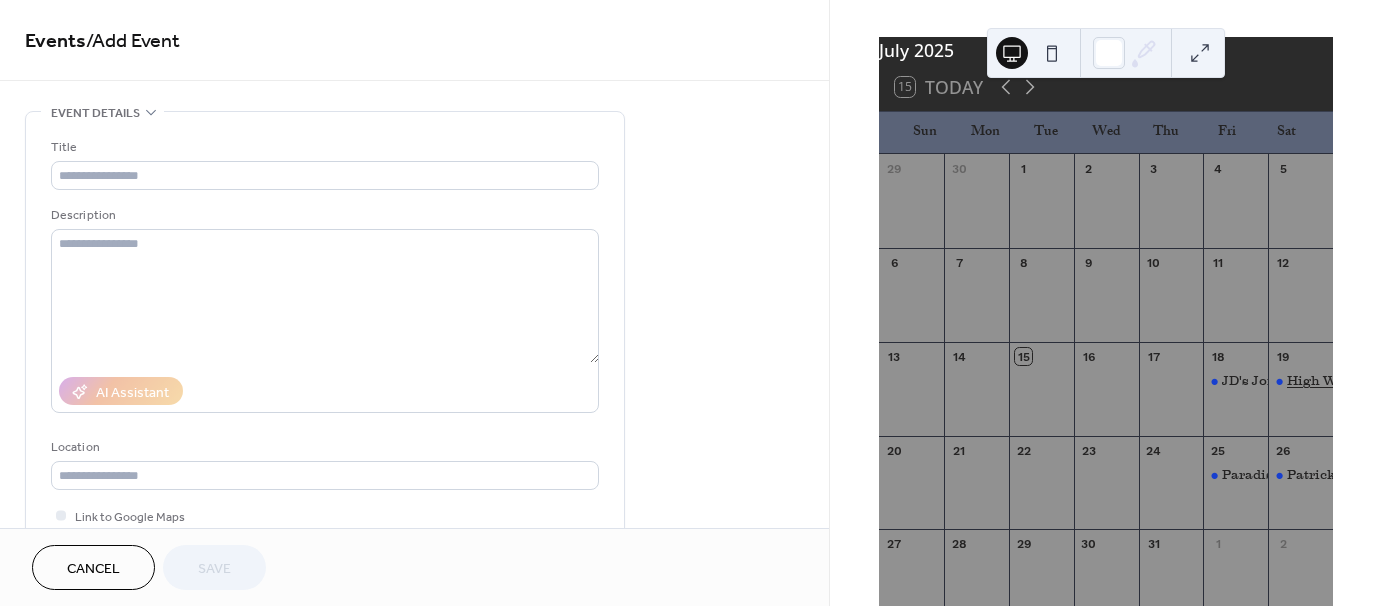 click on "High Water Pub" at bounding box center [1339, 381] 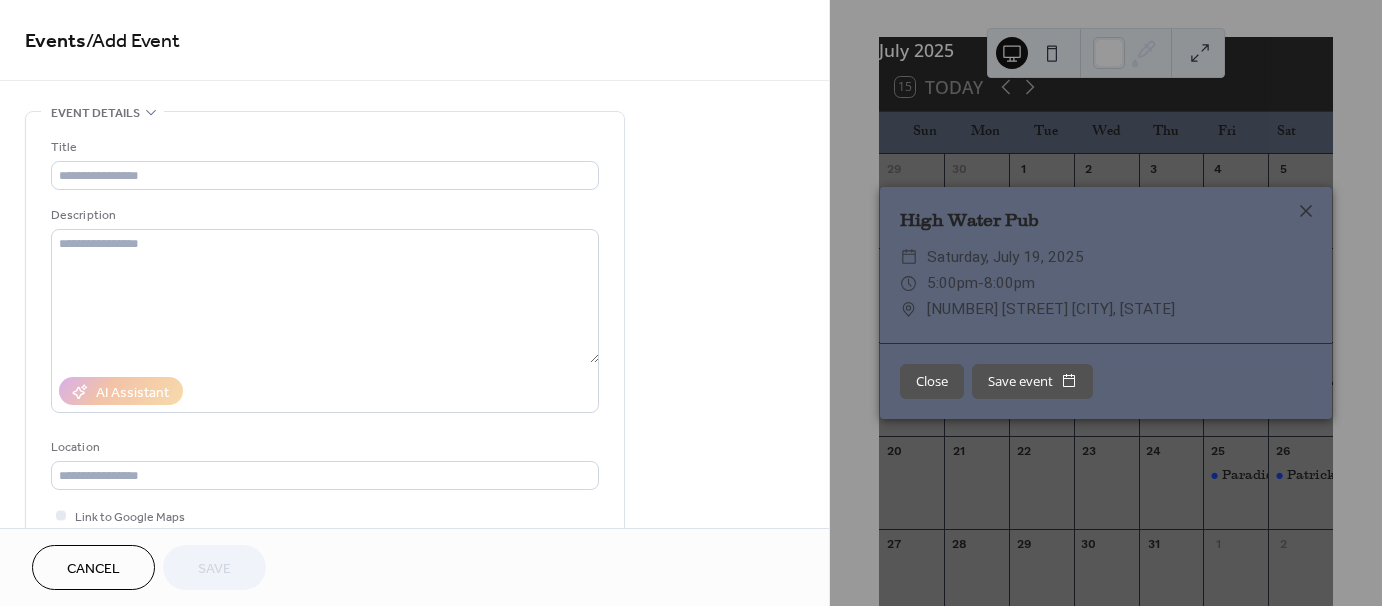 click on "Close" at bounding box center [932, 382] 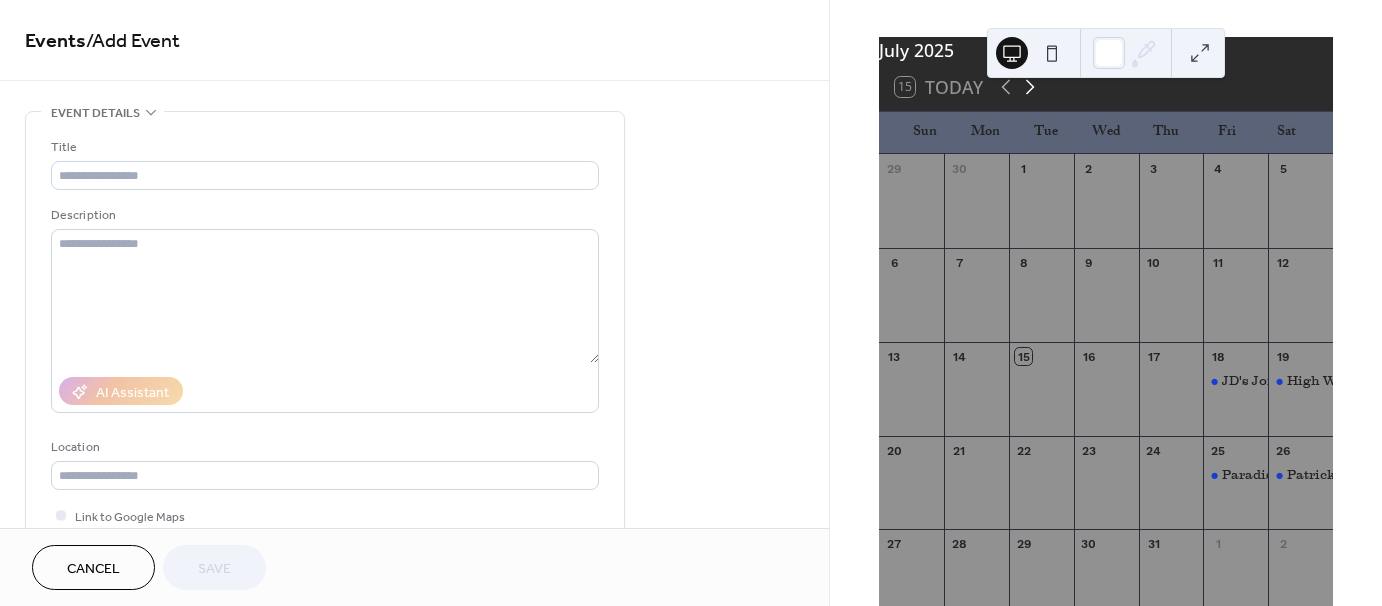 click 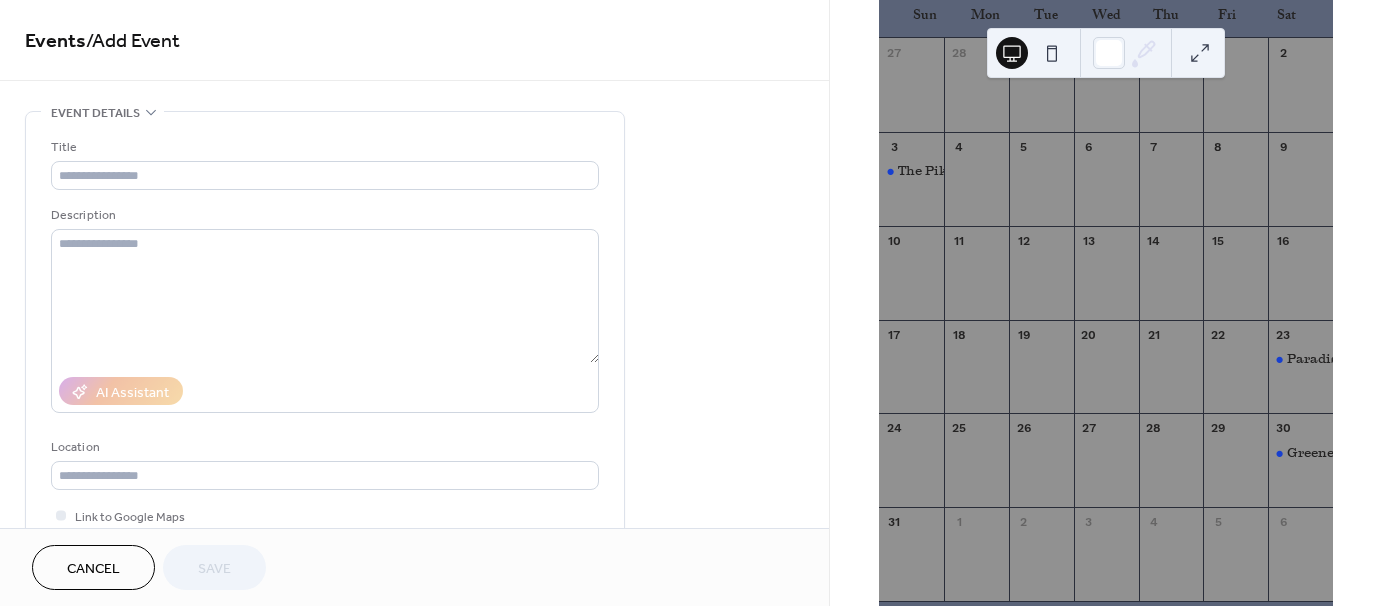 scroll, scrollTop: 240, scrollLeft: 0, axis: vertical 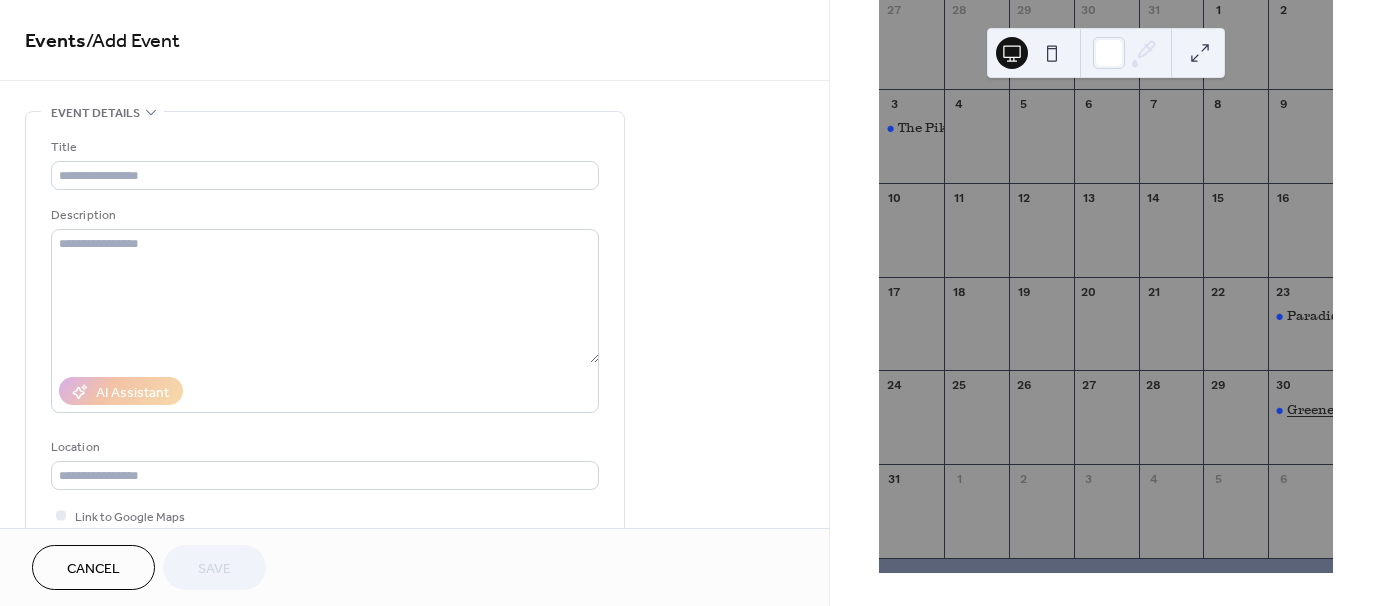 click on "Greene Cove Yacht Club" at bounding box center [1365, 410] 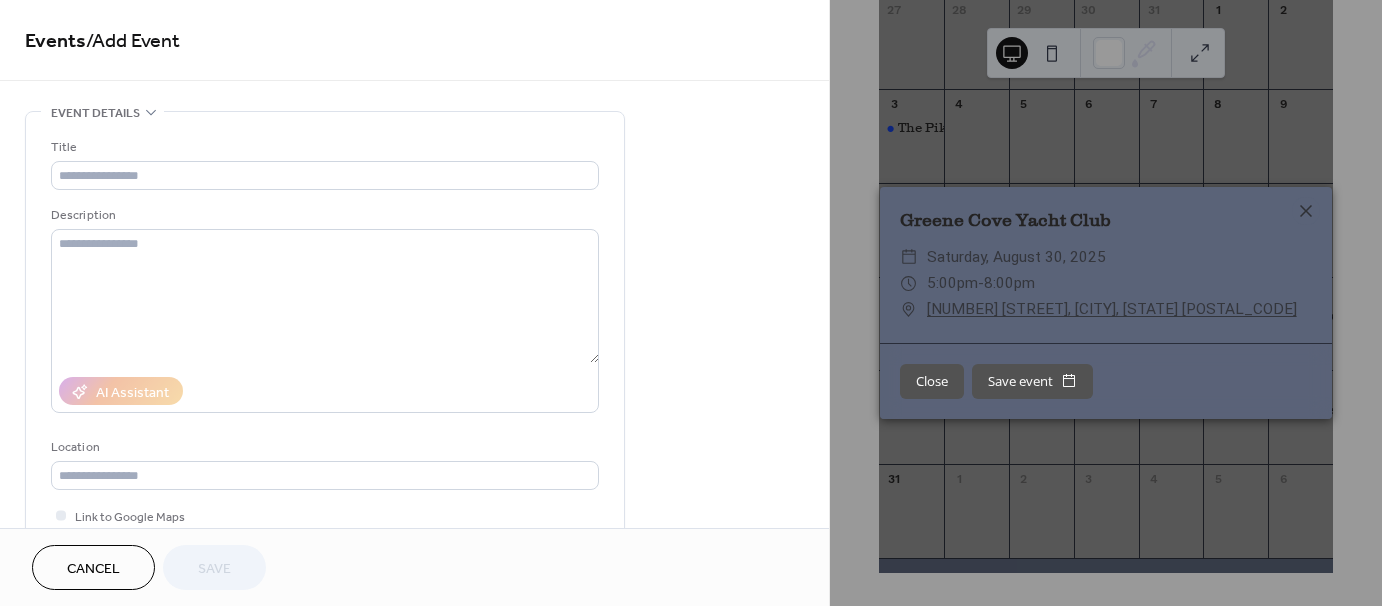 click on "Close" at bounding box center [932, 382] 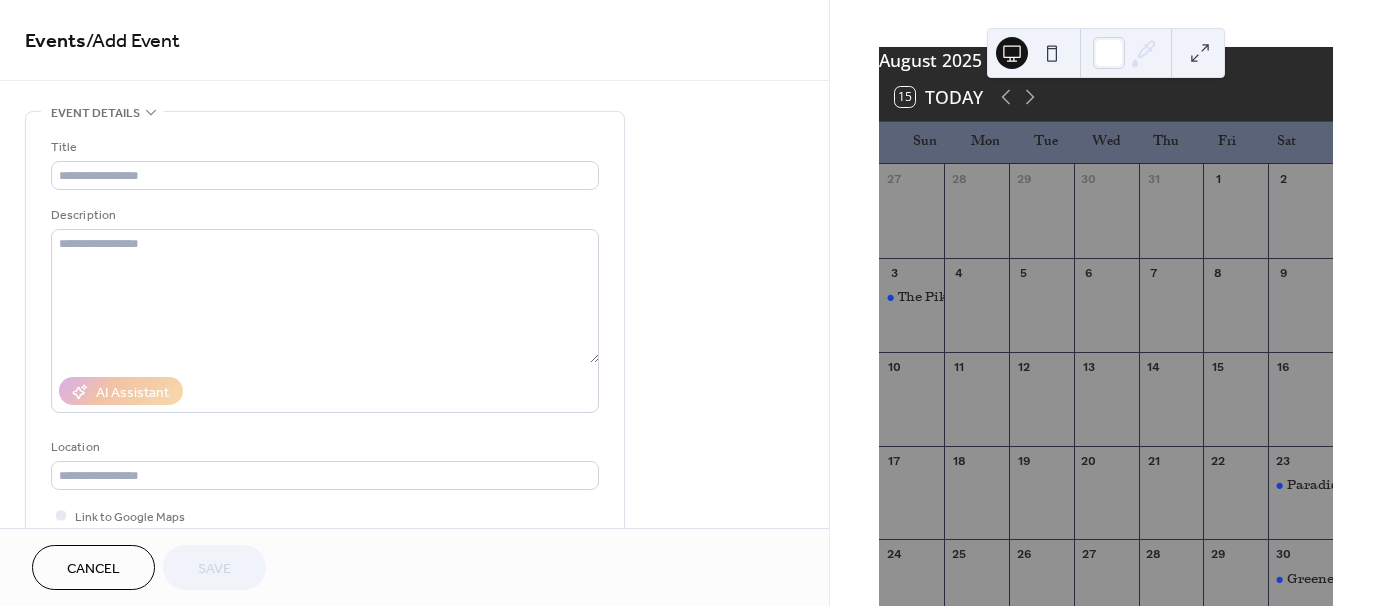 scroll, scrollTop: 0, scrollLeft: 0, axis: both 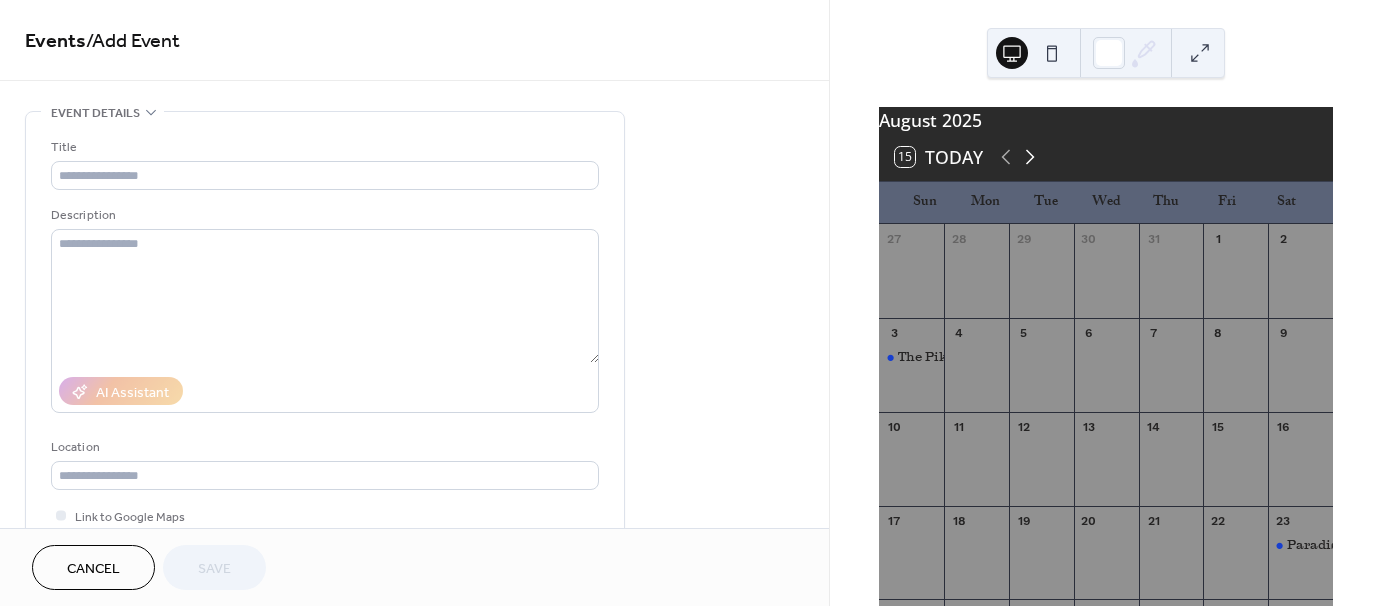 click 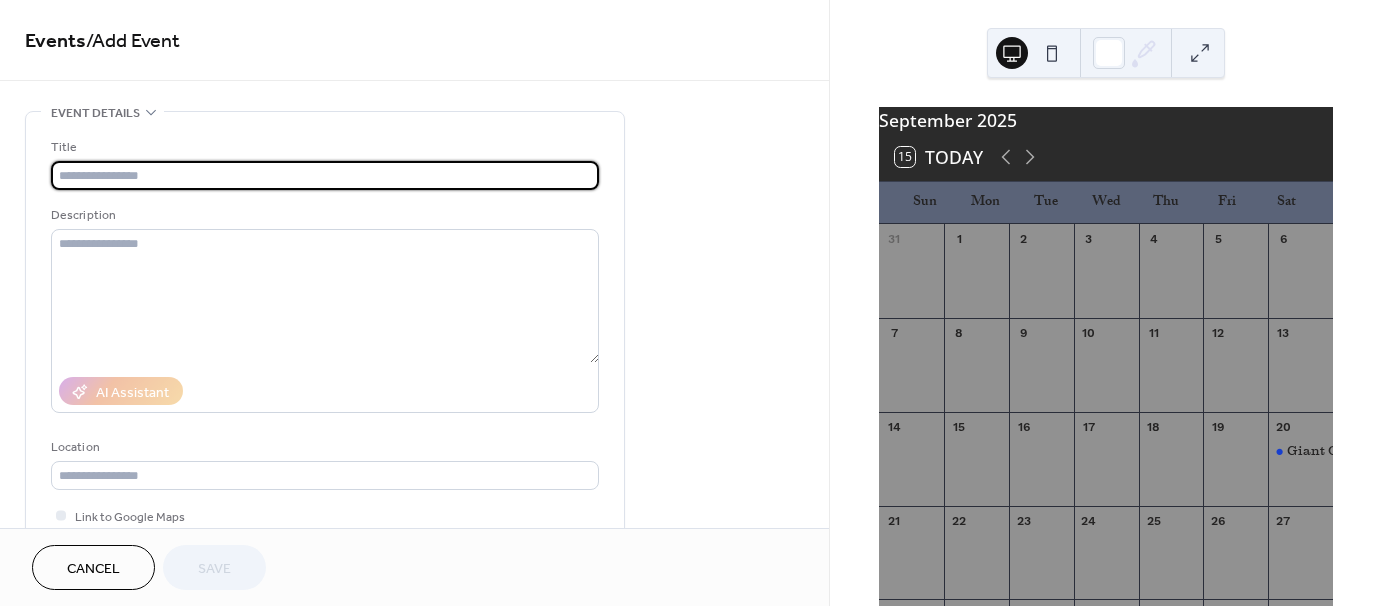 click at bounding box center [325, 175] 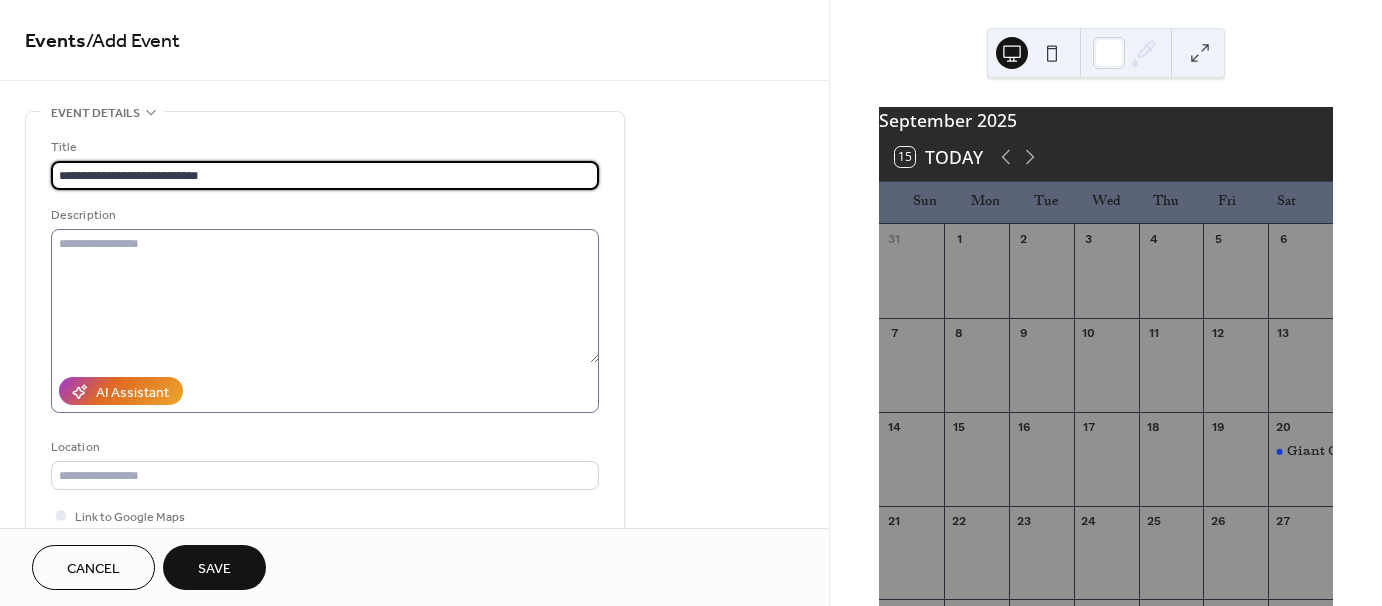 type on "**********" 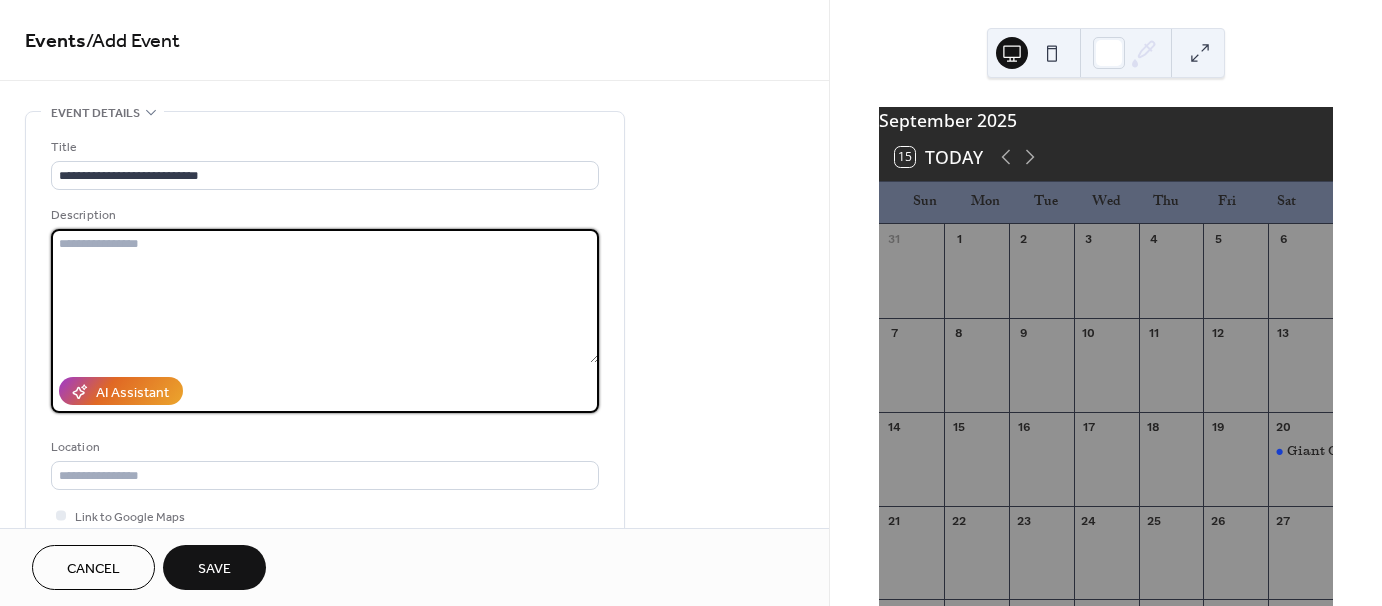 click at bounding box center (325, 296) 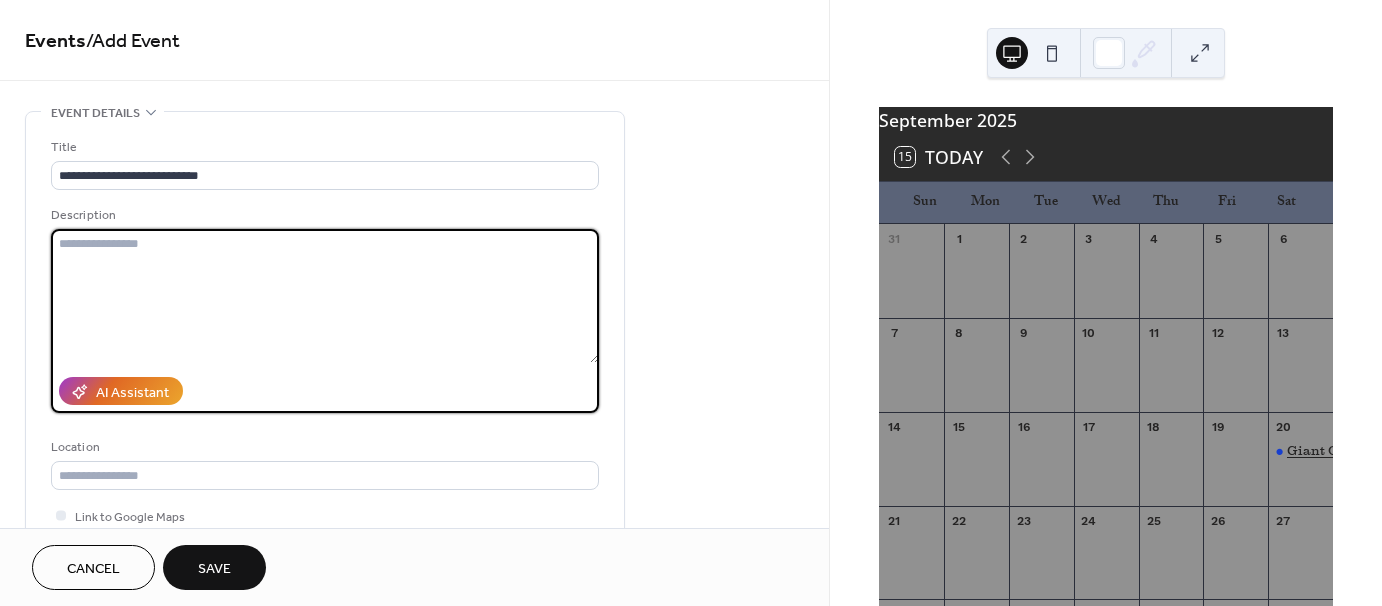 click on "Giant Oaks Winery" at bounding box center [1350, 451] 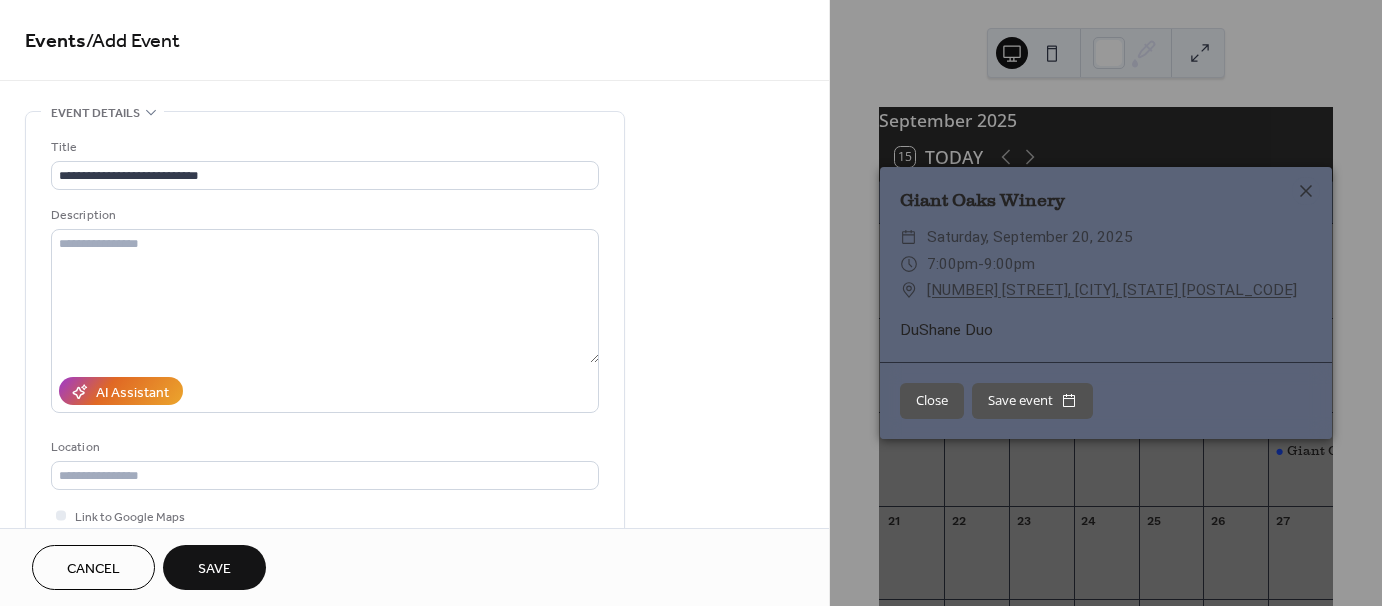 click on "Close" at bounding box center (932, 401) 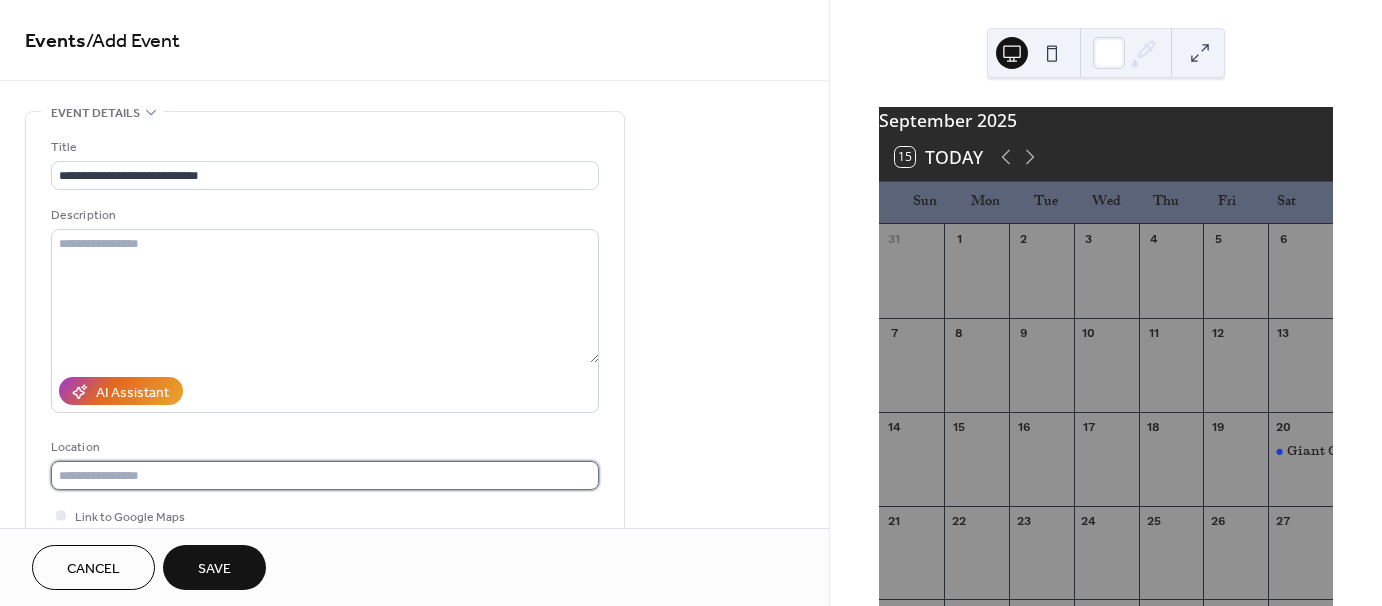 click at bounding box center (325, 475) 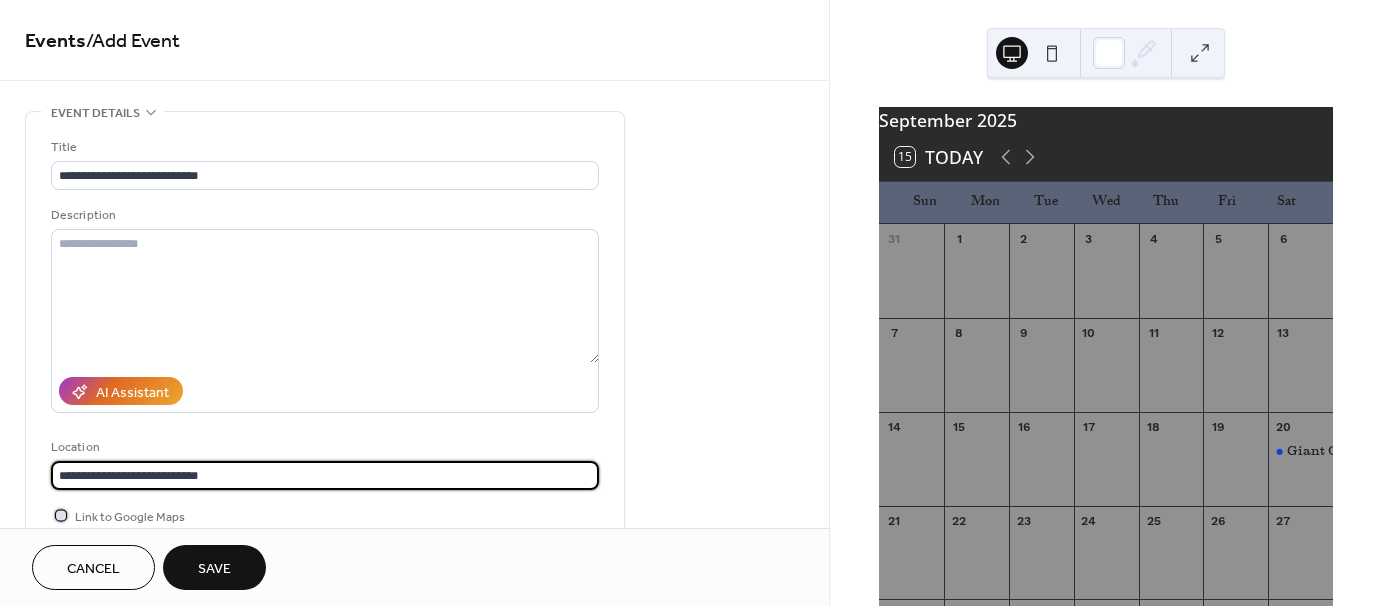 click at bounding box center [61, 515] 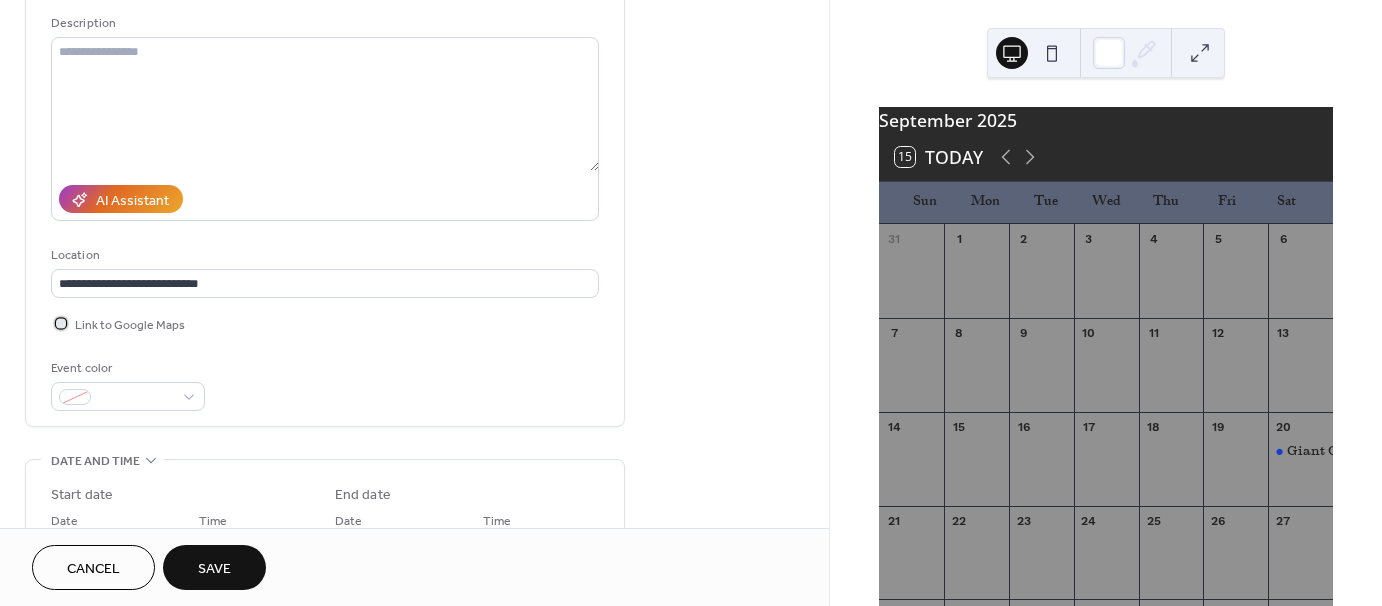 scroll, scrollTop: 200, scrollLeft: 0, axis: vertical 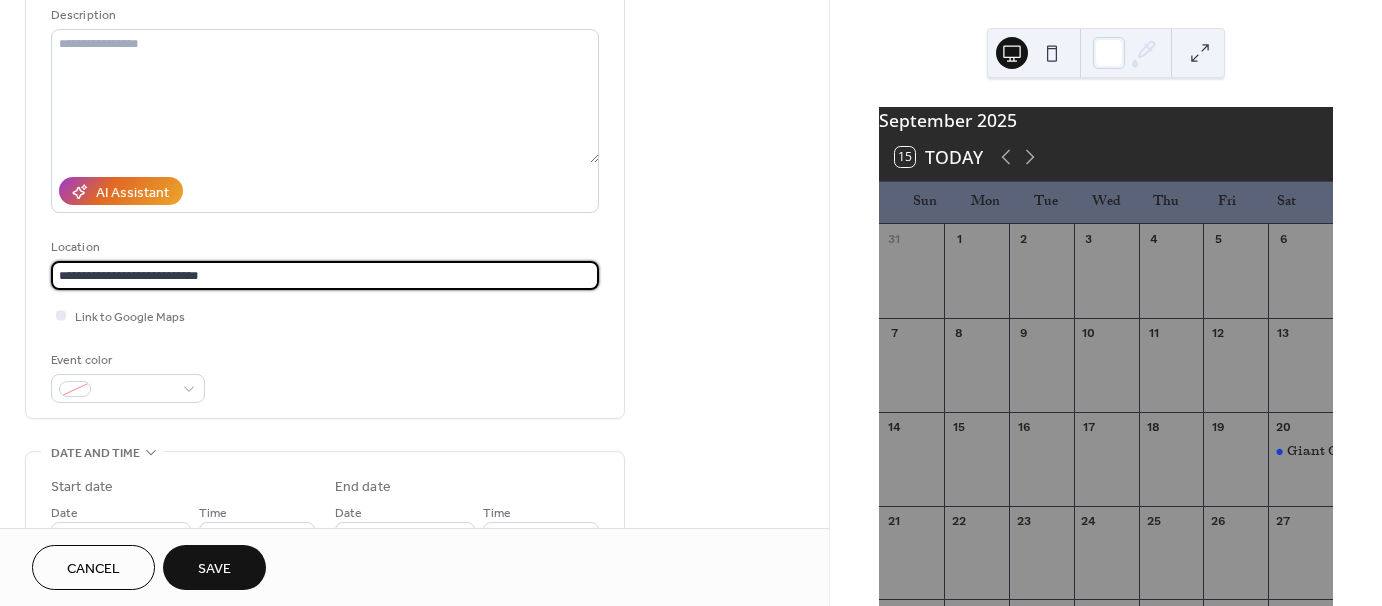 drag, startPoint x: 244, startPoint y: 275, endPoint x: 52, endPoint y: 271, distance: 192.04166 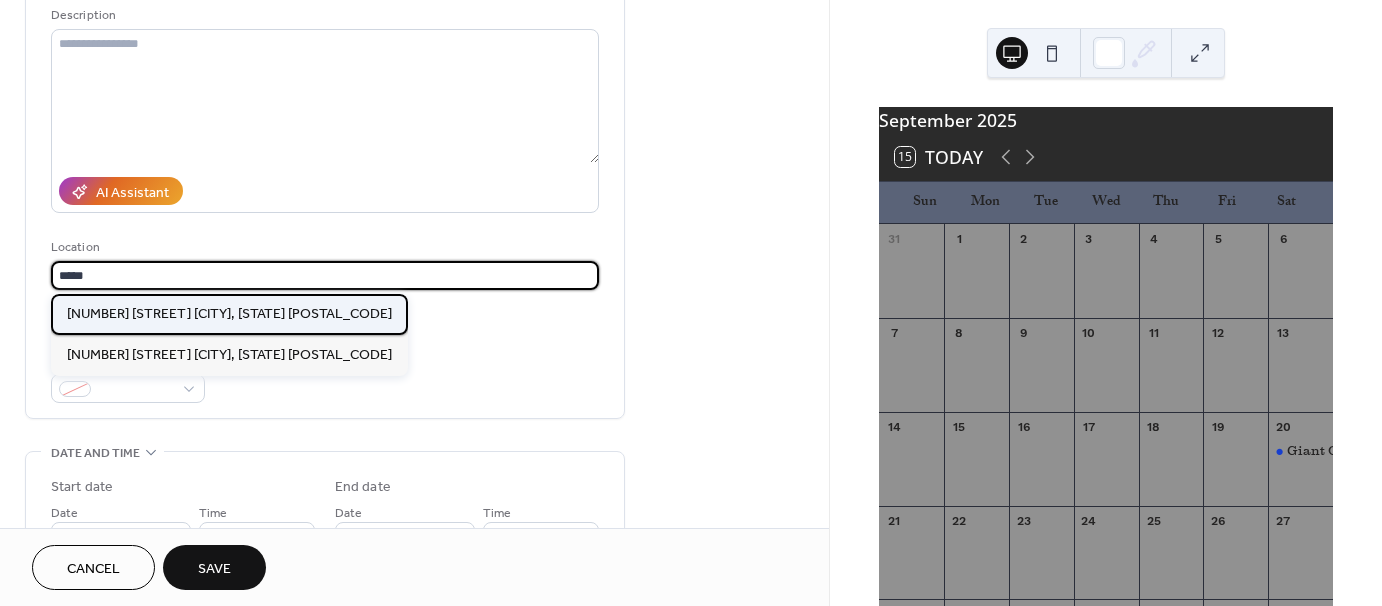 click on "[NUMBER] [STREET] [CITY], [STATE] [POSTAL_CODE]" at bounding box center (229, 313) 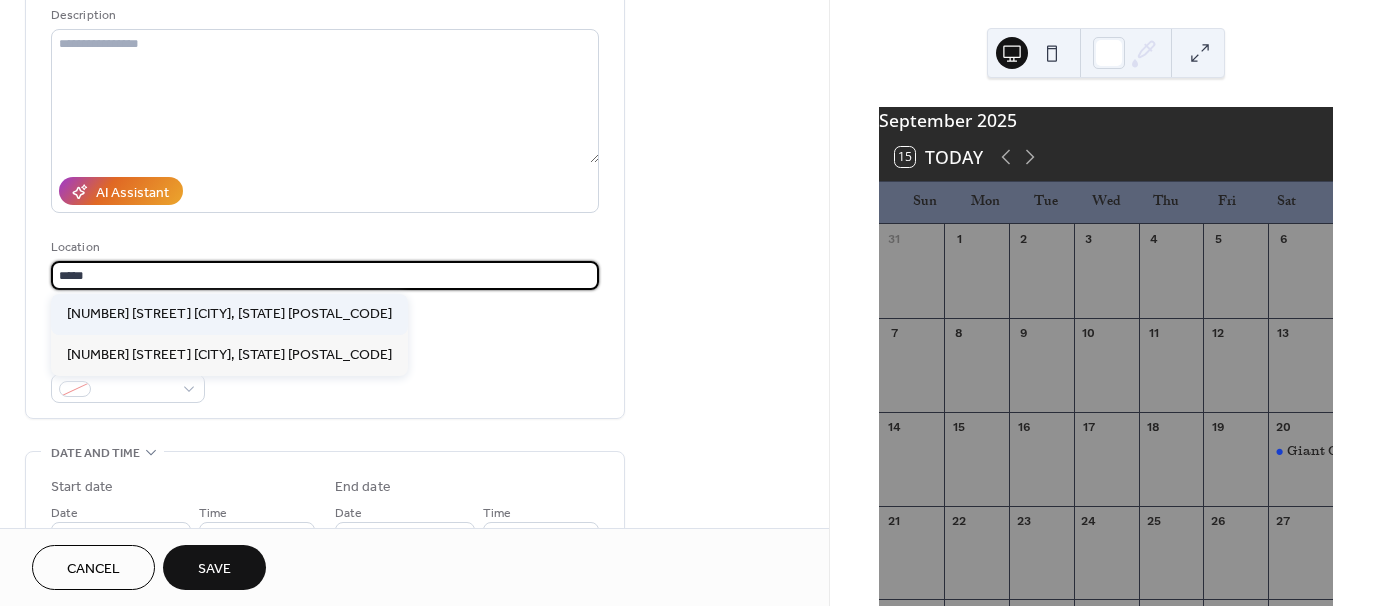 type on "**********" 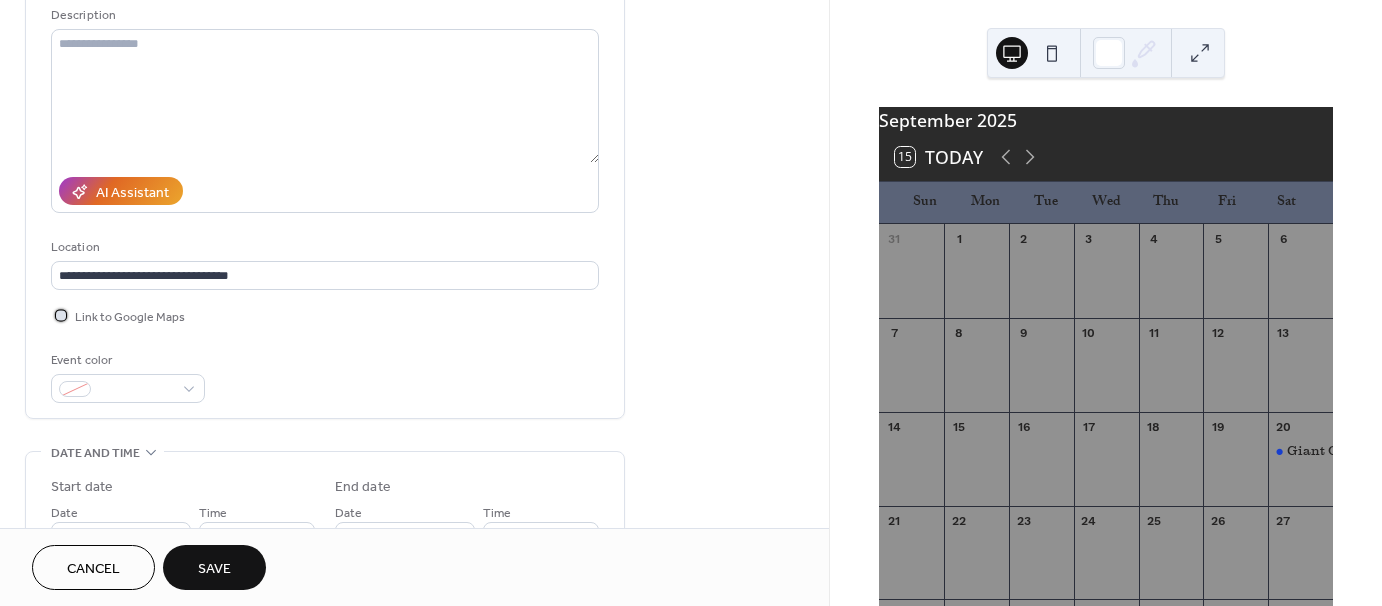 click at bounding box center (61, 315) 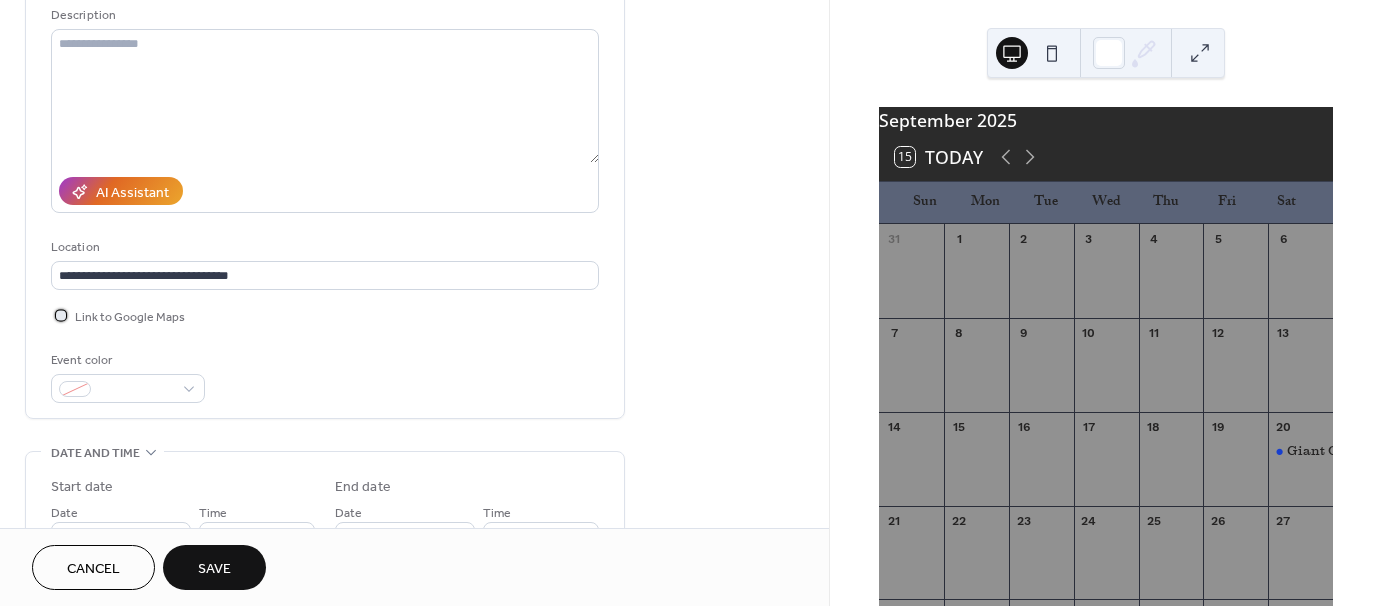 scroll, scrollTop: 400, scrollLeft: 0, axis: vertical 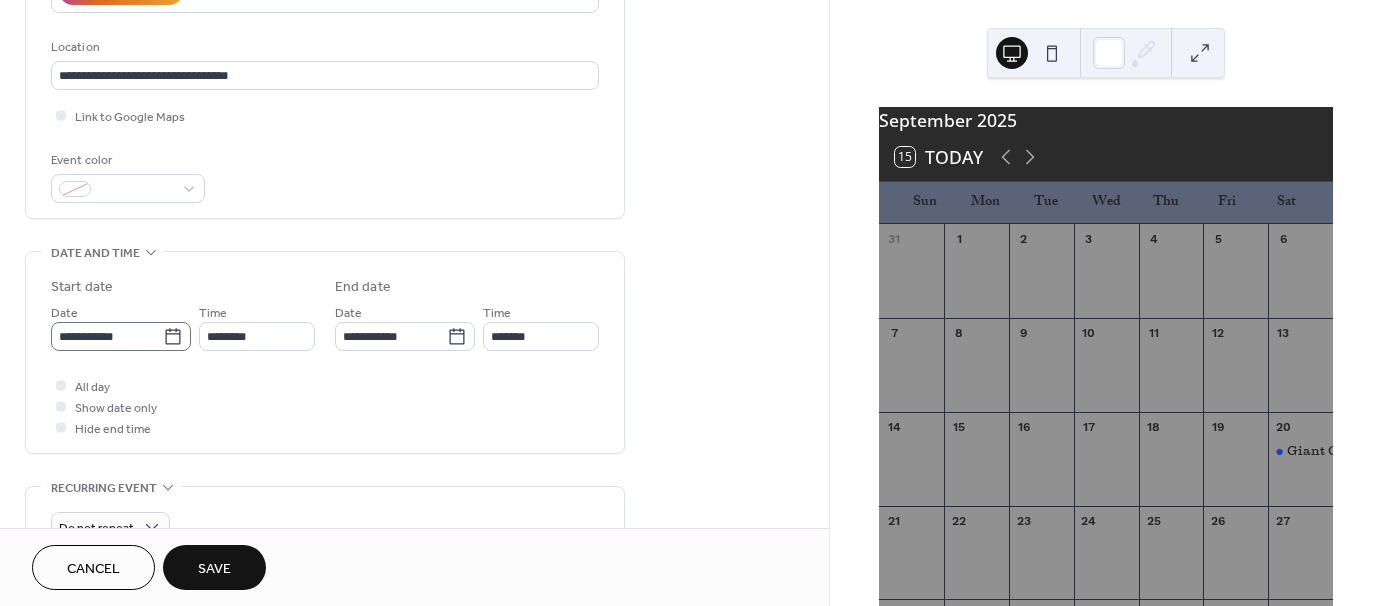 click 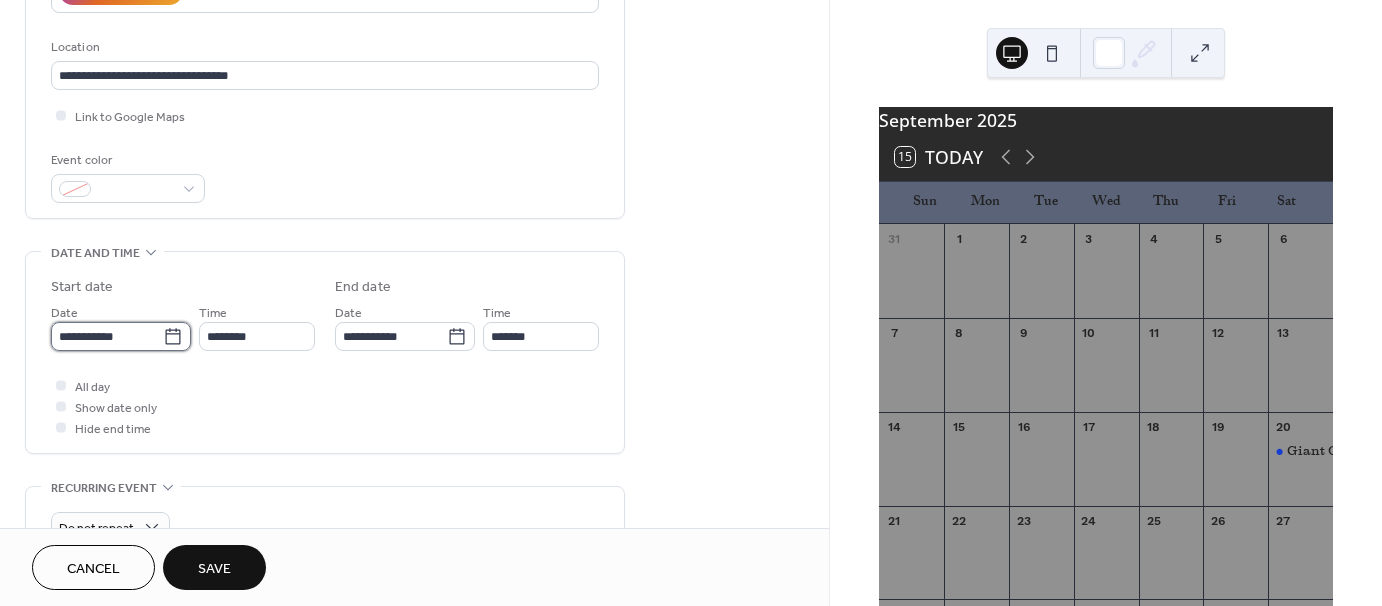 click on "**********" at bounding box center (107, 336) 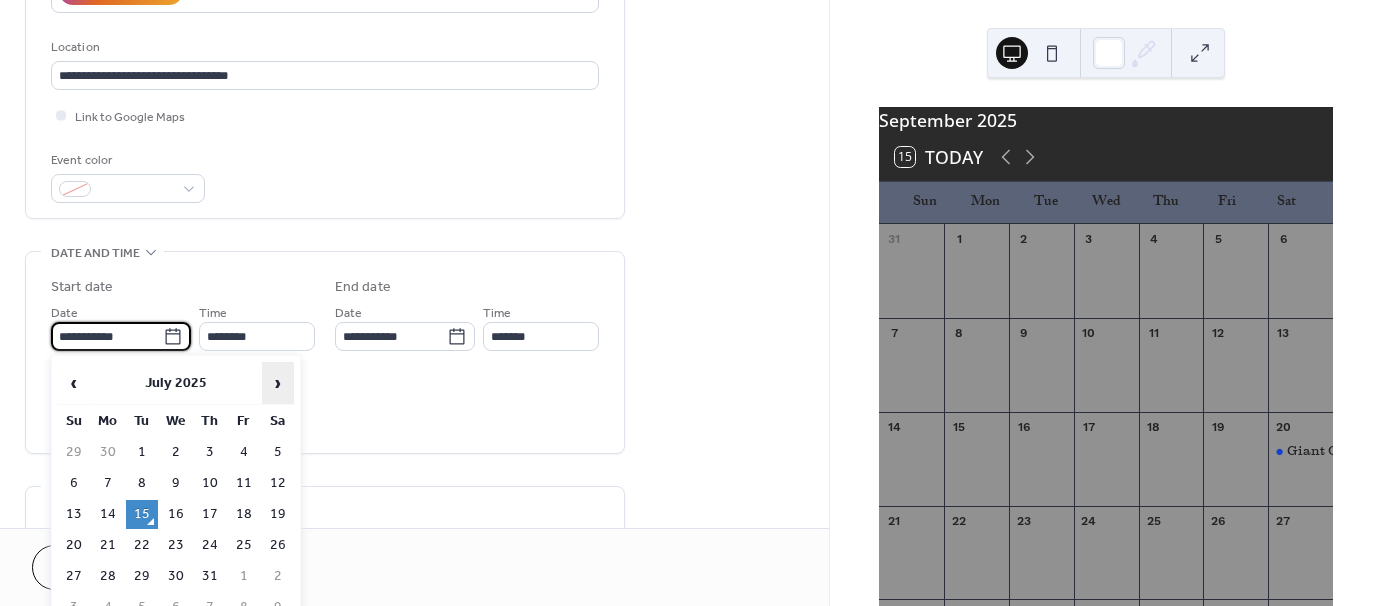 click on "›" at bounding box center [278, 383] 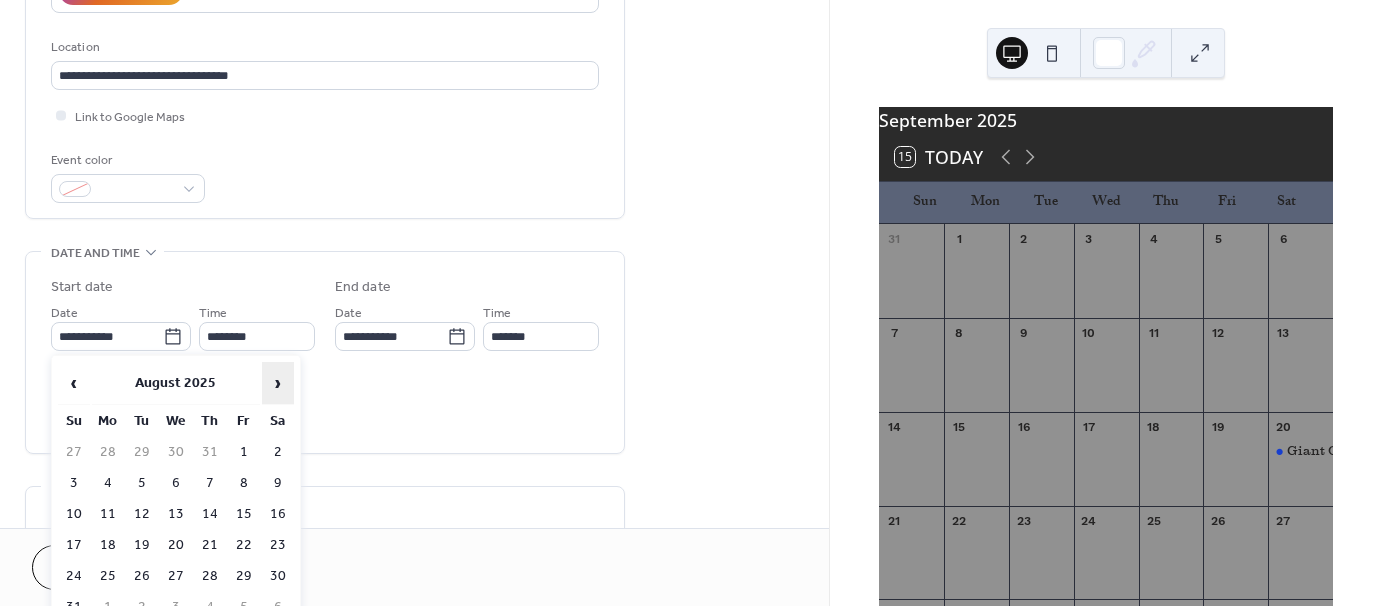 click on "›" at bounding box center (278, 383) 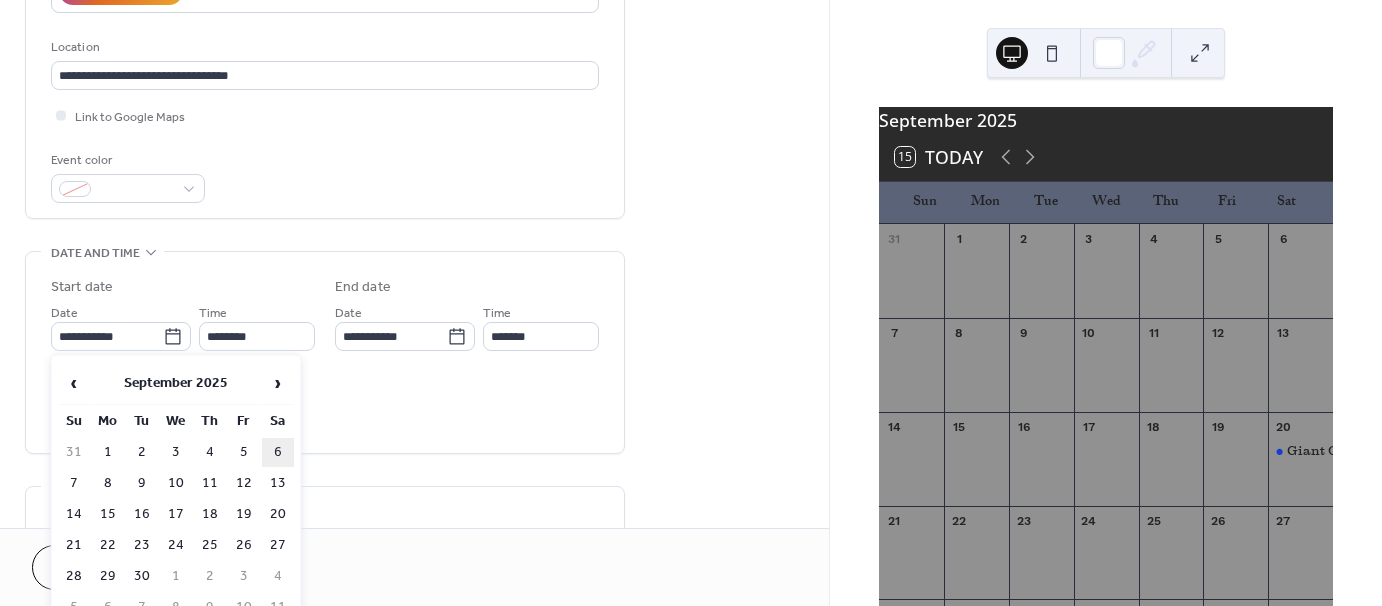 click on "6" at bounding box center (278, 452) 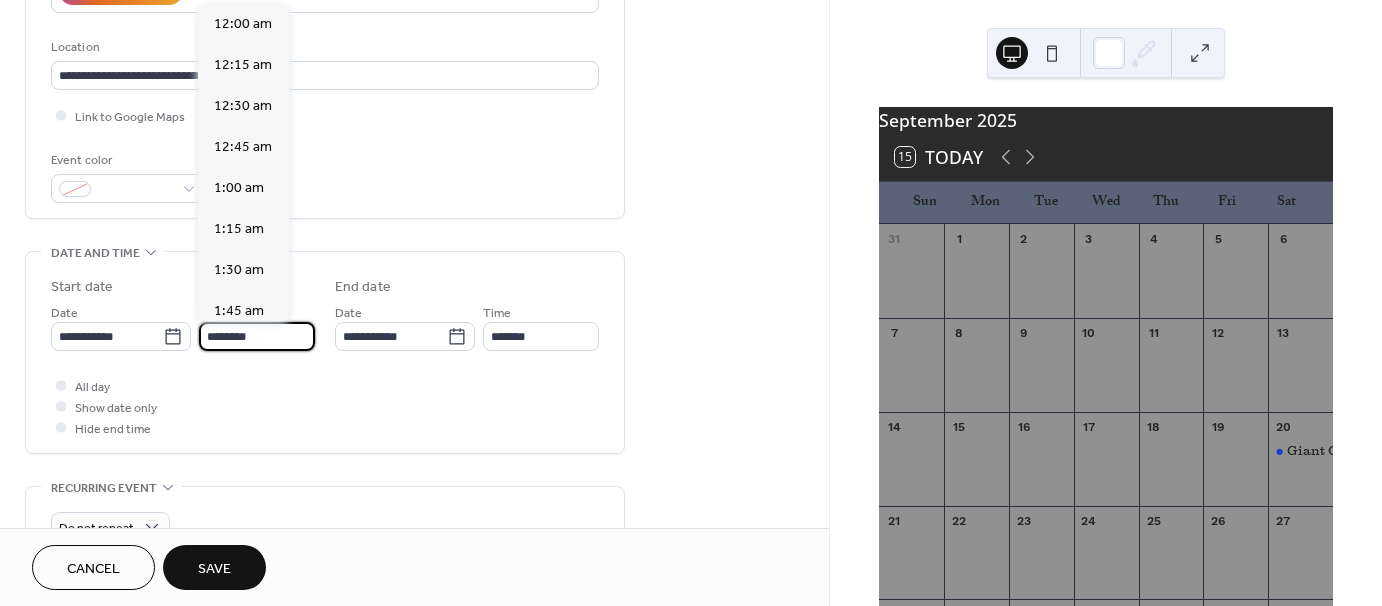 scroll, scrollTop: 1968, scrollLeft: 0, axis: vertical 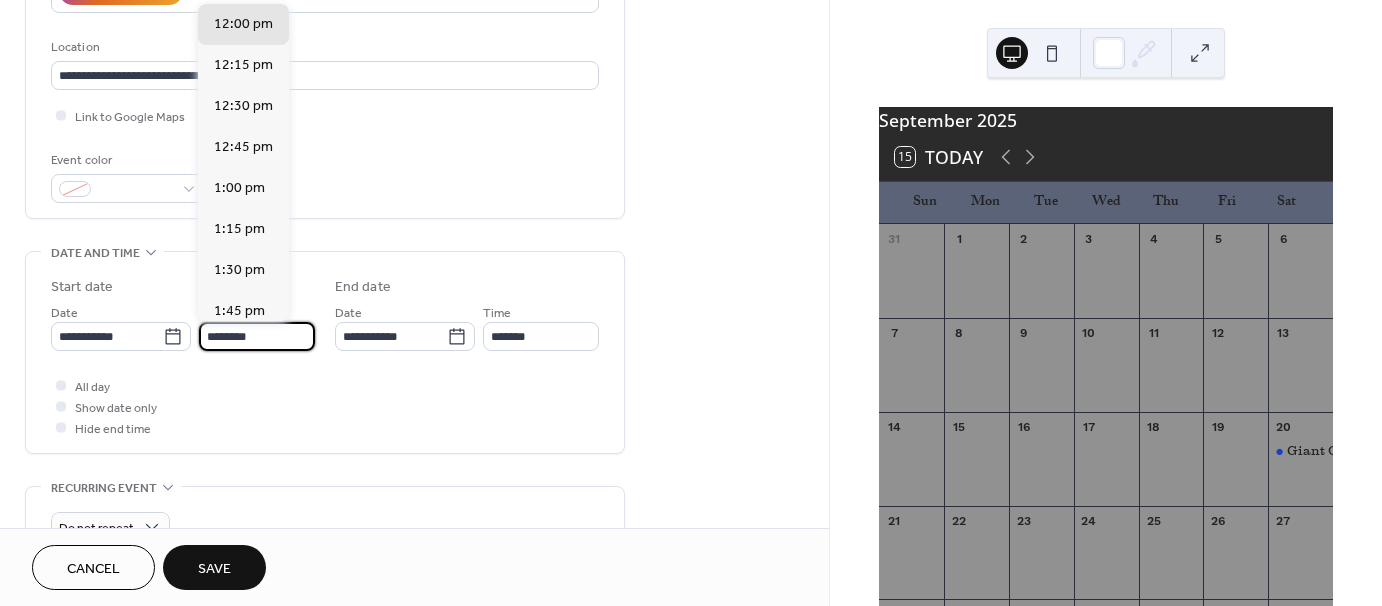 click on "********" at bounding box center (257, 336) 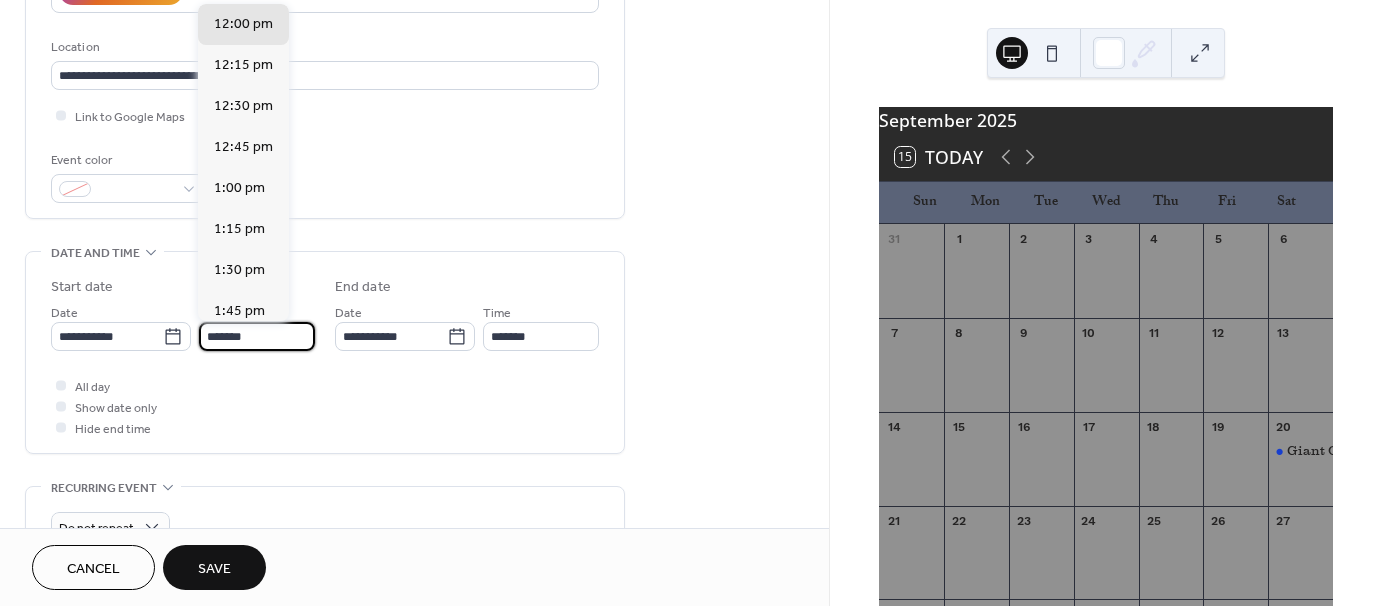 scroll, scrollTop: 3116, scrollLeft: 0, axis: vertical 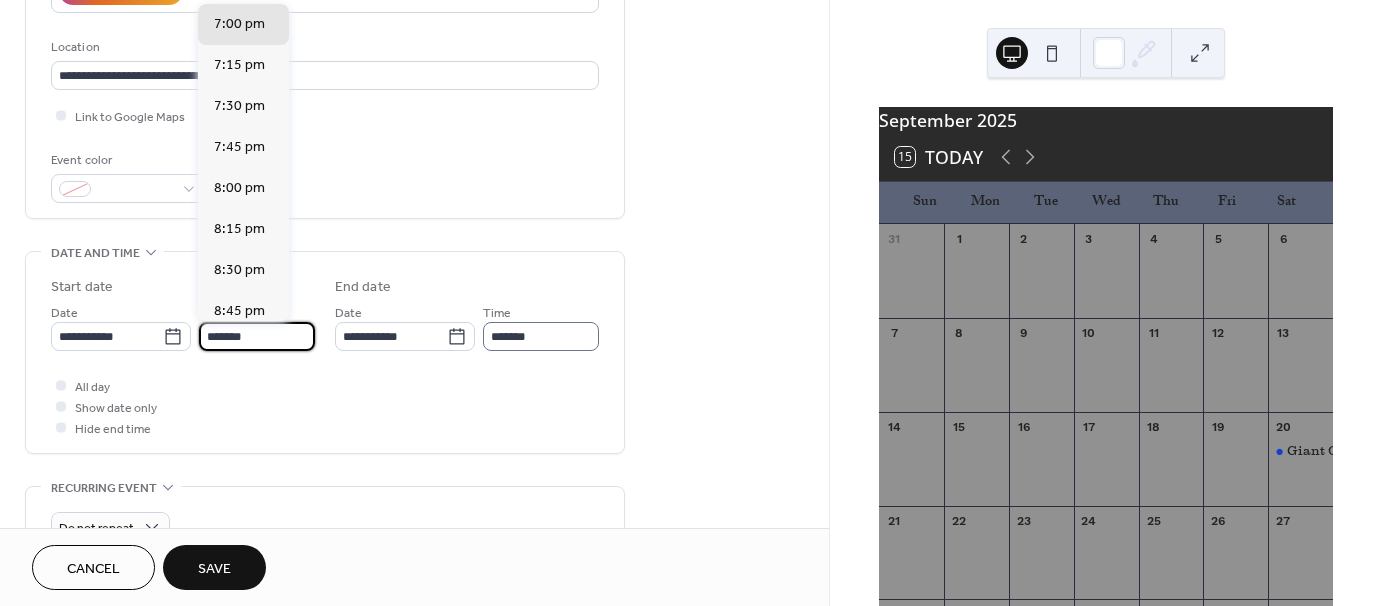 type on "*******" 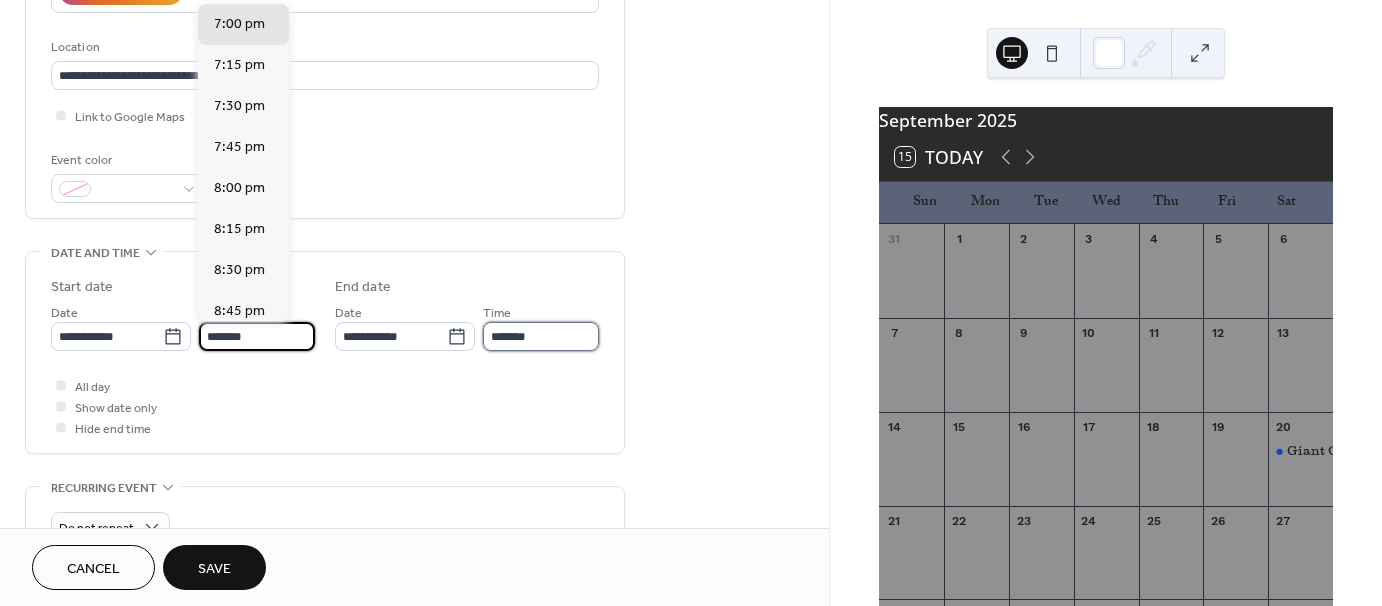 click on "*******" at bounding box center (541, 336) 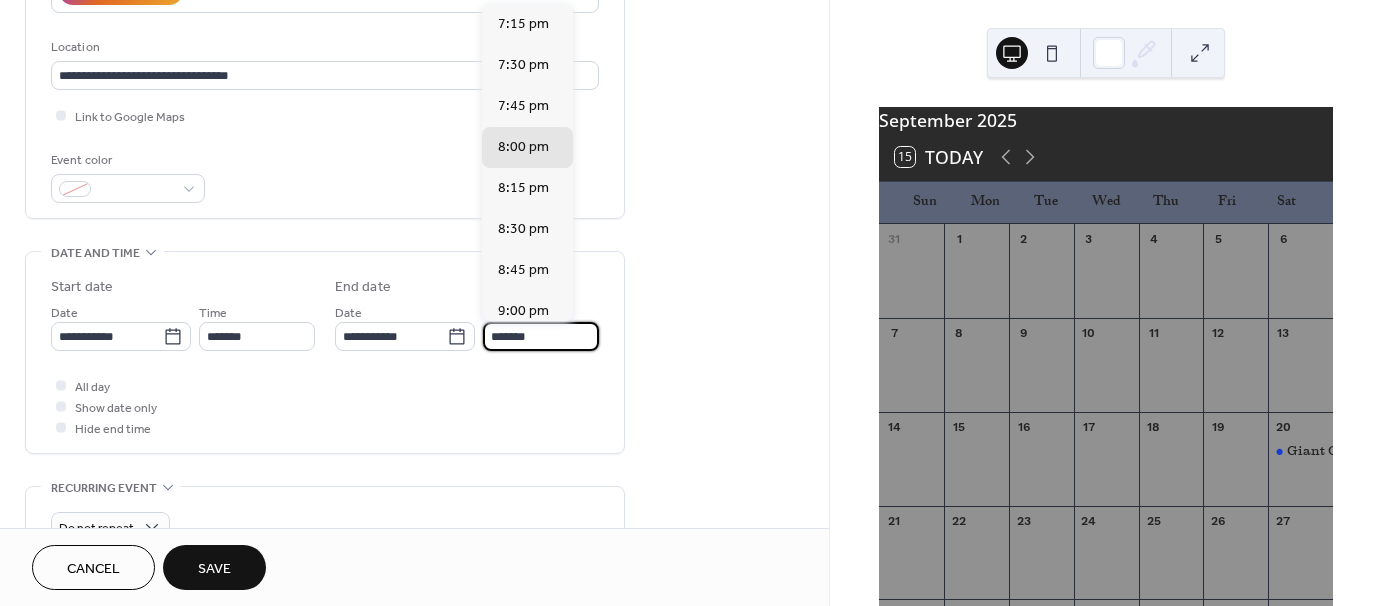click on "*******" at bounding box center (541, 336) 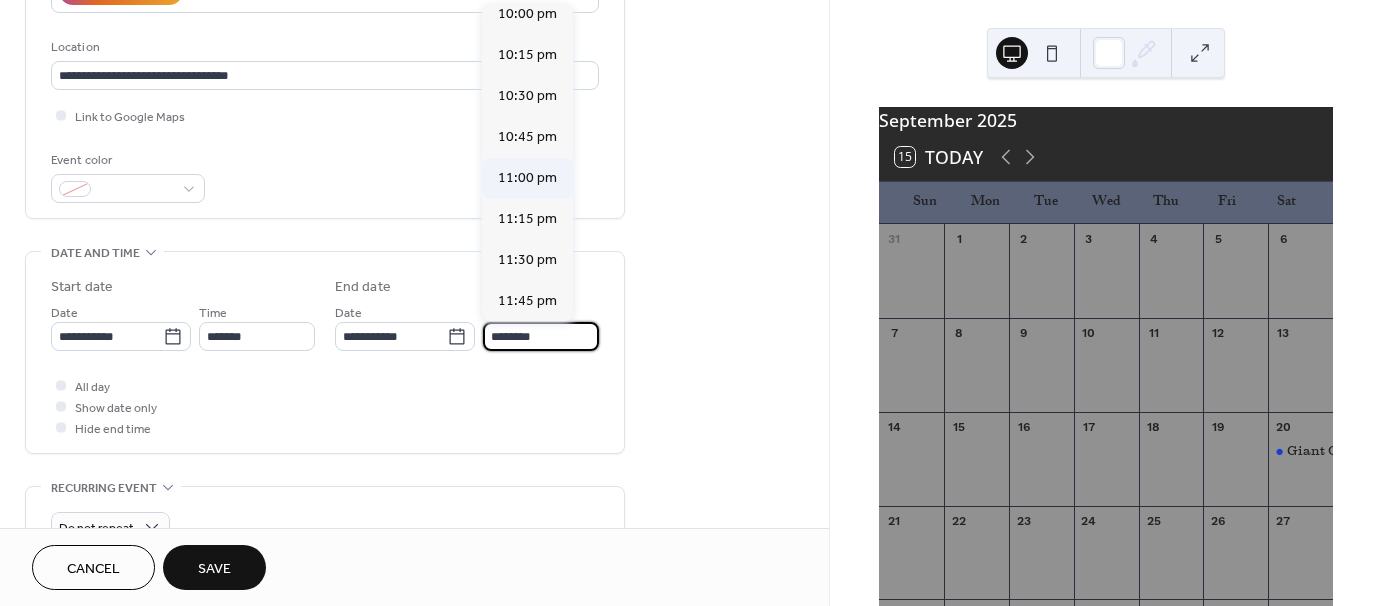 scroll, scrollTop: 451, scrollLeft: 0, axis: vertical 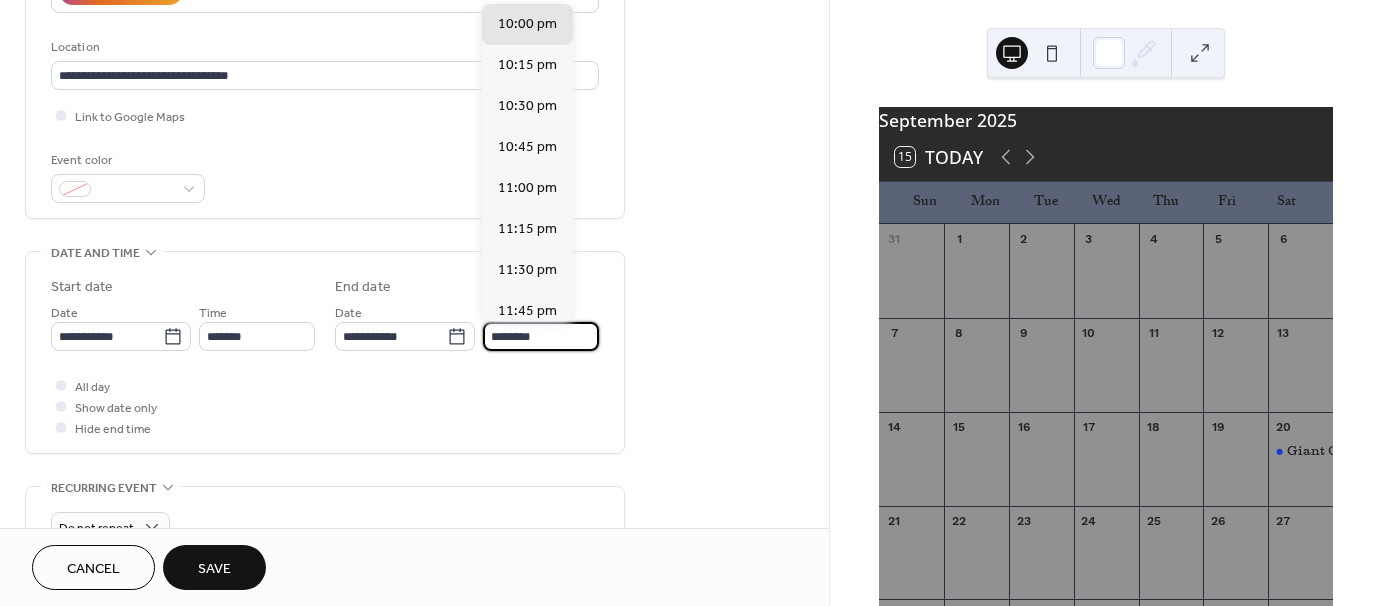 type on "********" 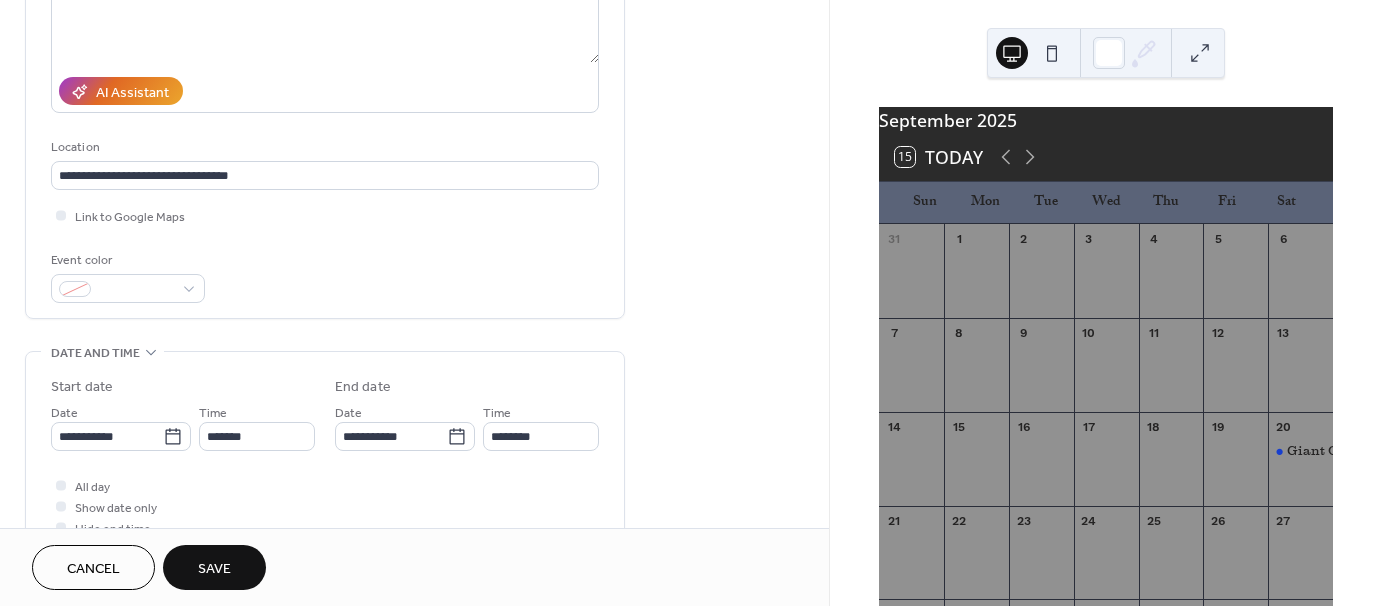 scroll, scrollTop: 0, scrollLeft: 0, axis: both 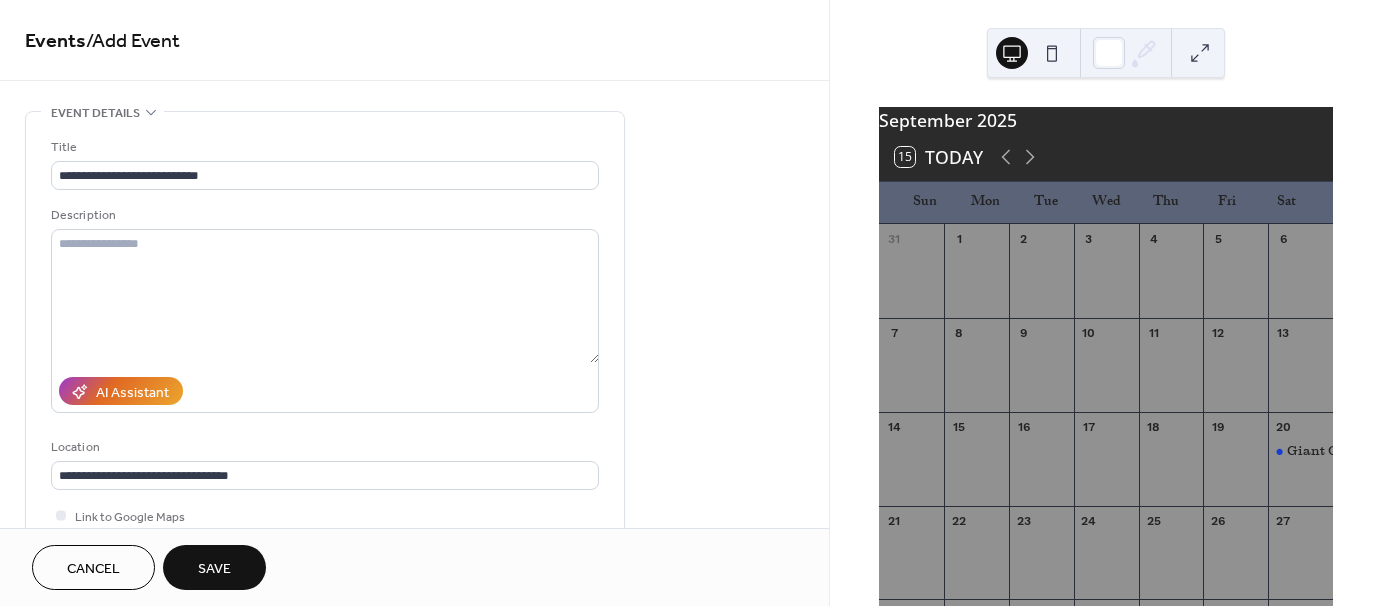 click on "Save" at bounding box center [214, 569] 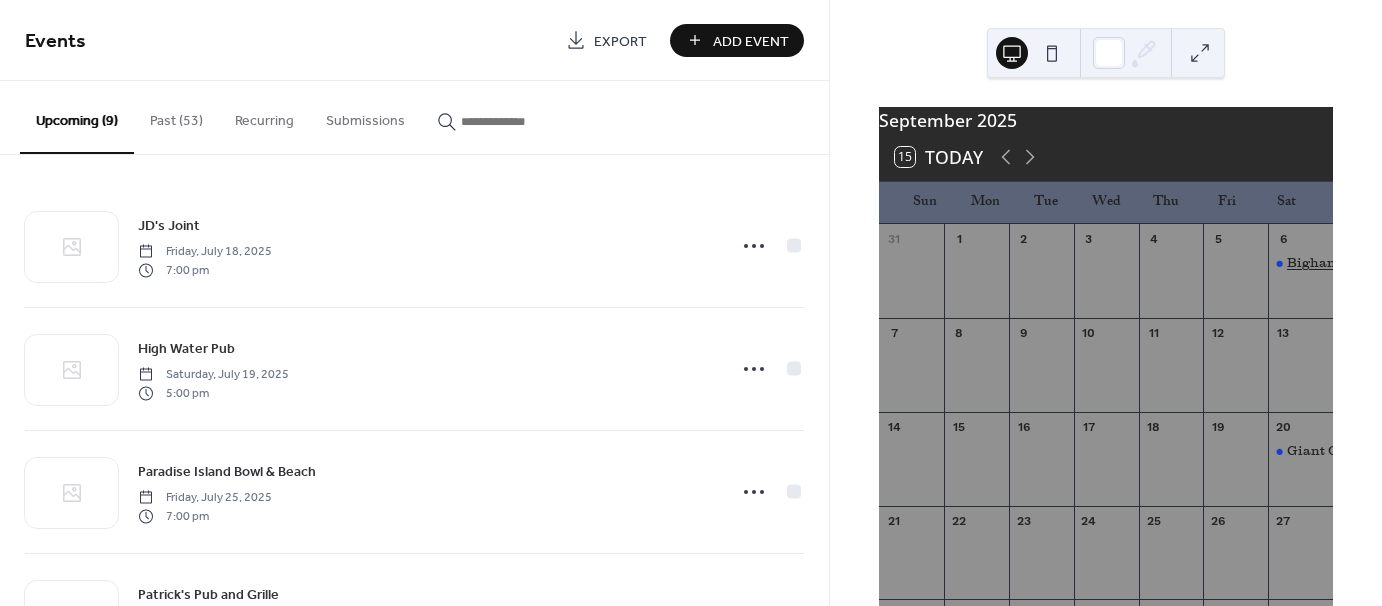 click on "Bigham Tavern at Bridgewater" at bounding box center (1387, 263) 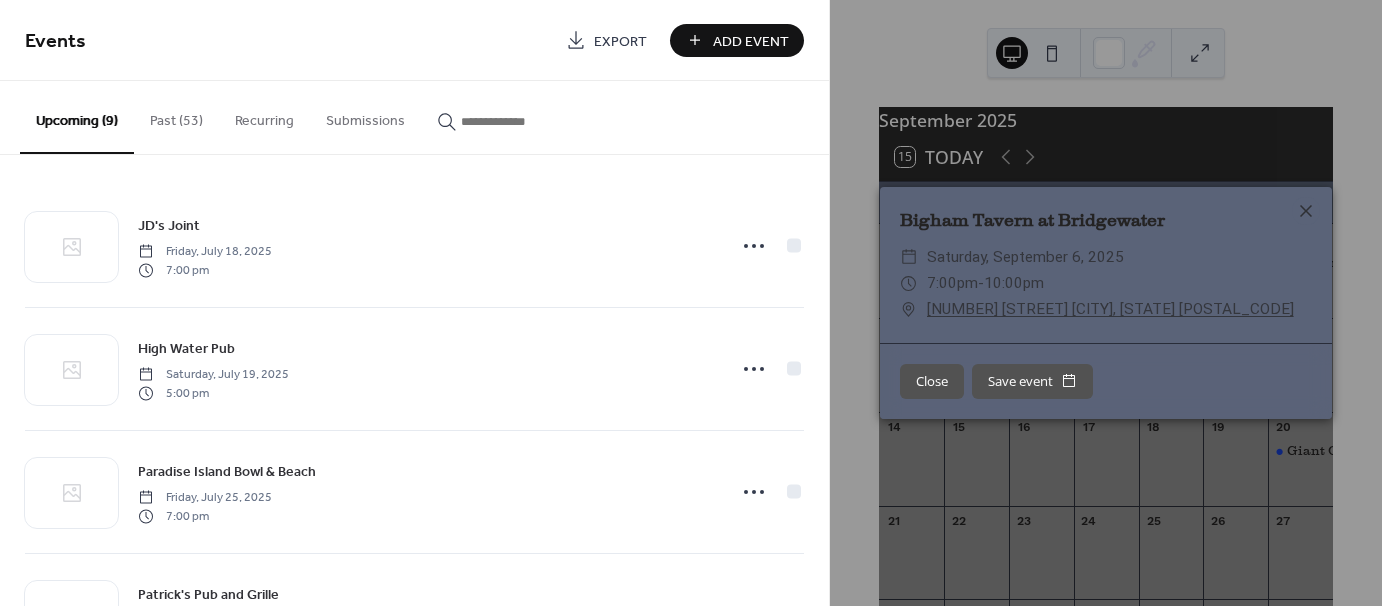 click on "Save event" at bounding box center (1032, 382) 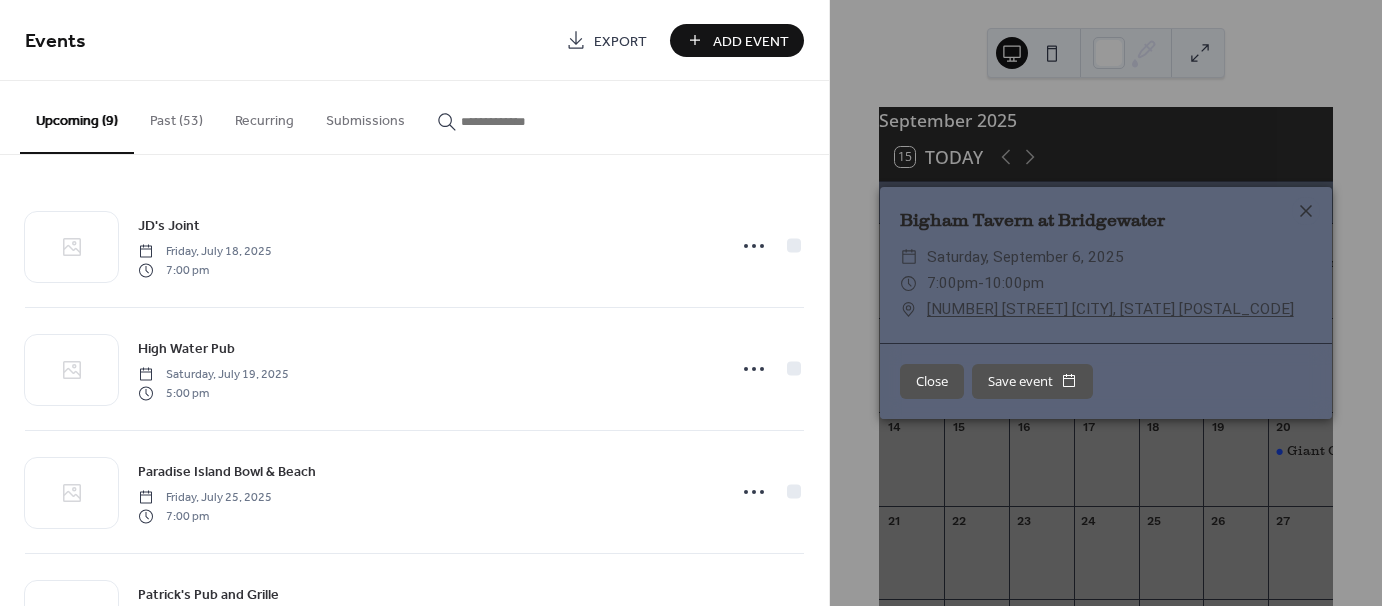 click on "Close Save event" at bounding box center [1106, 381] 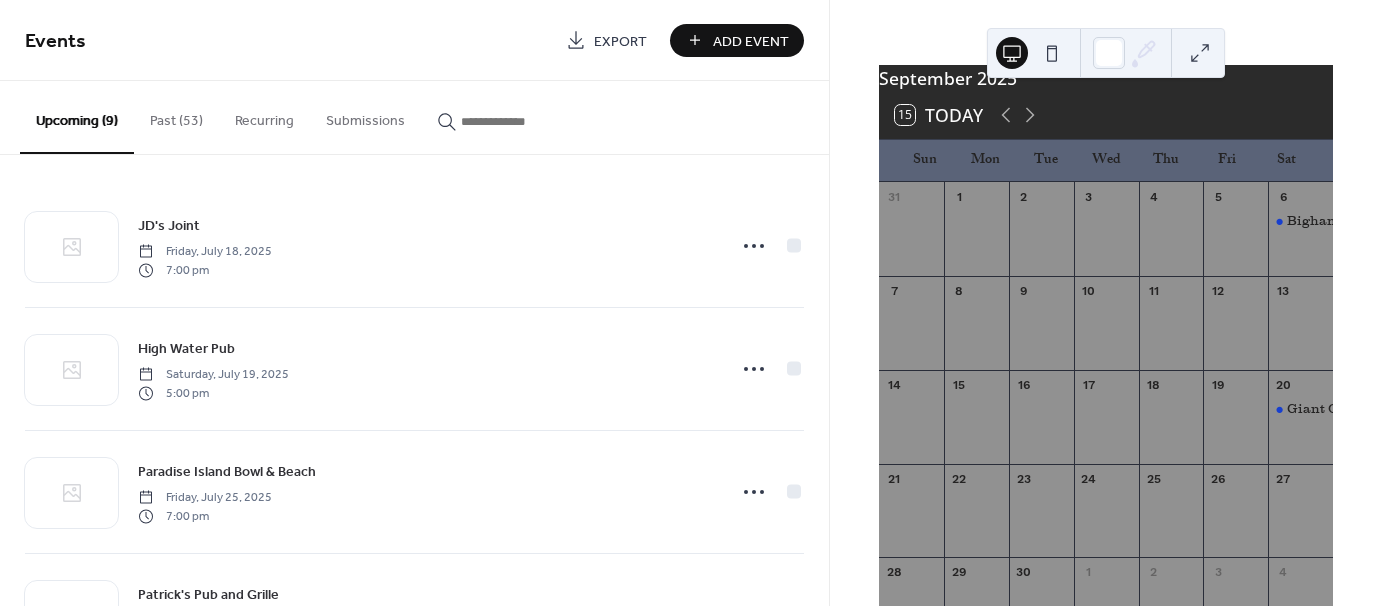 scroll, scrollTop: 28, scrollLeft: 0, axis: vertical 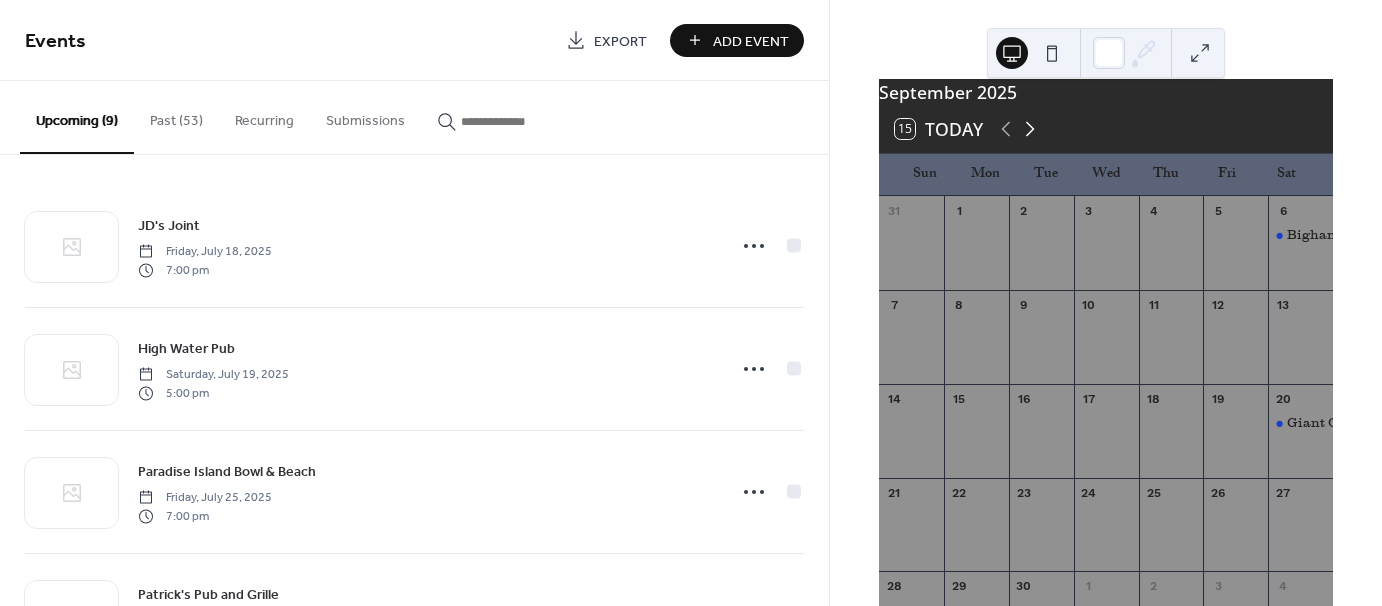 click 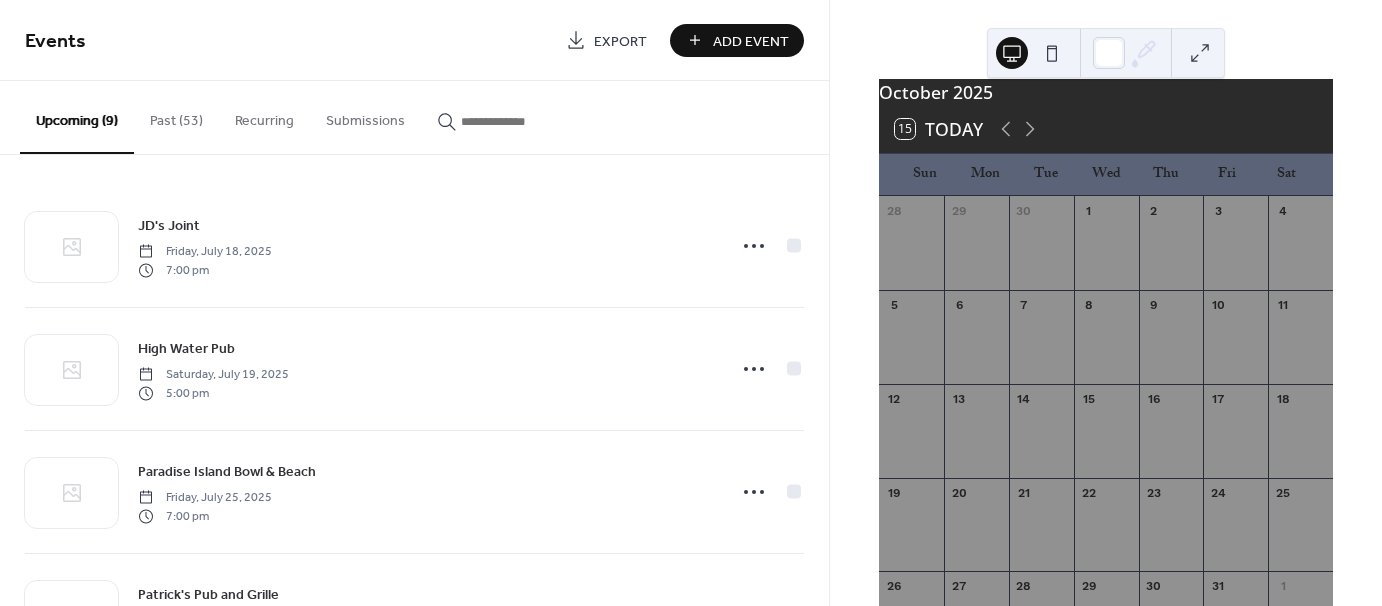 click at bounding box center (1235, 254) 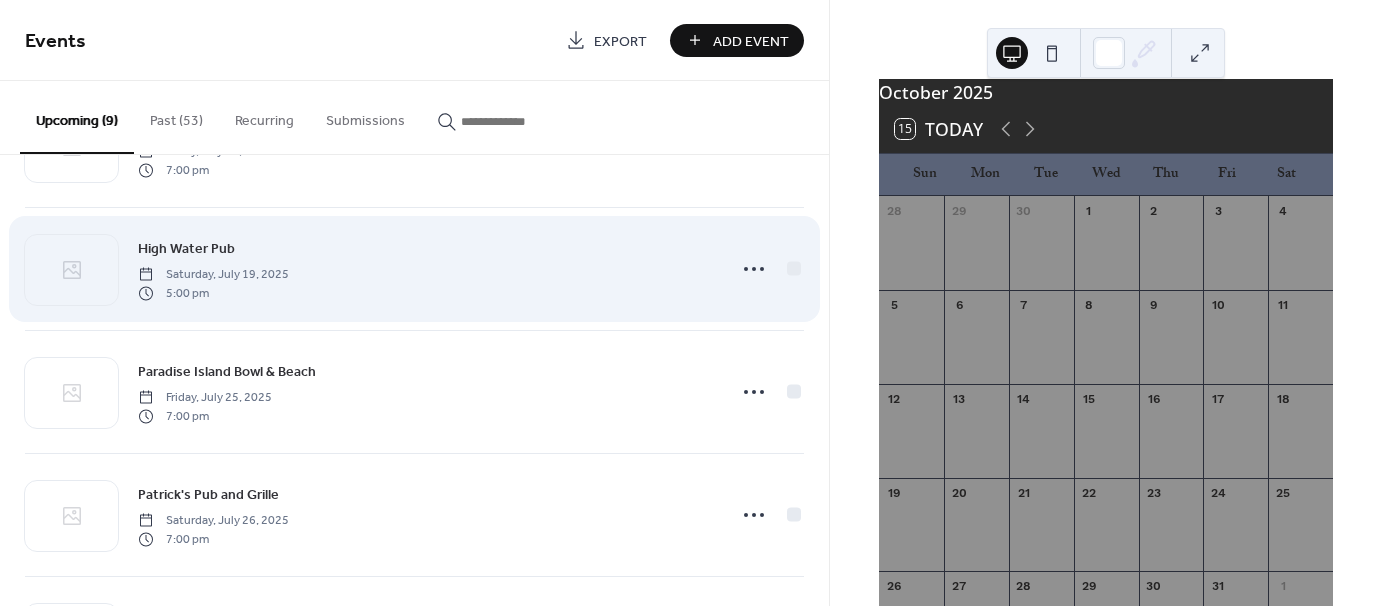 scroll, scrollTop: 0, scrollLeft: 0, axis: both 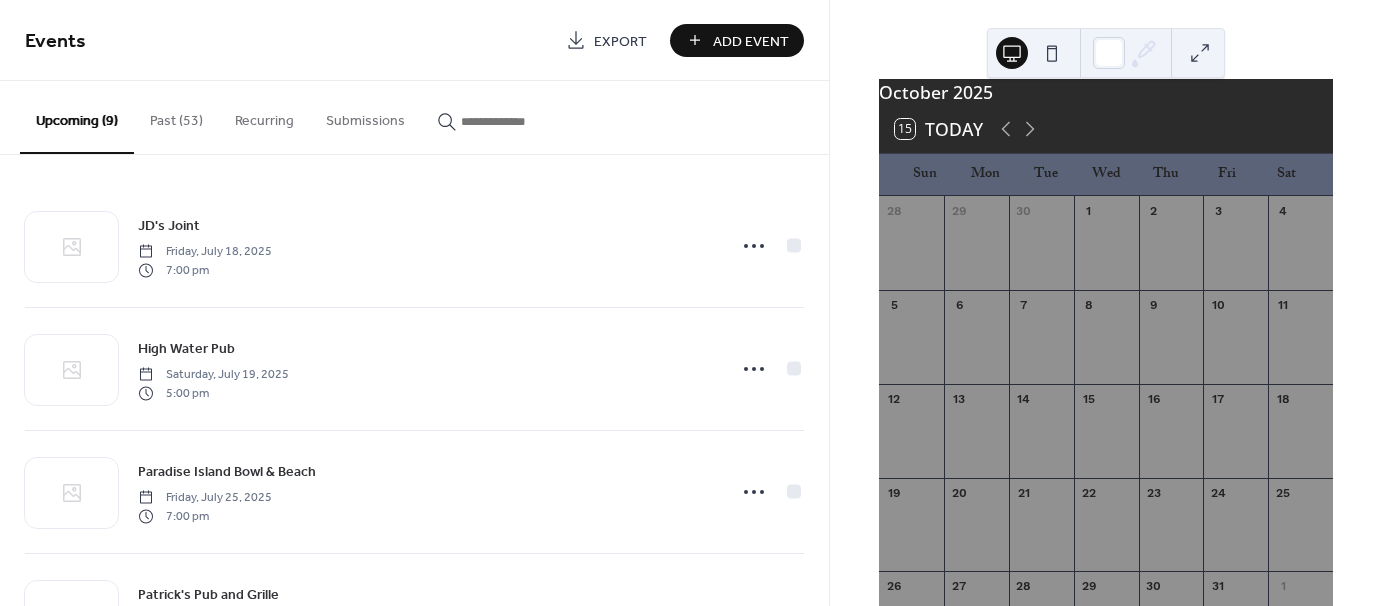 click on "Add Event" at bounding box center (751, 41) 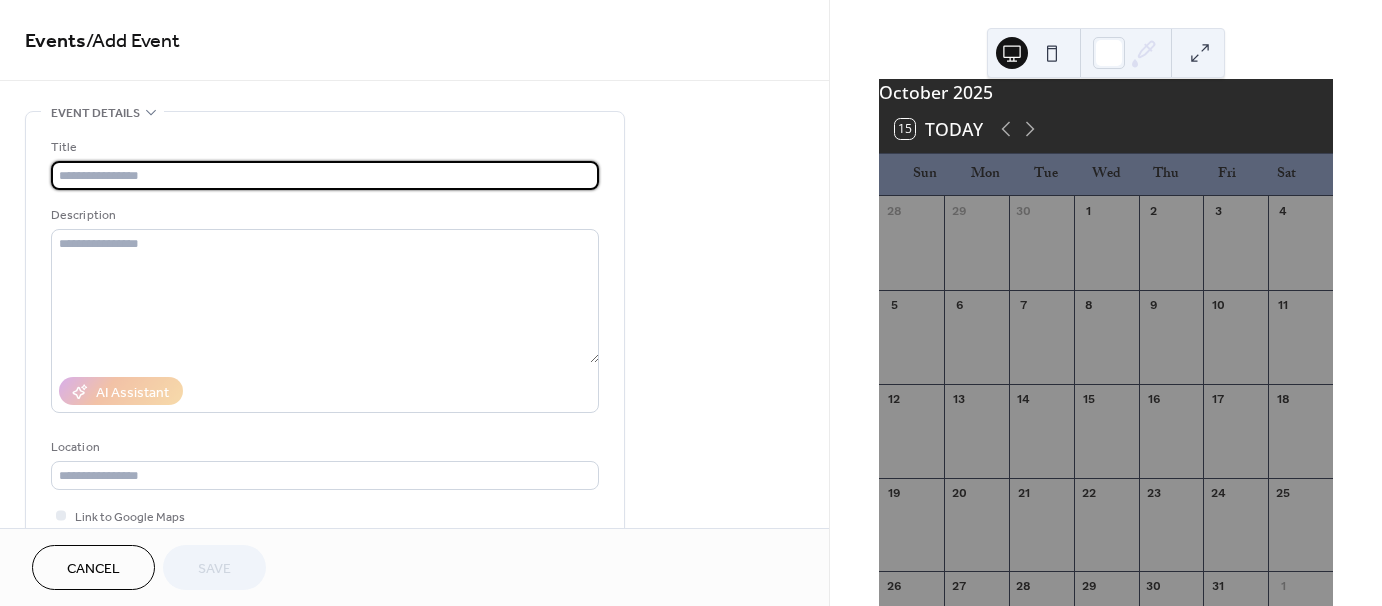 click at bounding box center (325, 175) 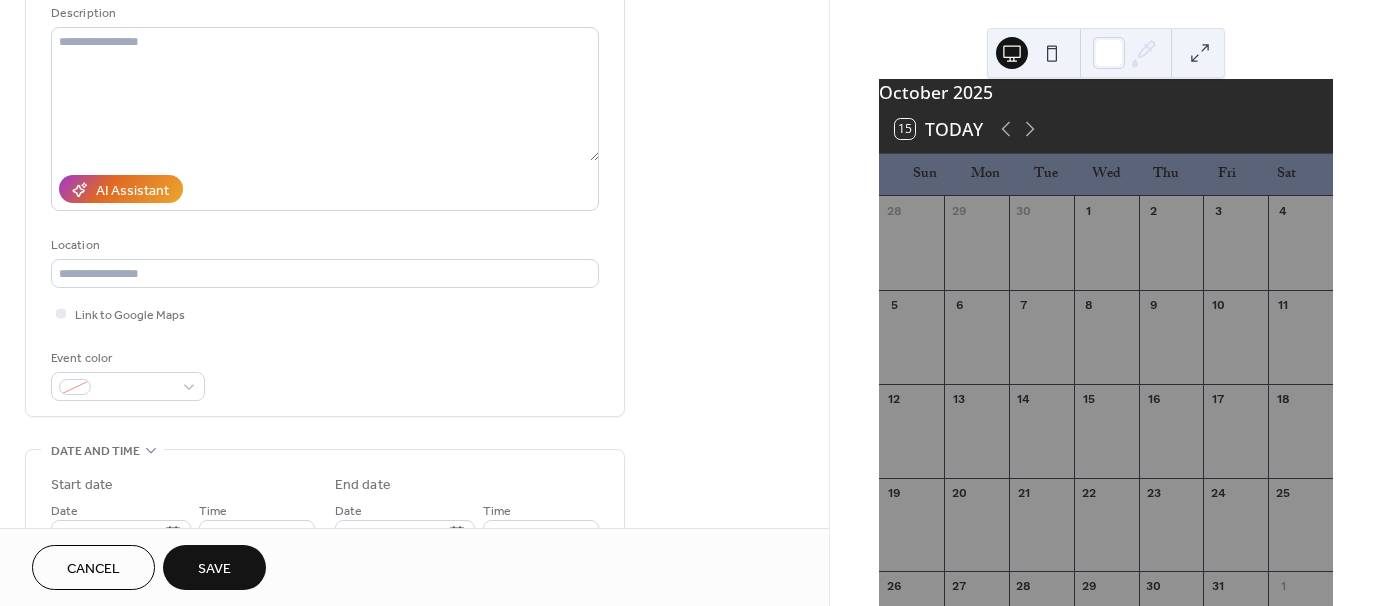 scroll, scrollTop: 200, scrollLeft: 0, axis: vertical 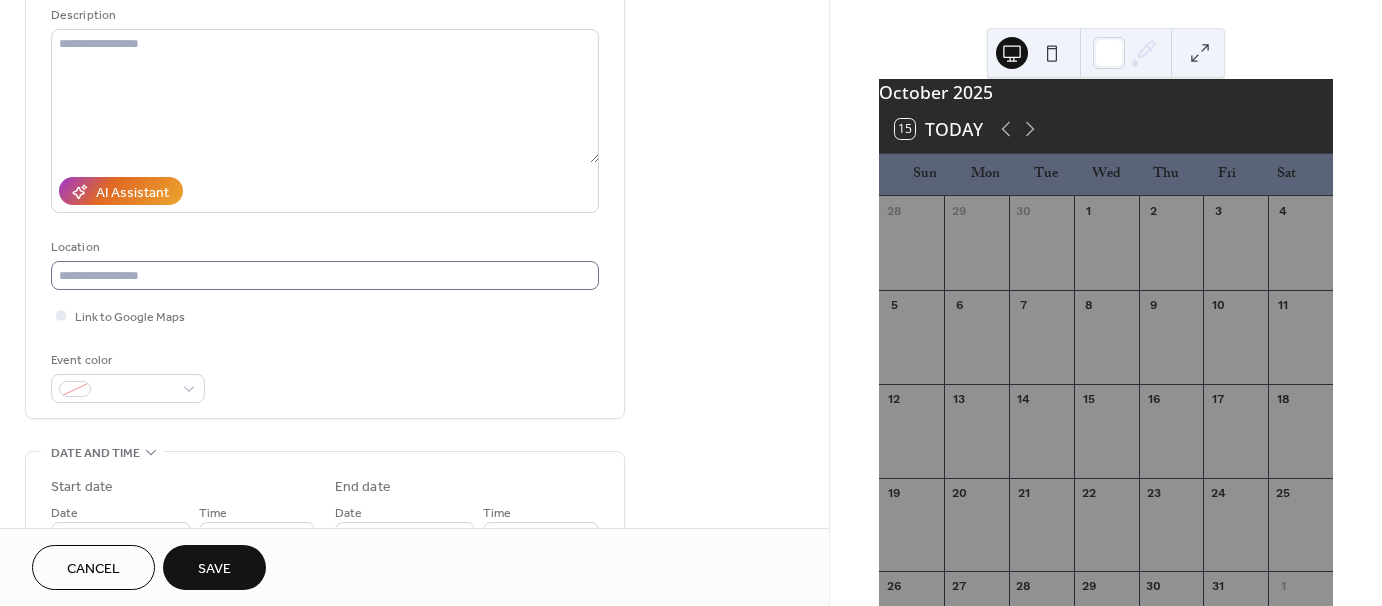 type on "**********" 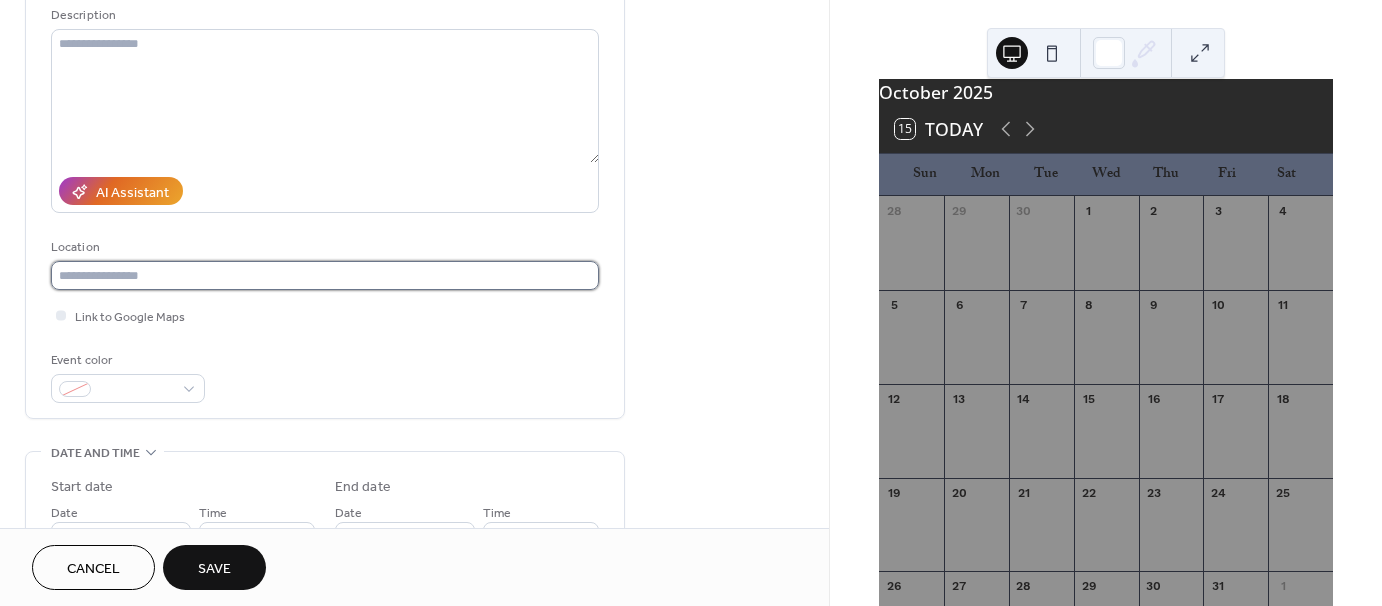 click at bounding box center [325, 275] 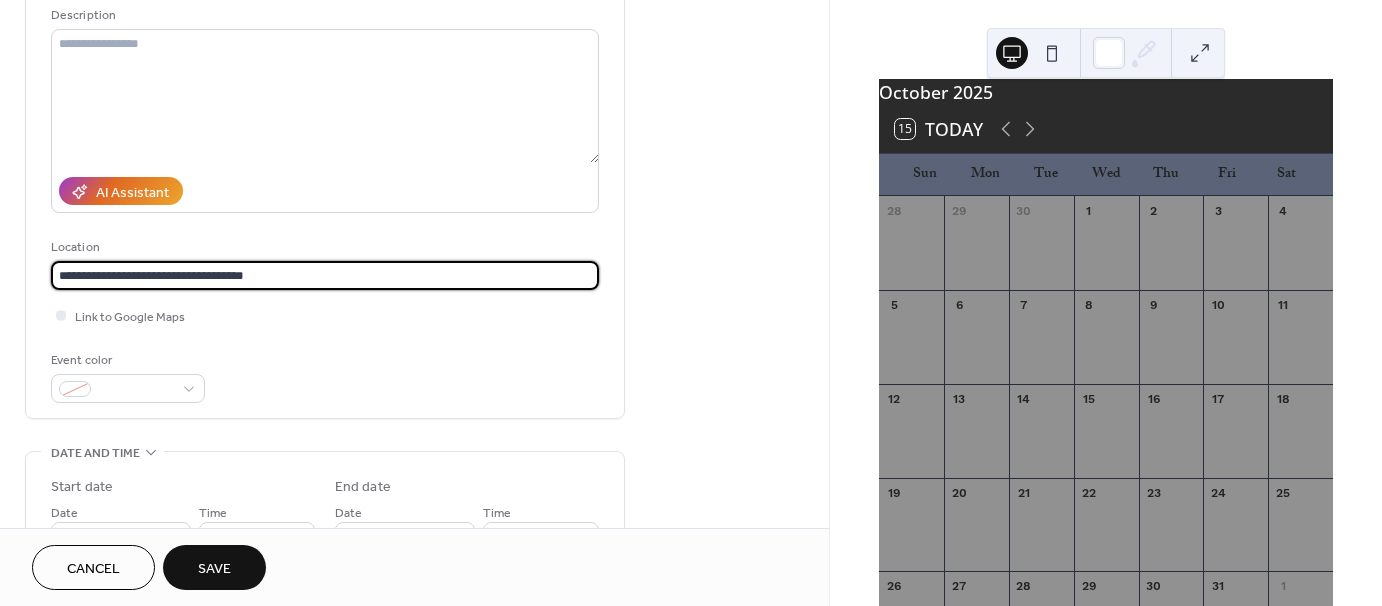 click on "**********" at bounding box center (325, 275) 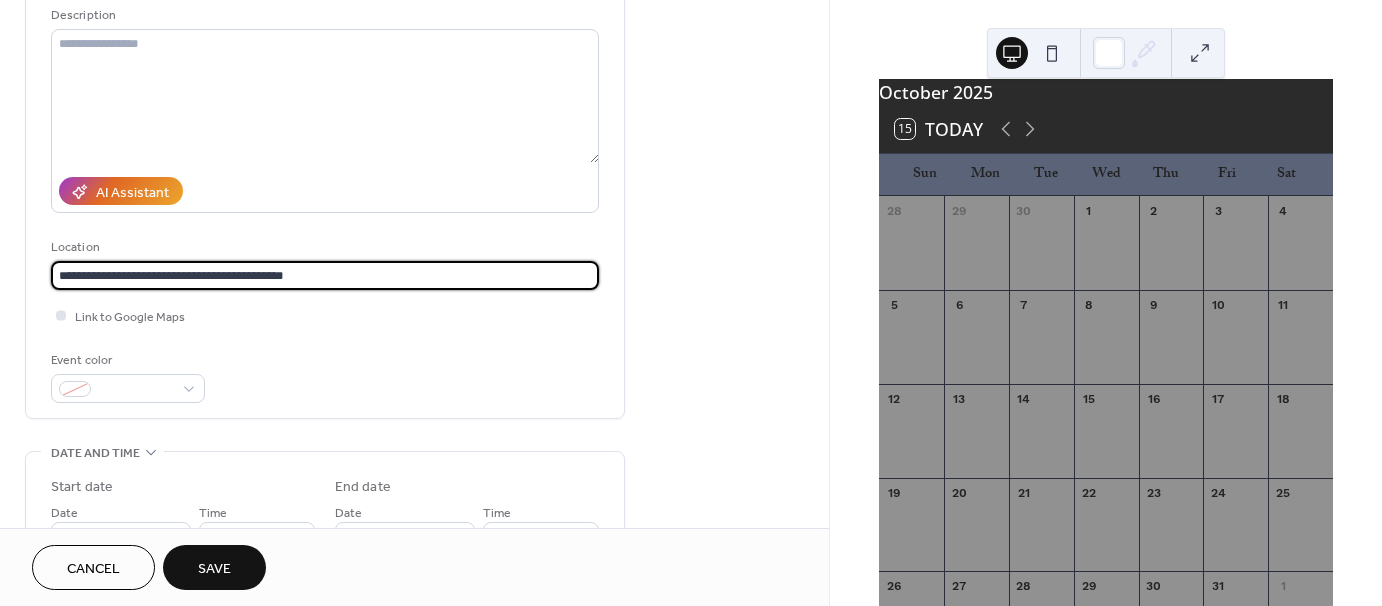 type on "**********" 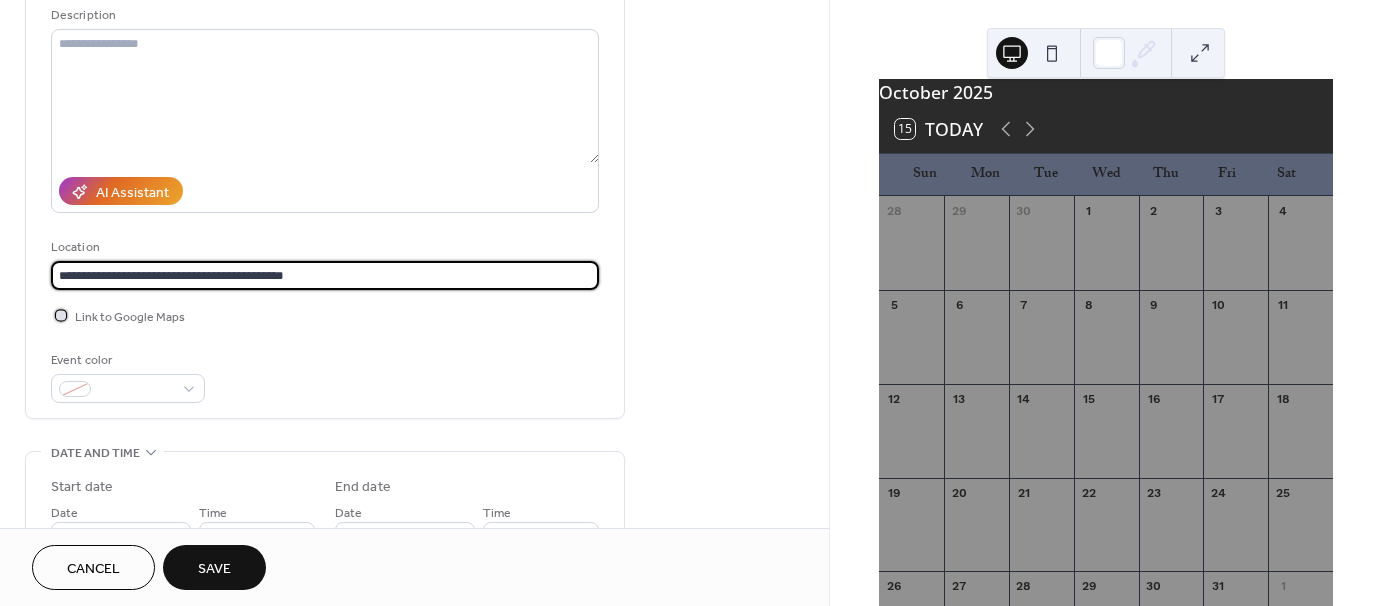 click at bounding box center [61, 315] 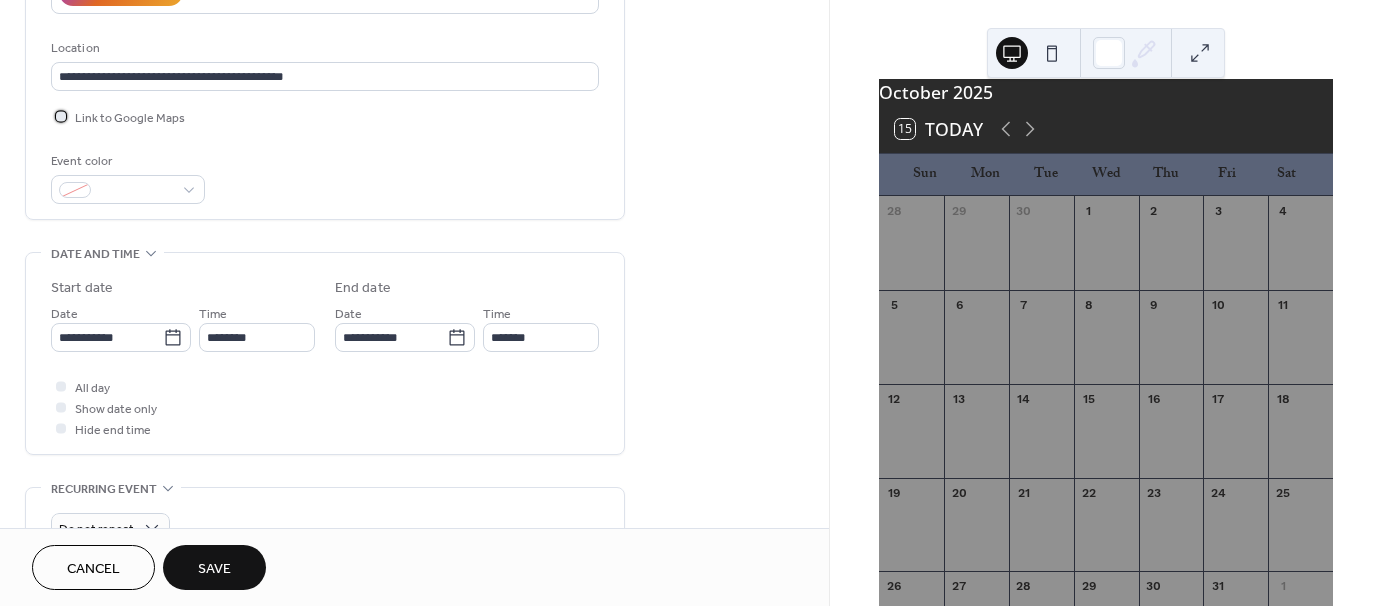 scroll, scrollTop: 400, scrollLeft: 0, axis: vertical 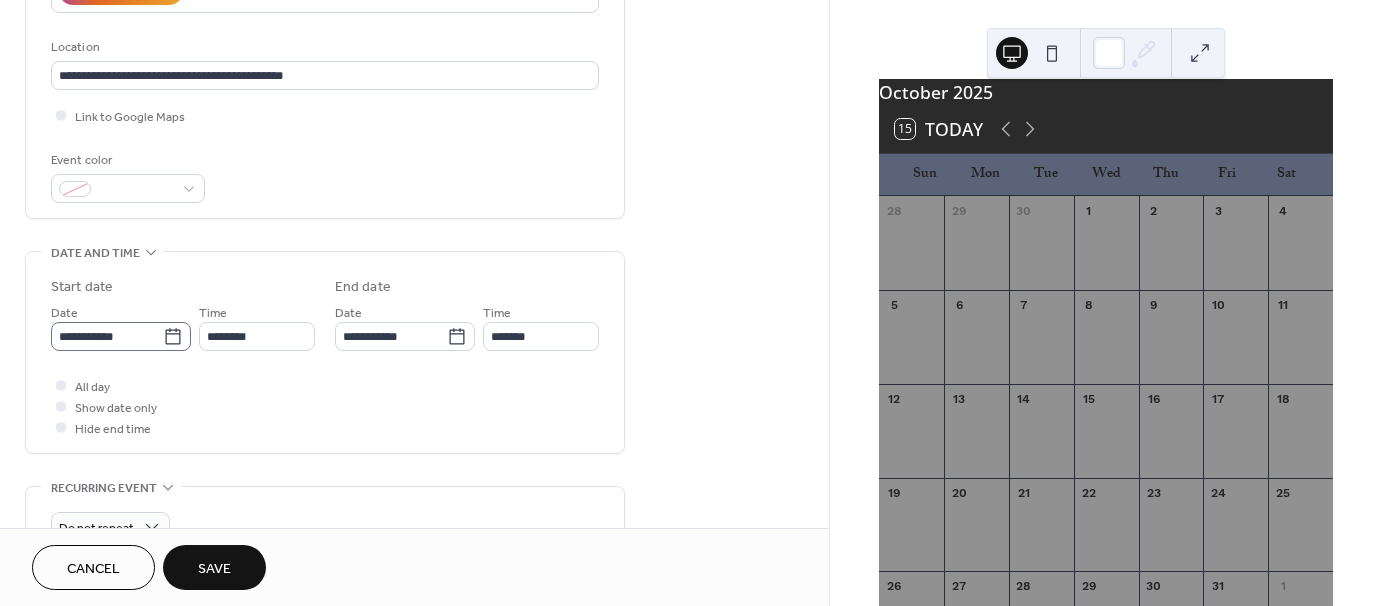 click 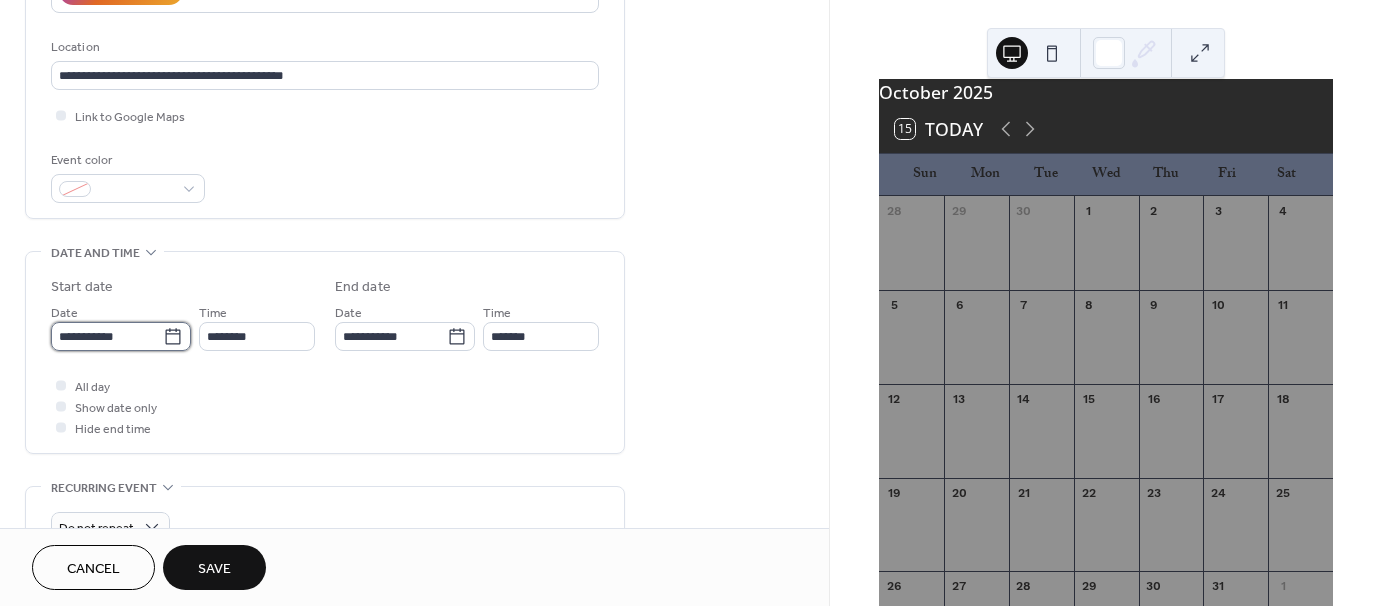 click on "**********" at bounding box center [107, 336] 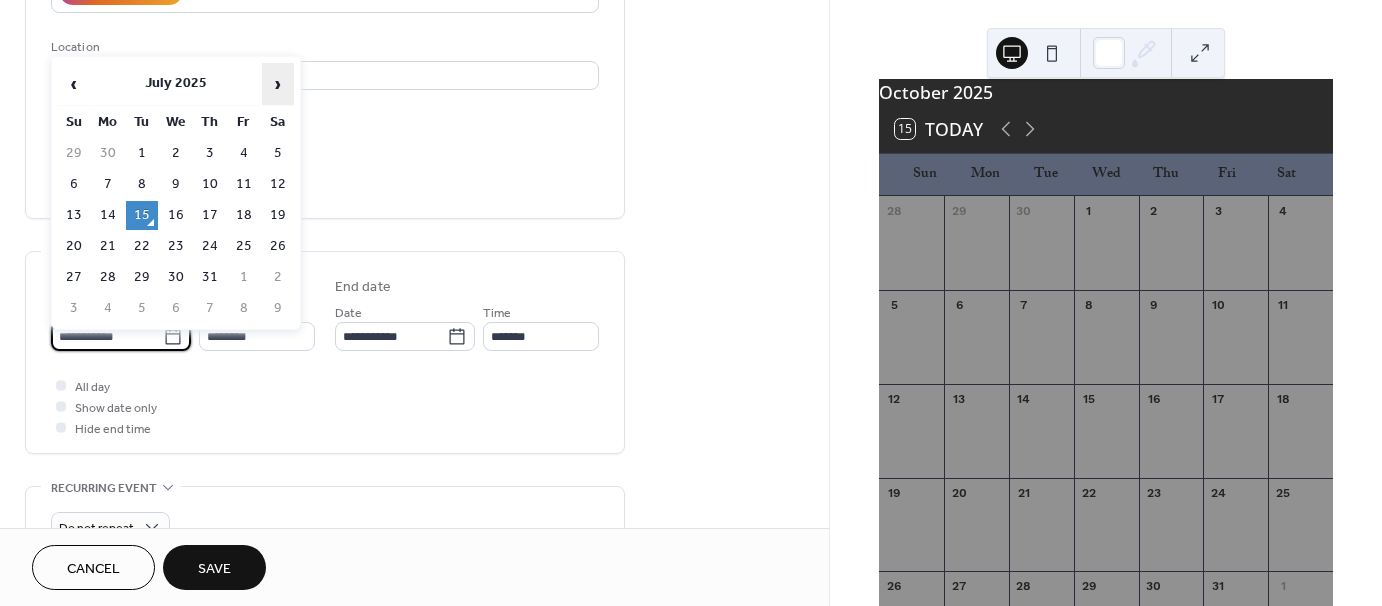 click on "›" at bounding box center [278, 84] 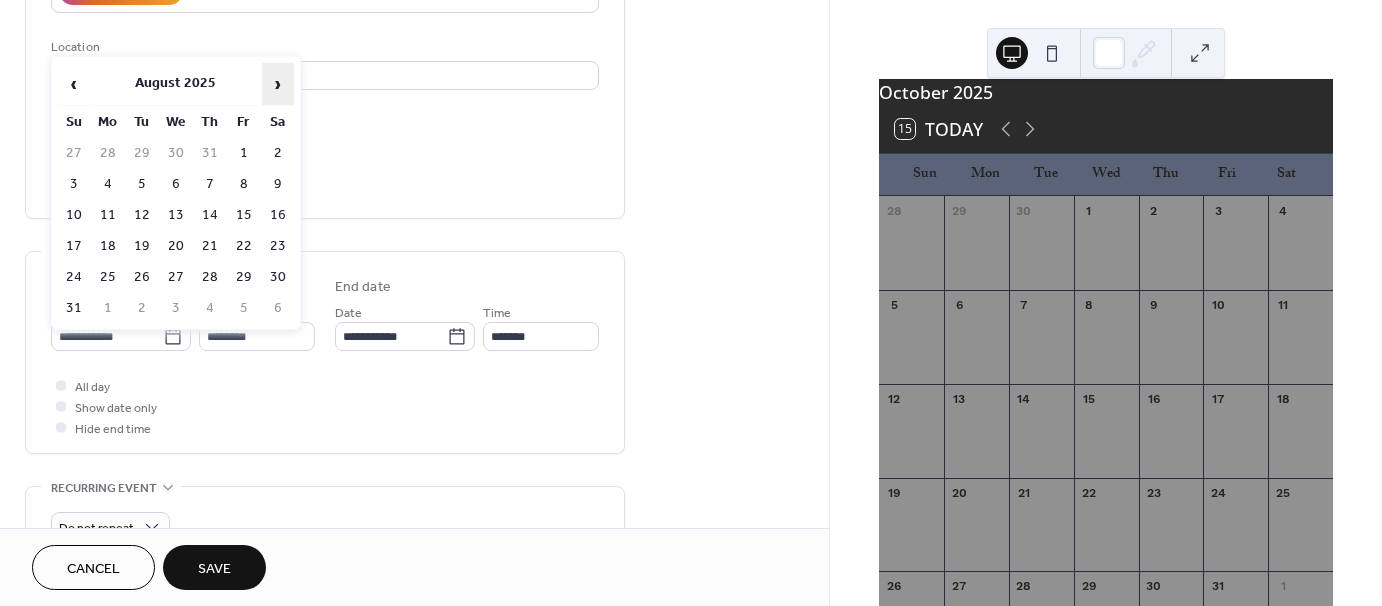 click on "›" at bounding box center [278, 84] 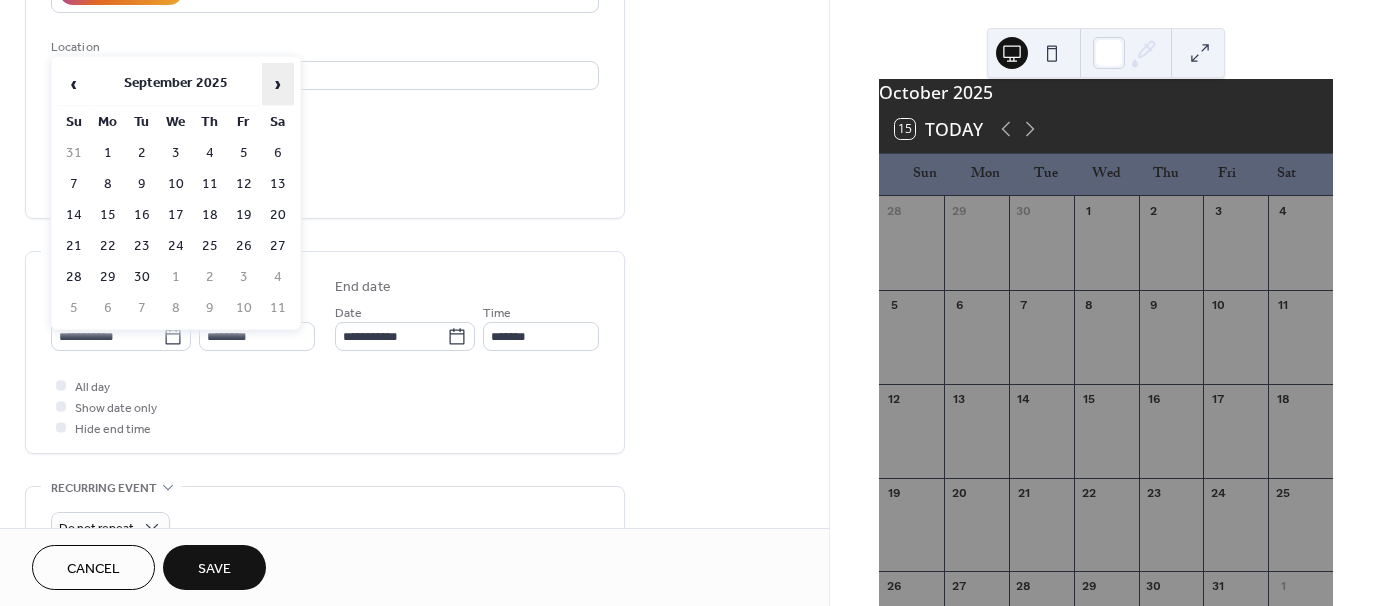 click on "›" at bounding box center [278, 84] 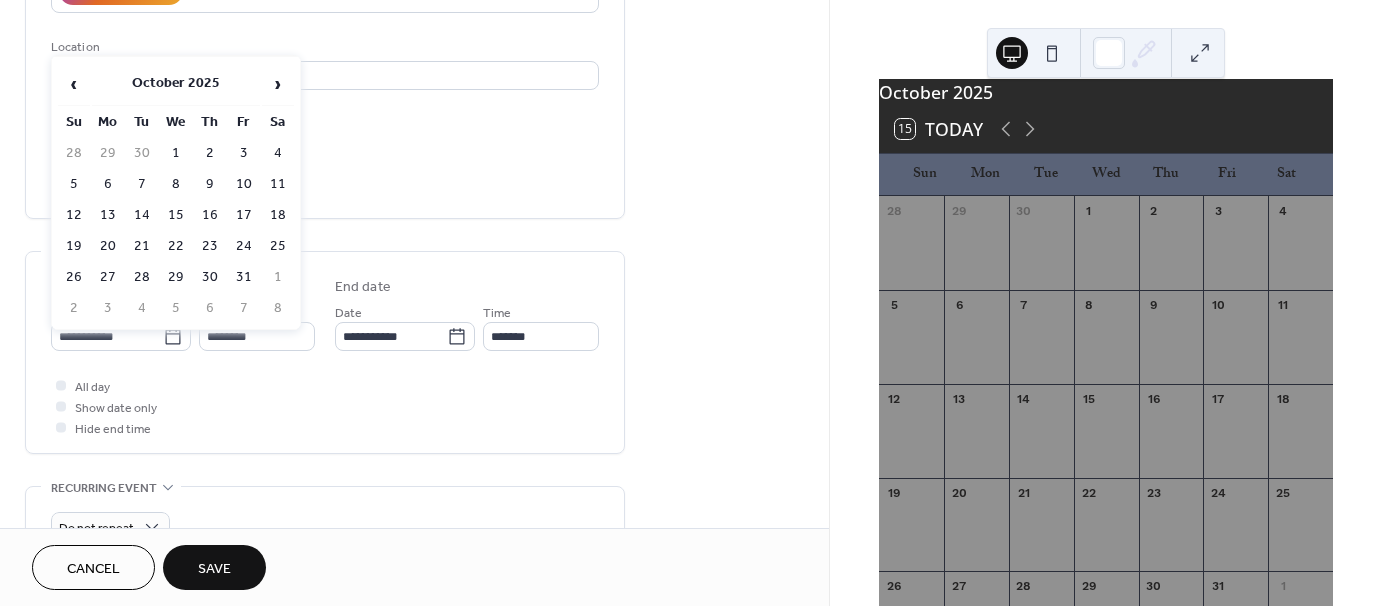 click on "3" at bounding box center [244, 153] 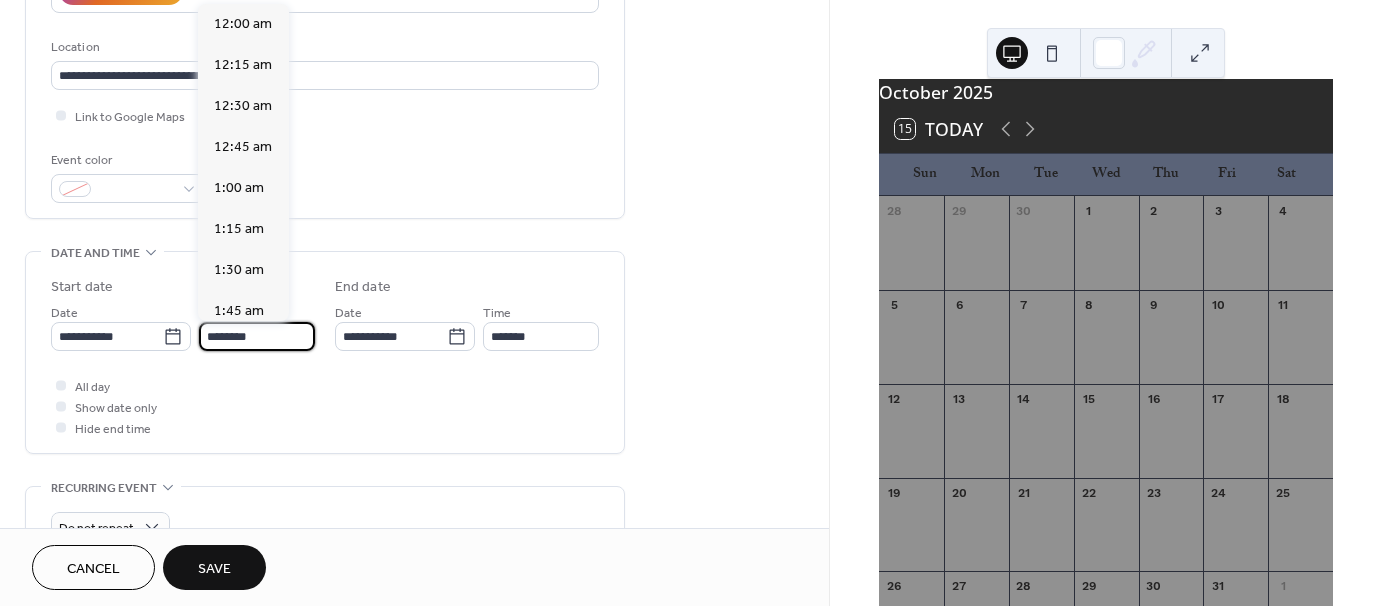 scroll, scrollTop: 1968, scrollLeft: 0, axis: vertical 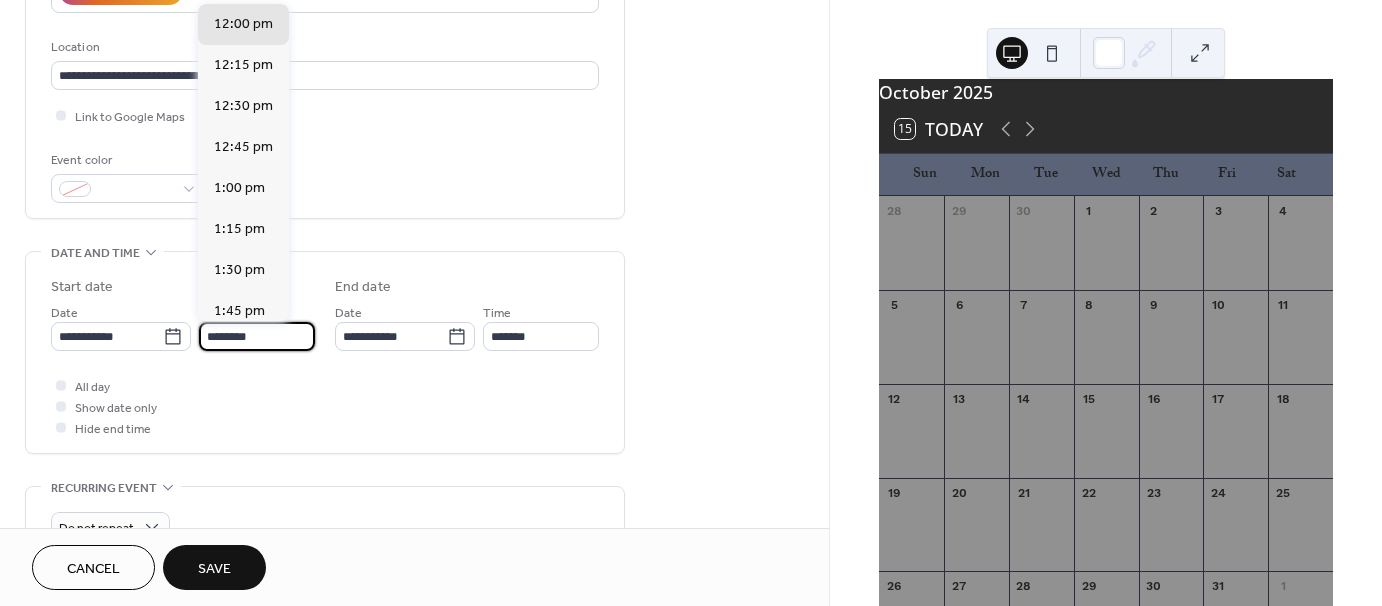 click on "********" at bounding box center [257, 336] 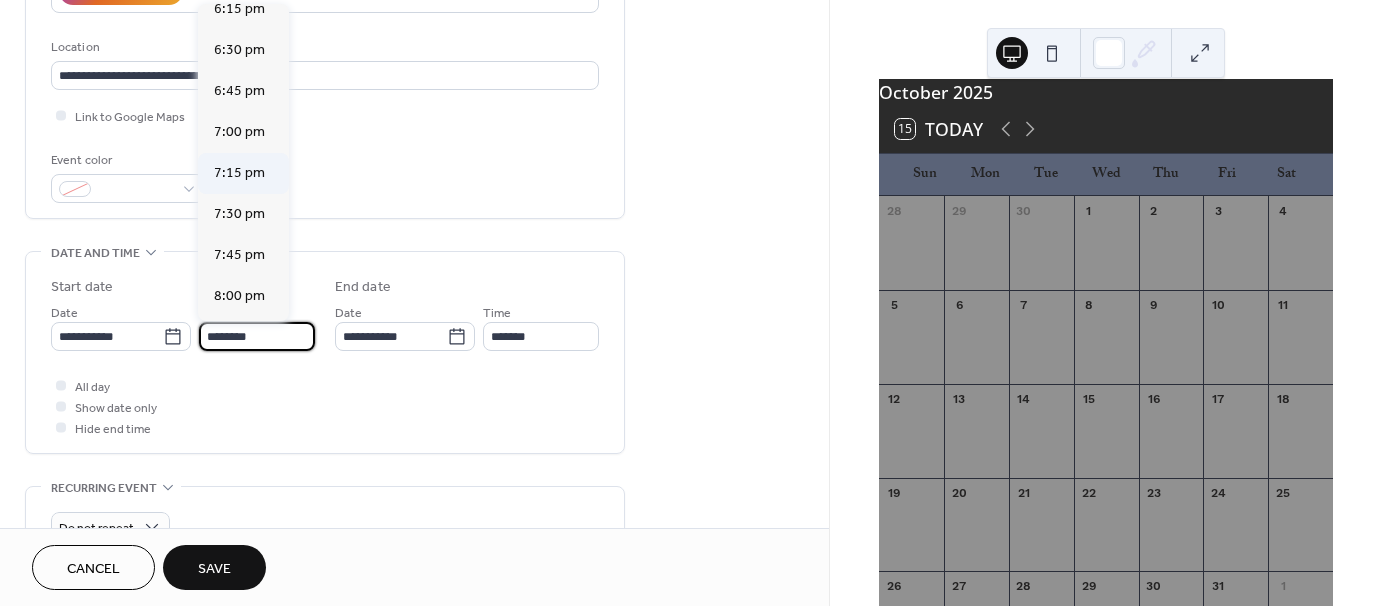 scroll, scrollTop: 2968, scrollLeft: 0, axis: vertical 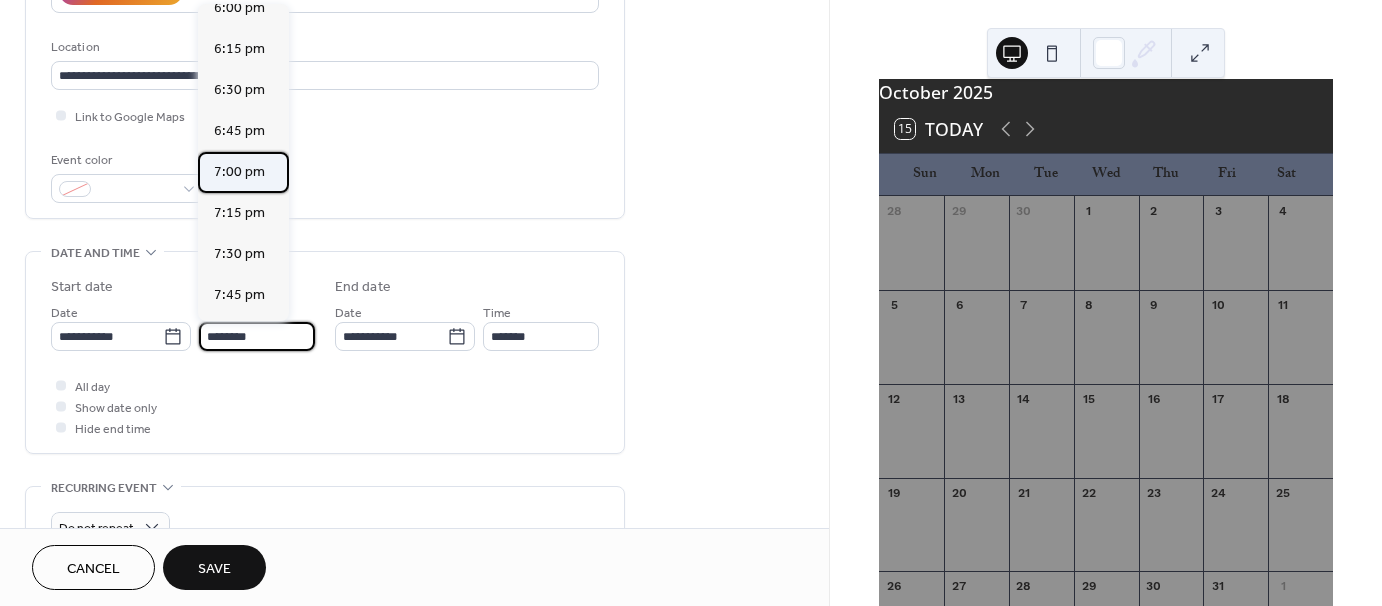 click on "7:00 pm" at bounding box center (239, 172) 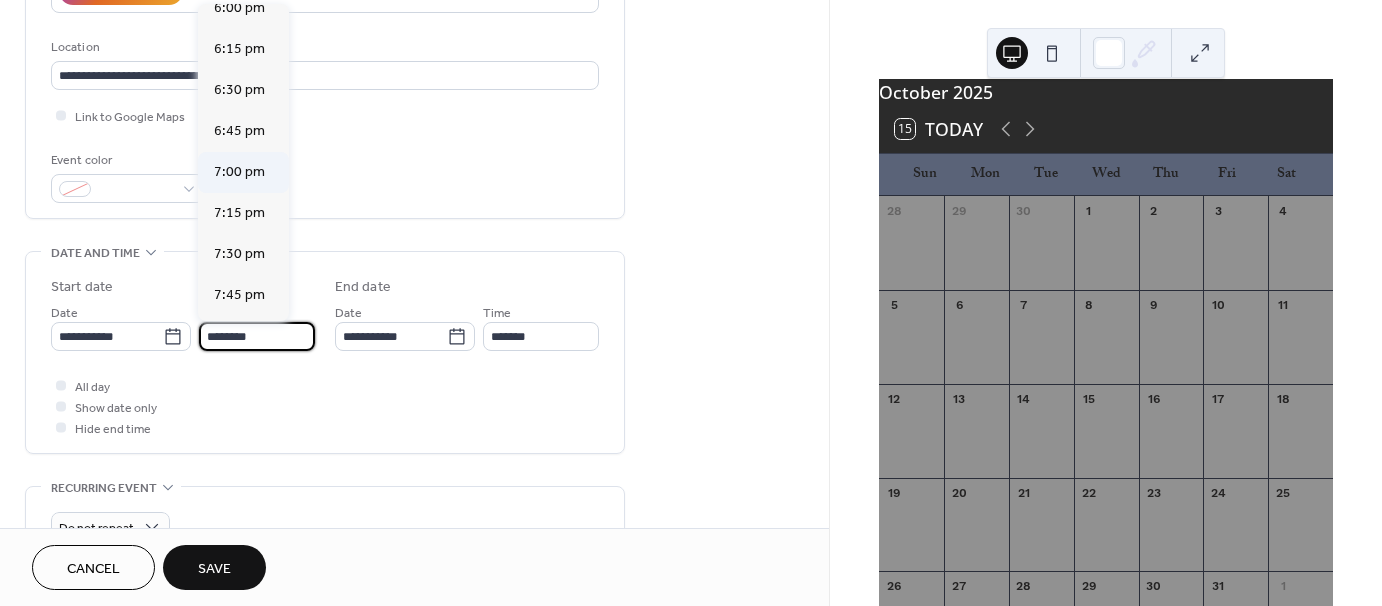 type on "*******" 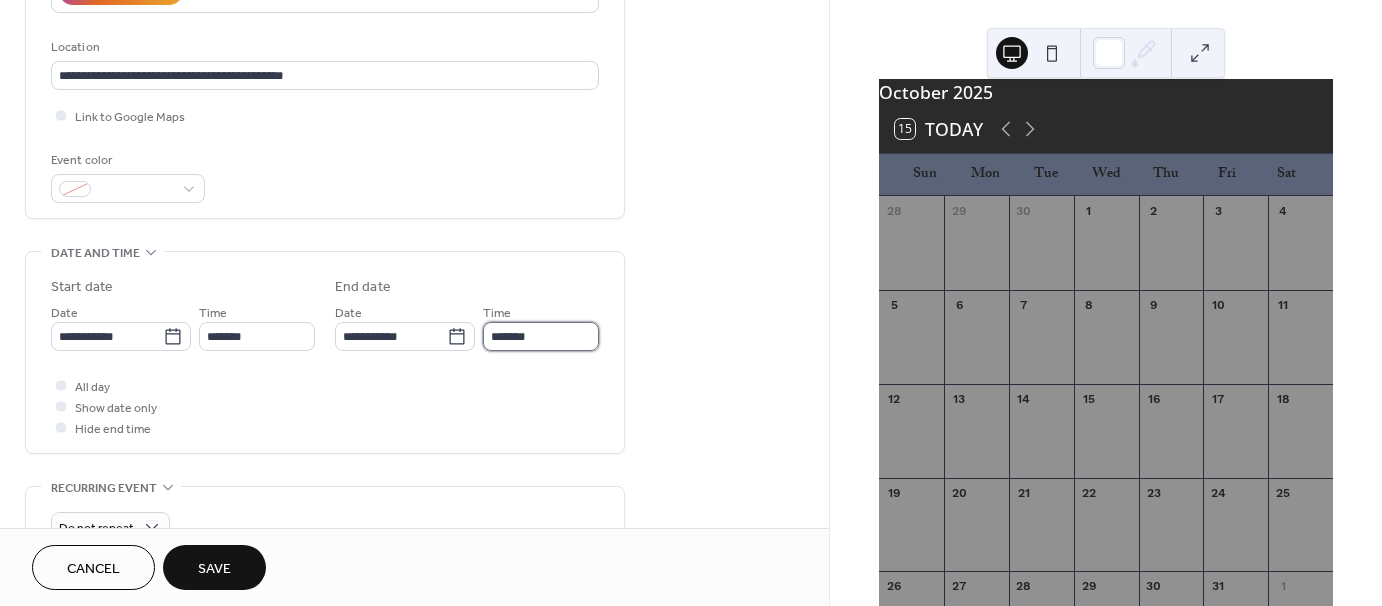 click on "*******" at bounding box center [541, 336] 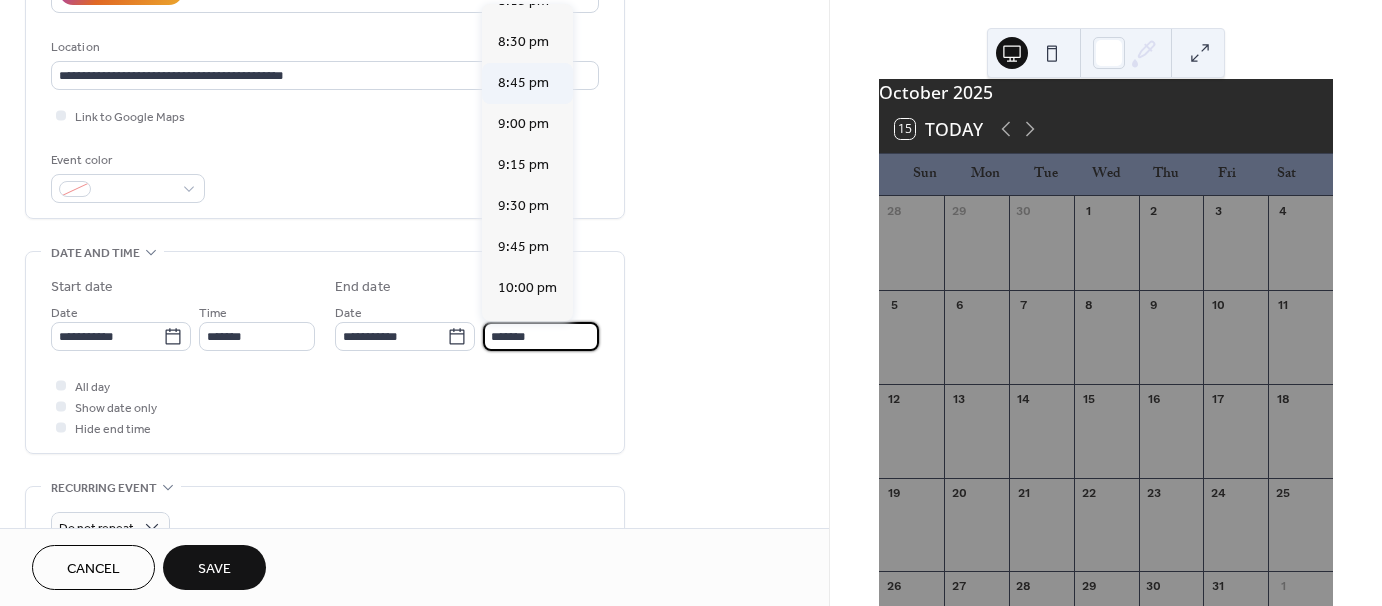 scroll, scrollTop: 200, scrollLeft: 0, axis: vertical 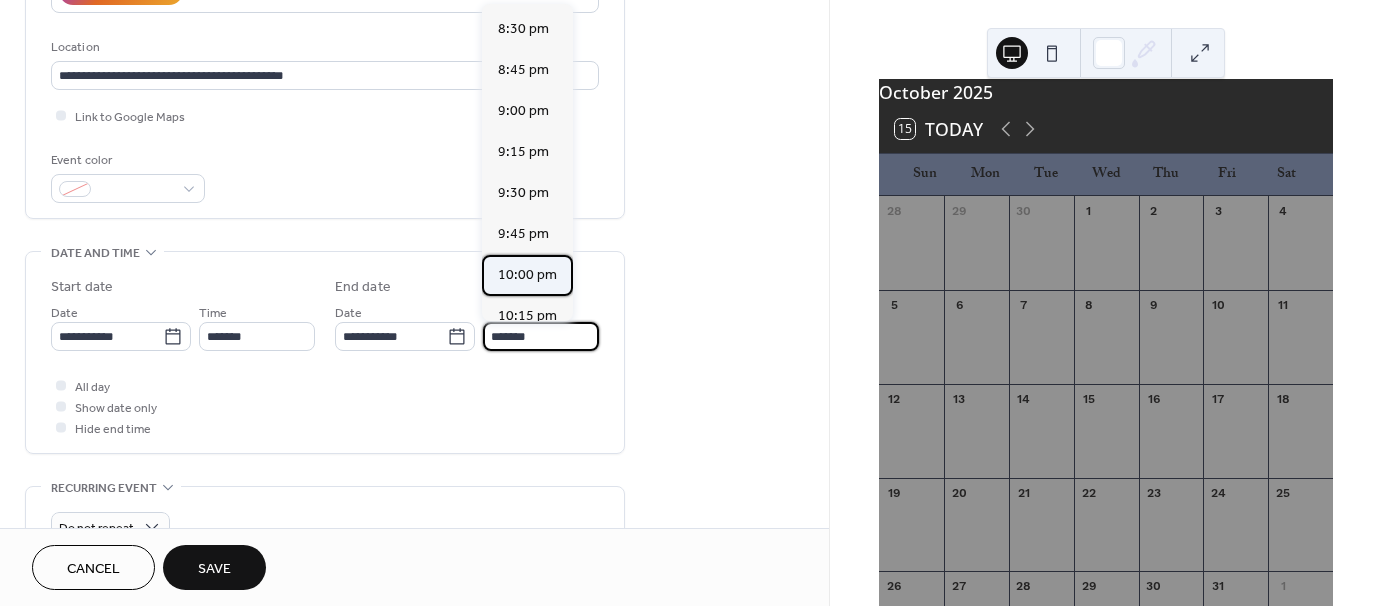 click on "10:00 pm" at bounding box center [527, 275] 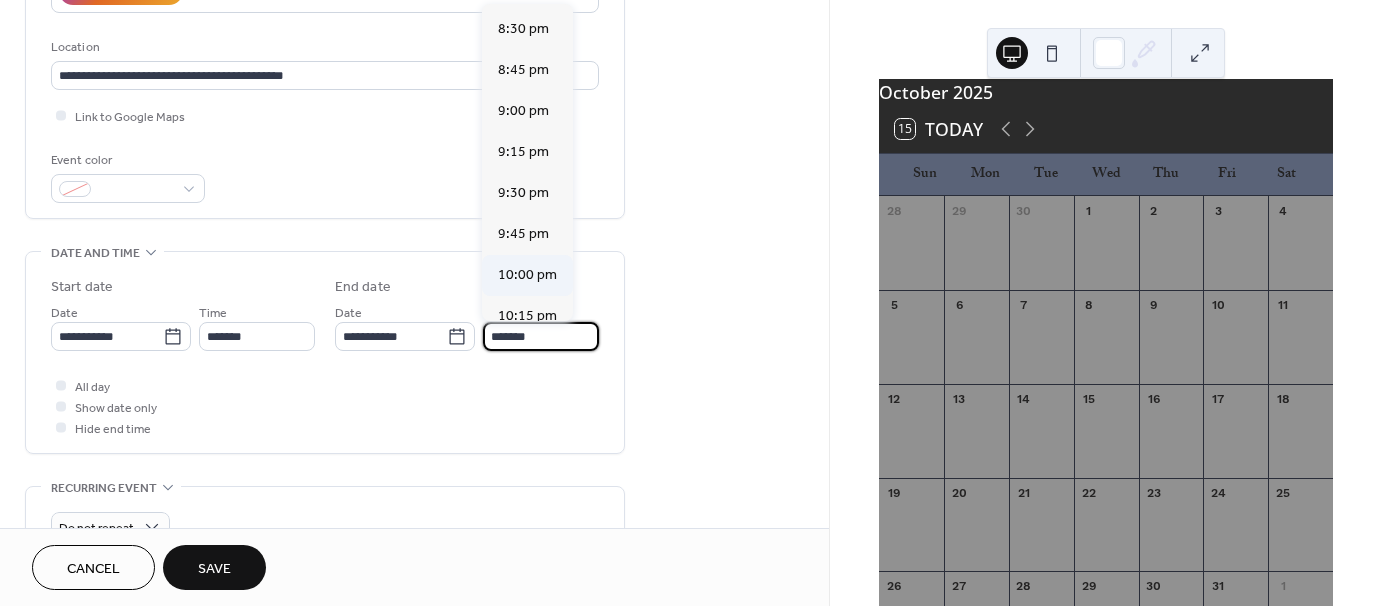 type on "********" 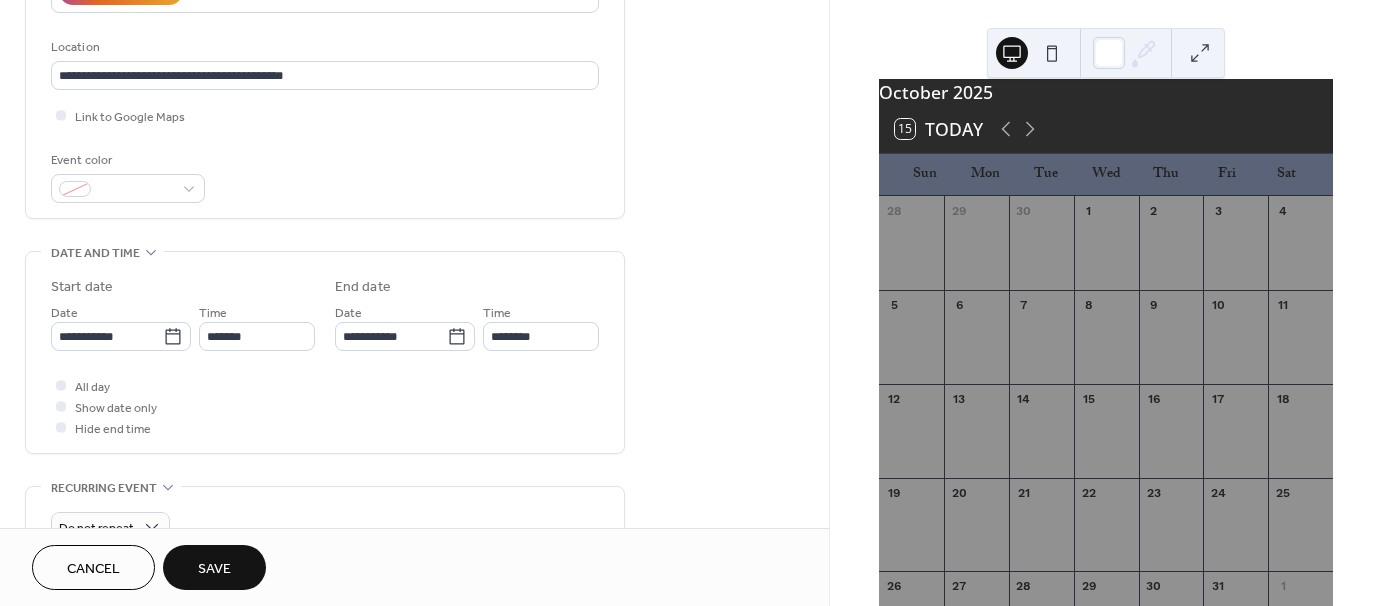 click on "Save" at bounding box center [214, 569] 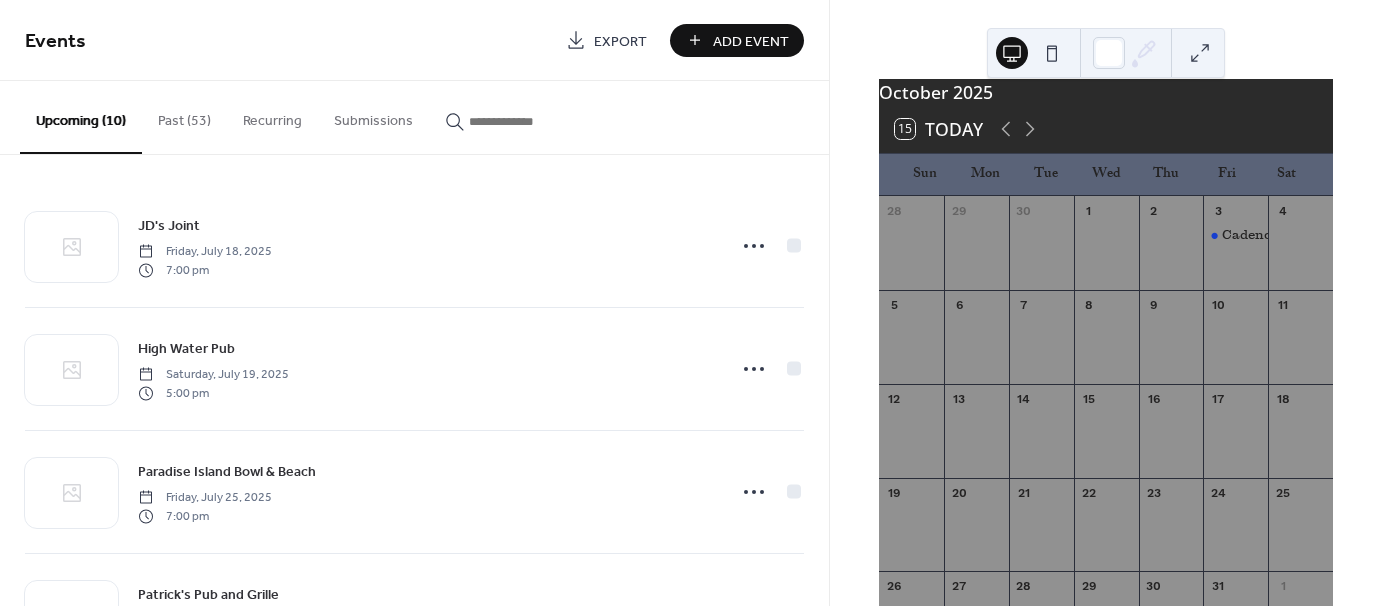 click at bounding box center (911, 348) 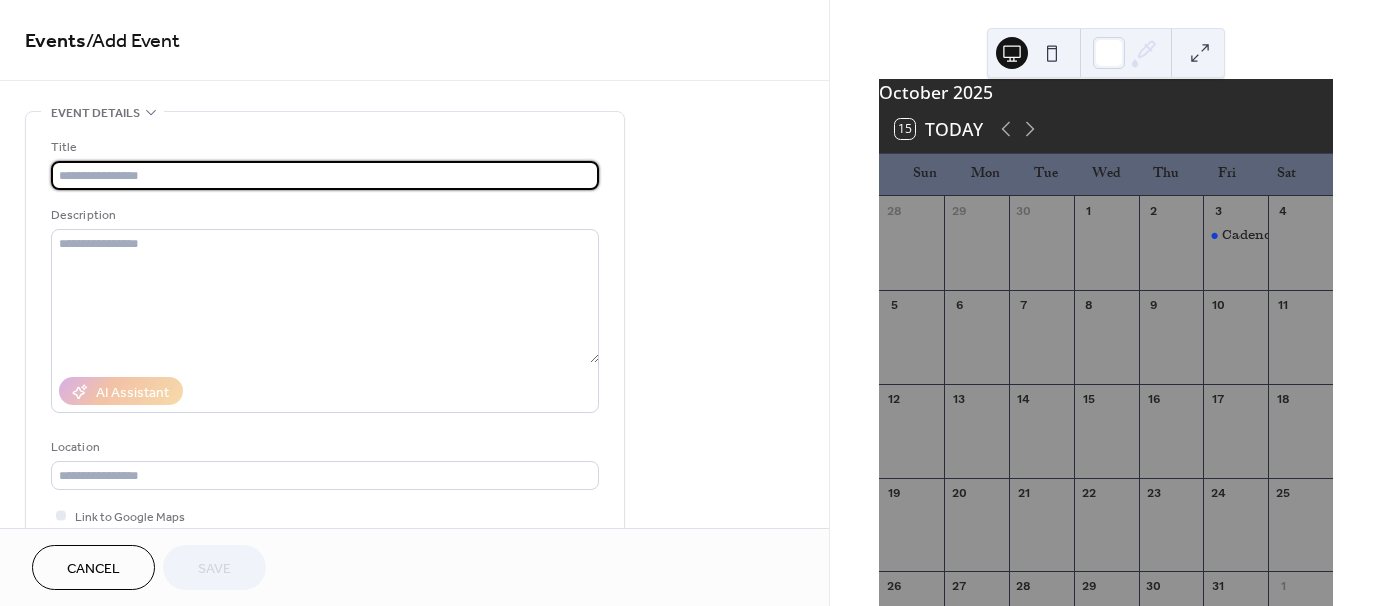 click at bounding box center (325, 175) 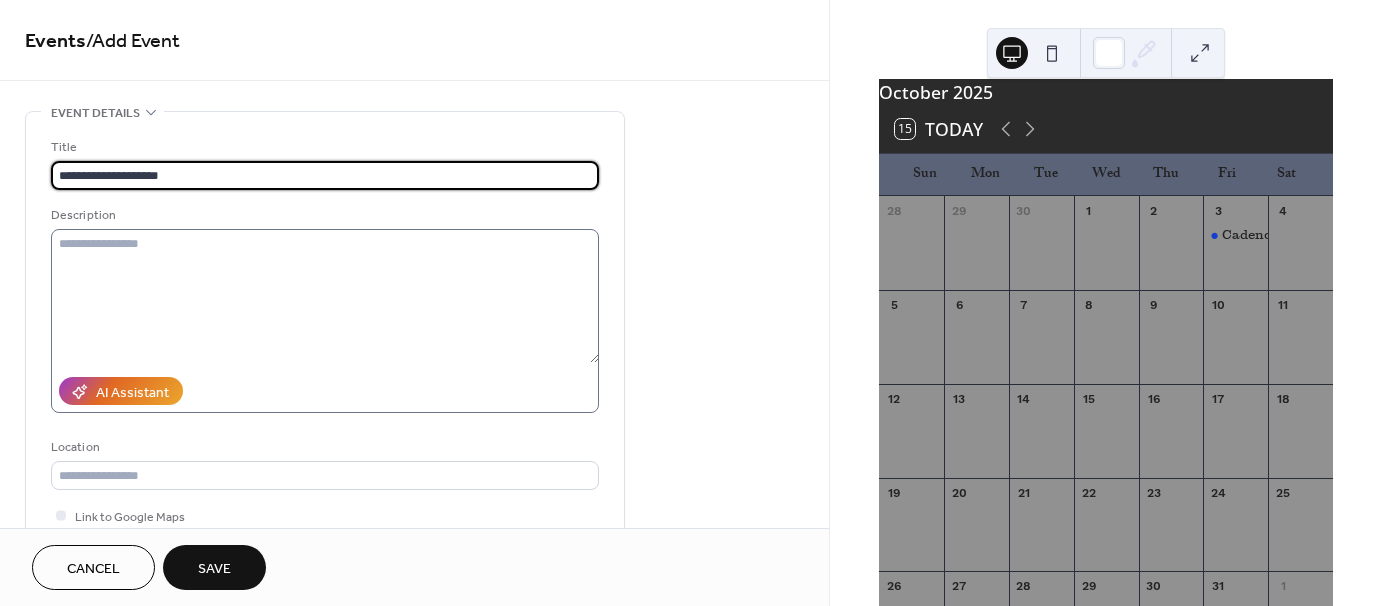 type on "**********" 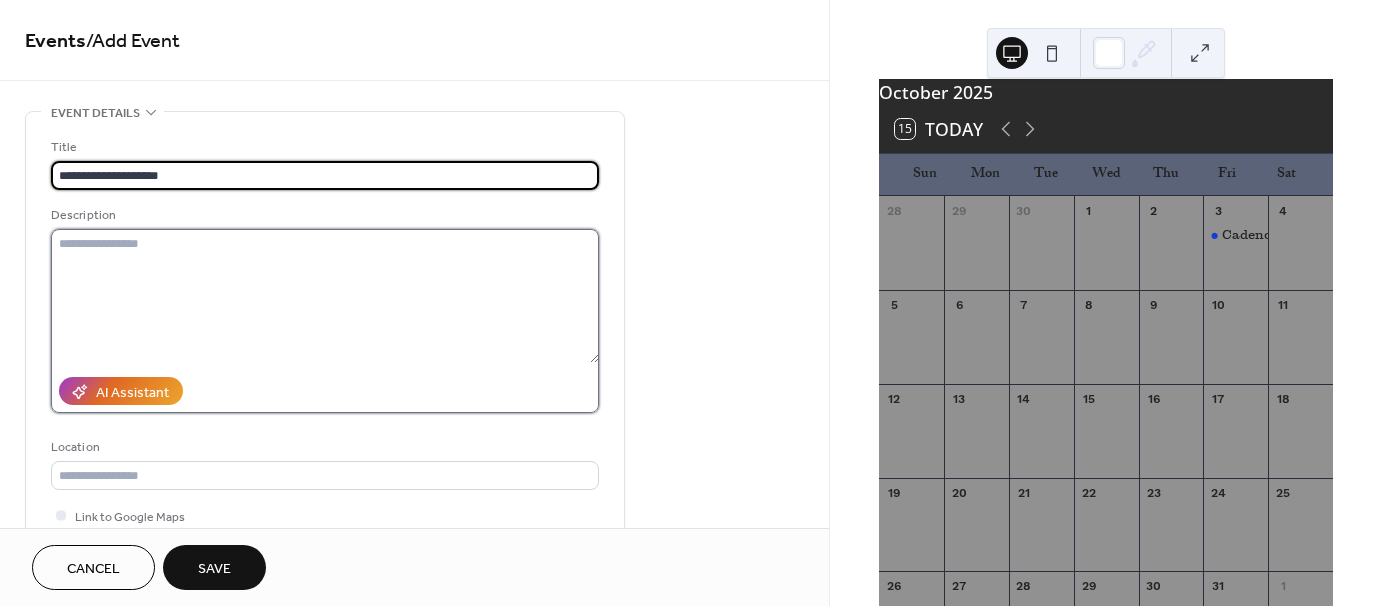 click at bounding box center [325, 296] 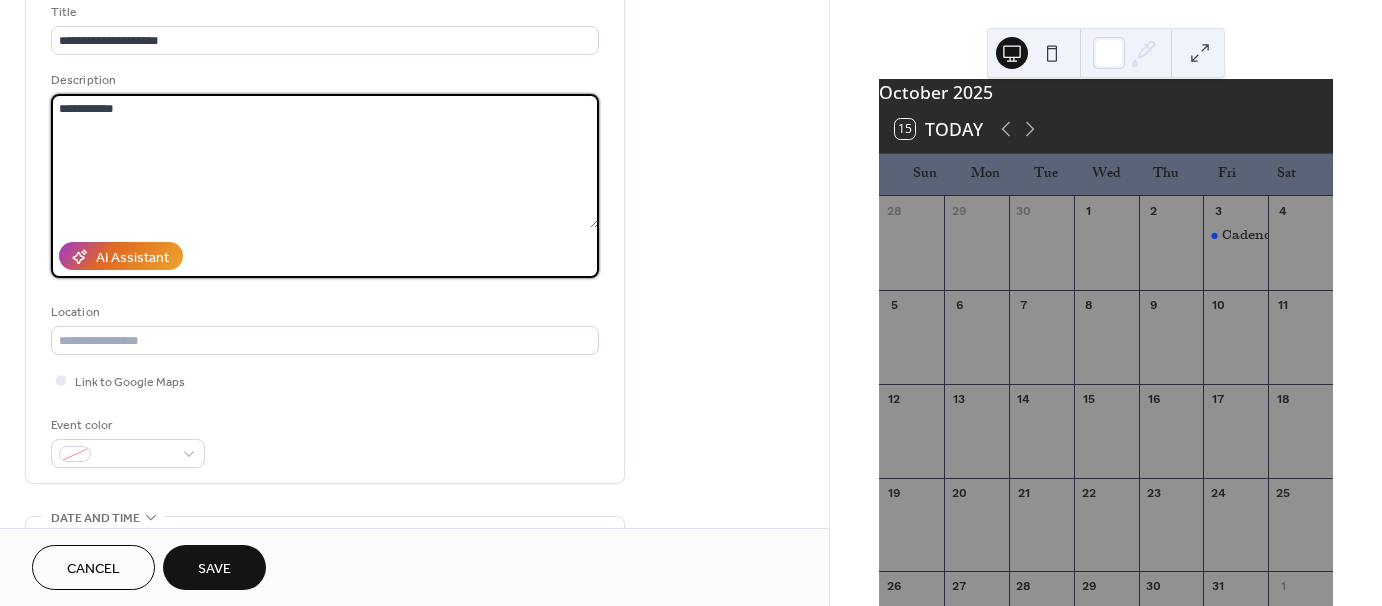 scroll, scrollTop: 200, scrollLeft: 0, axis: vertical 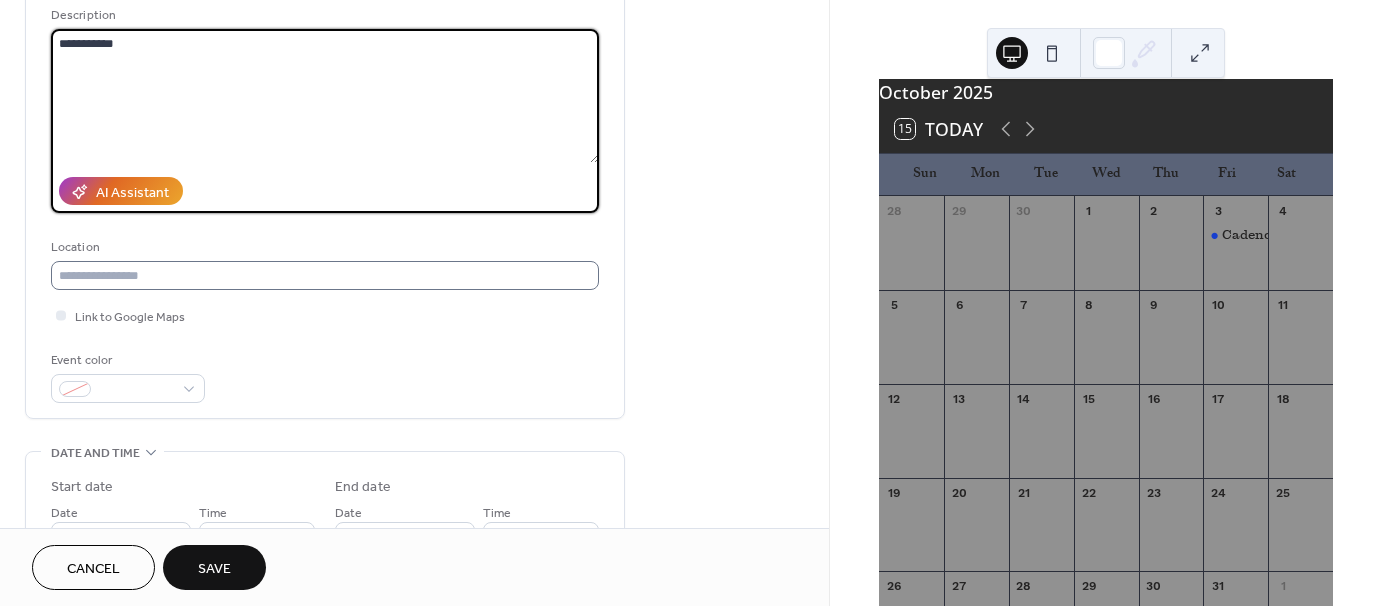 type on "**********" 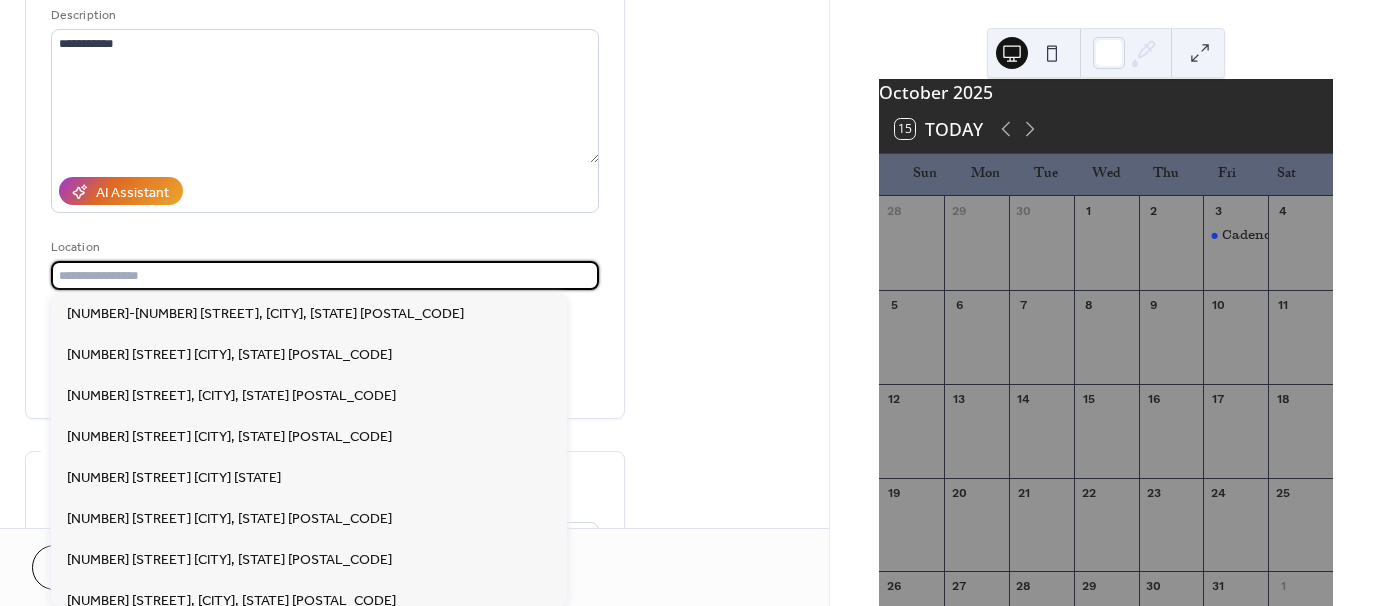 click at bounding box center (325, 275) 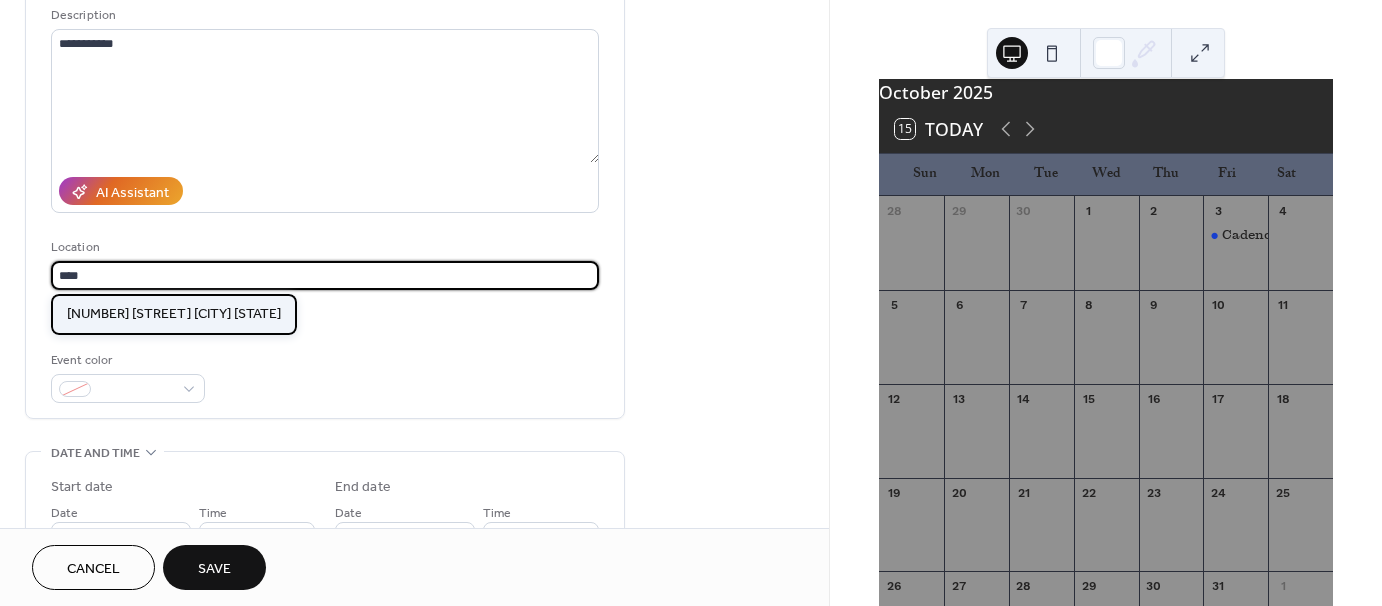 click on "[NUMBER] [STREET] [CITY] [STATE]" at bounding box center [174, 313] 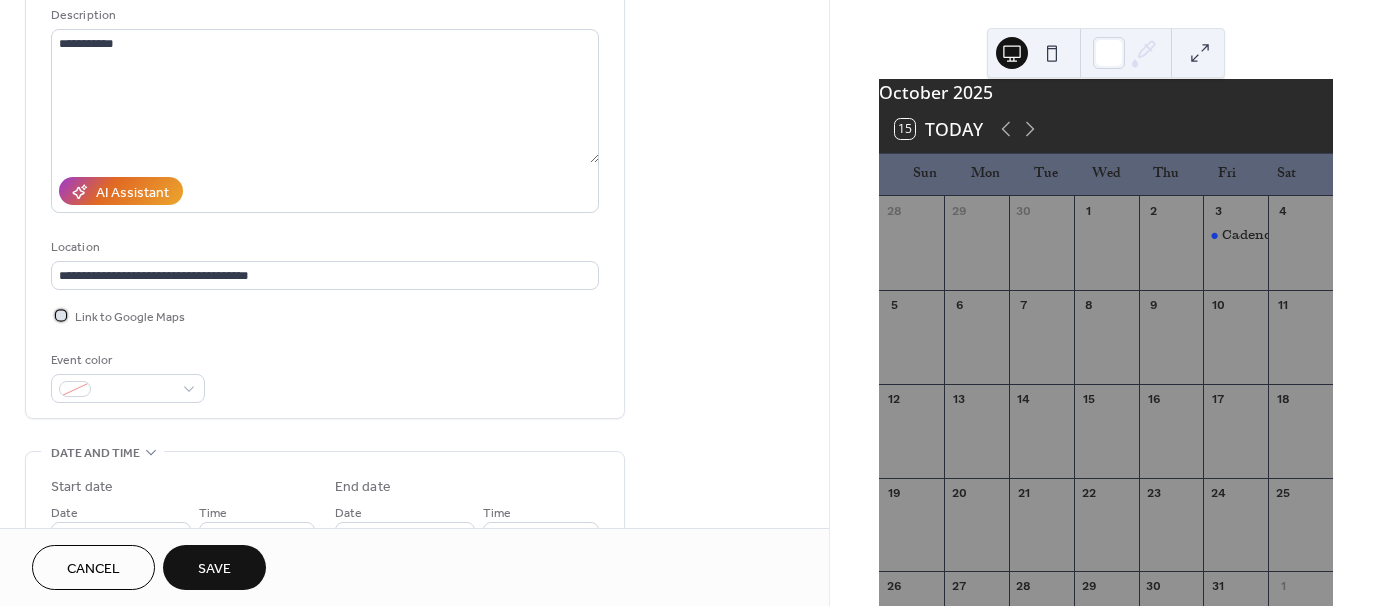 click at bounding box center [61, 315] 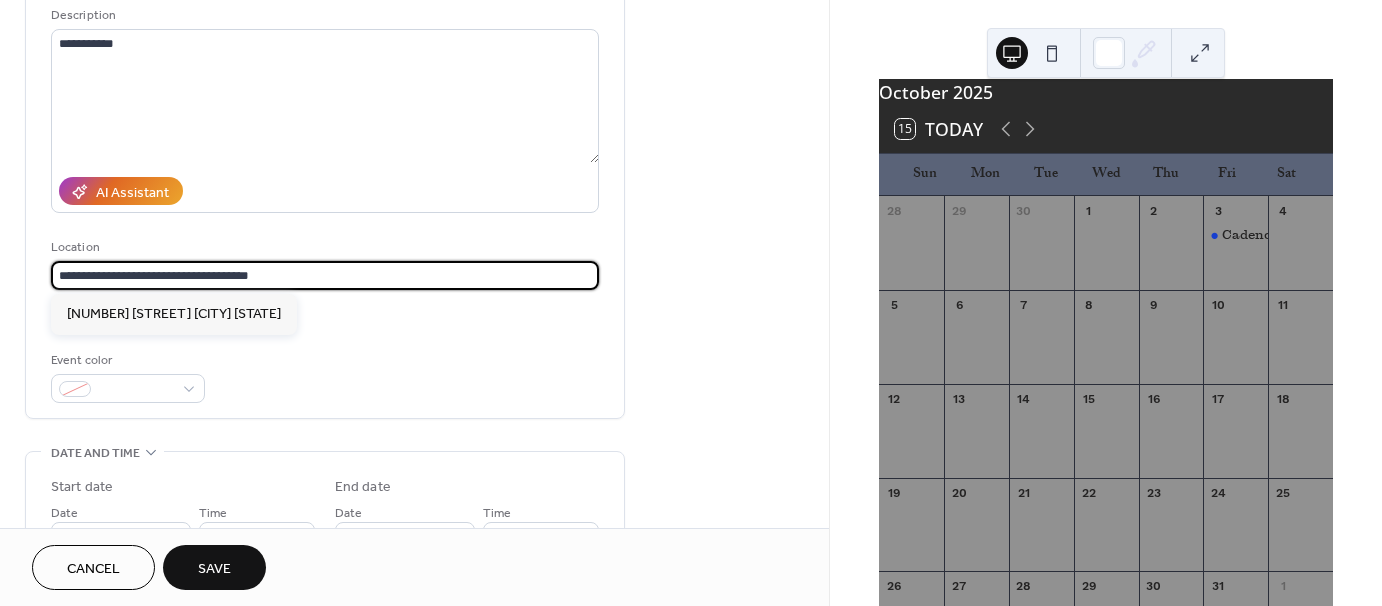 click on "**********" at bounding box center (325, 275) 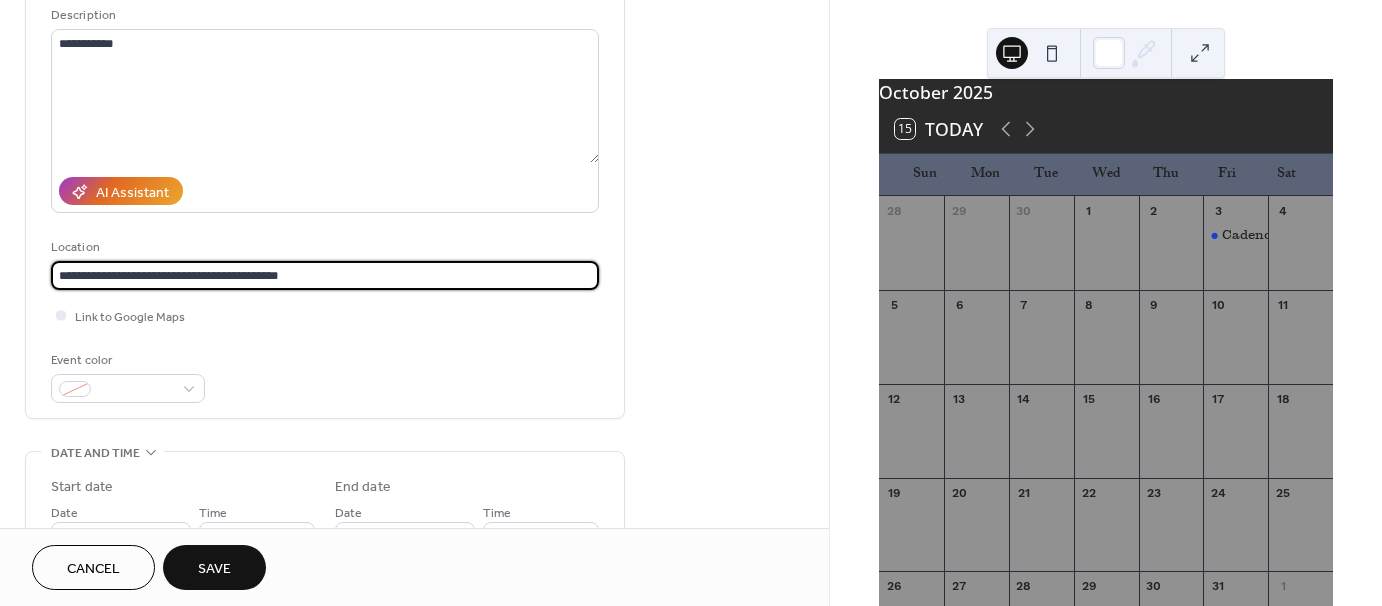 type on "**********" 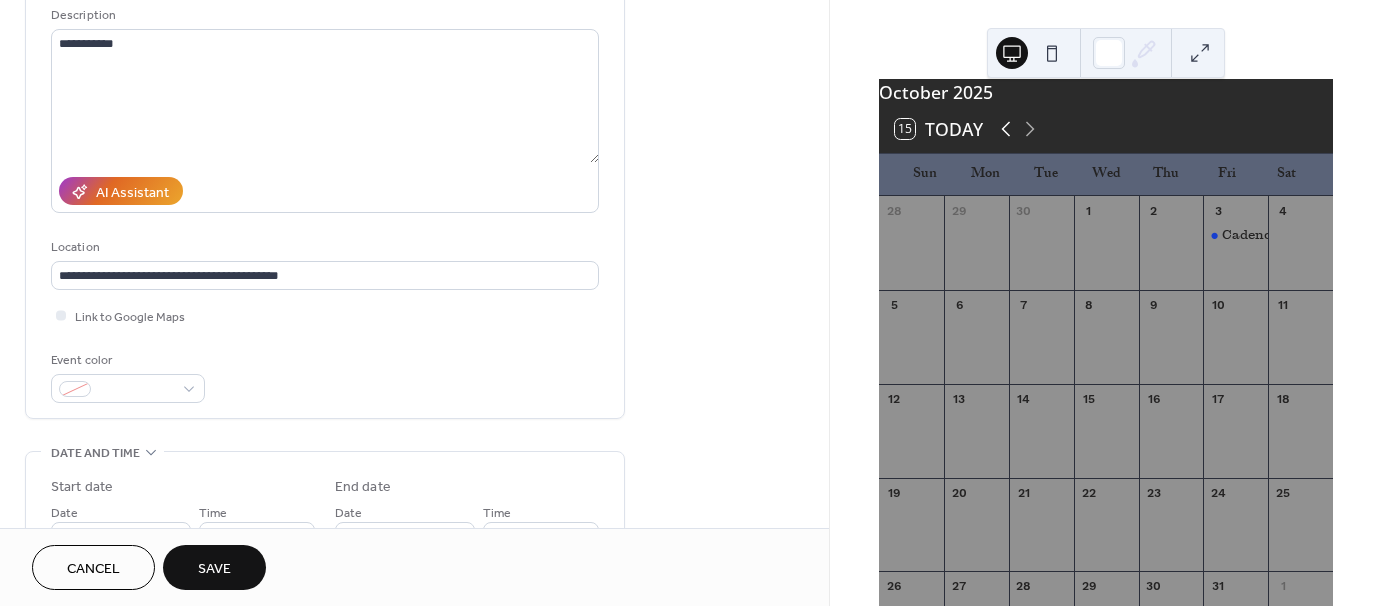 click 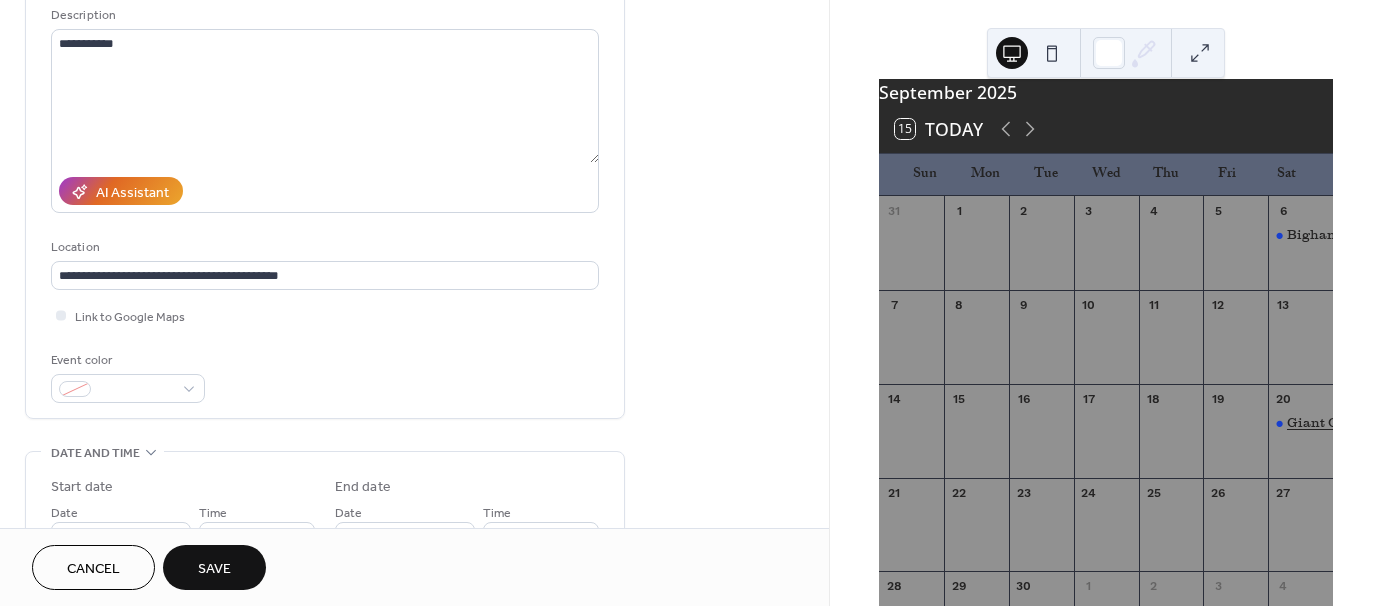 click on "Giant Oaks Winery" at bounding box center (1350, 423) 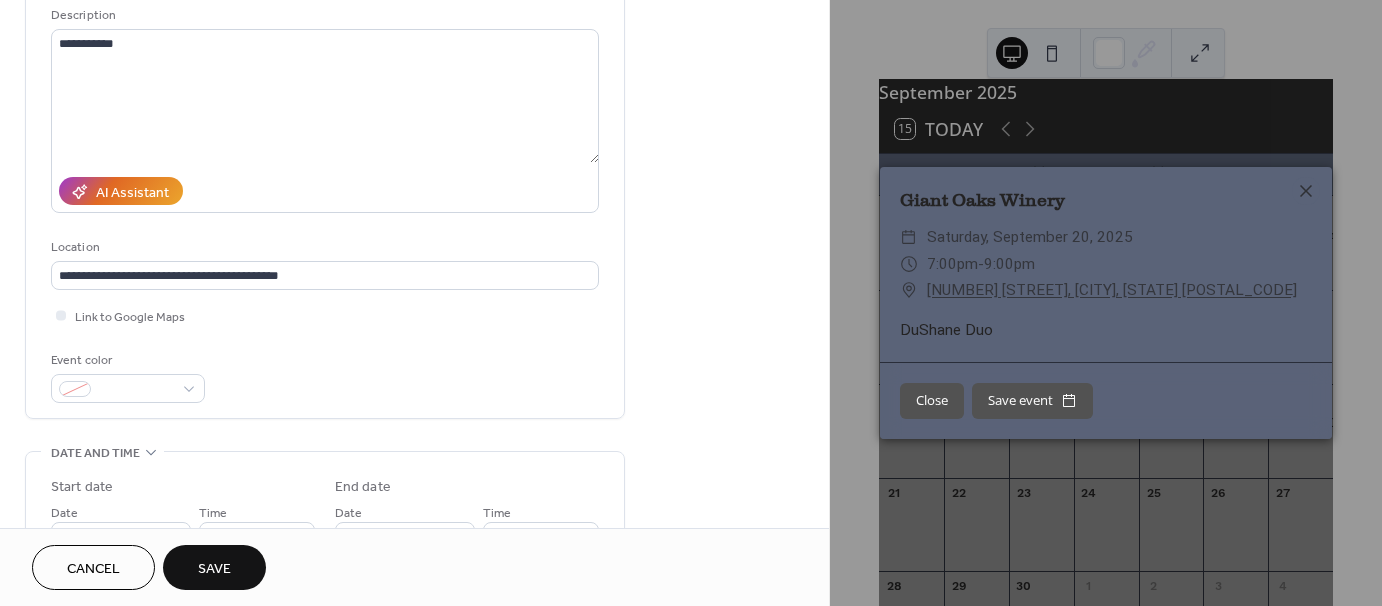click on "Close" at bounding box center (932, 401) 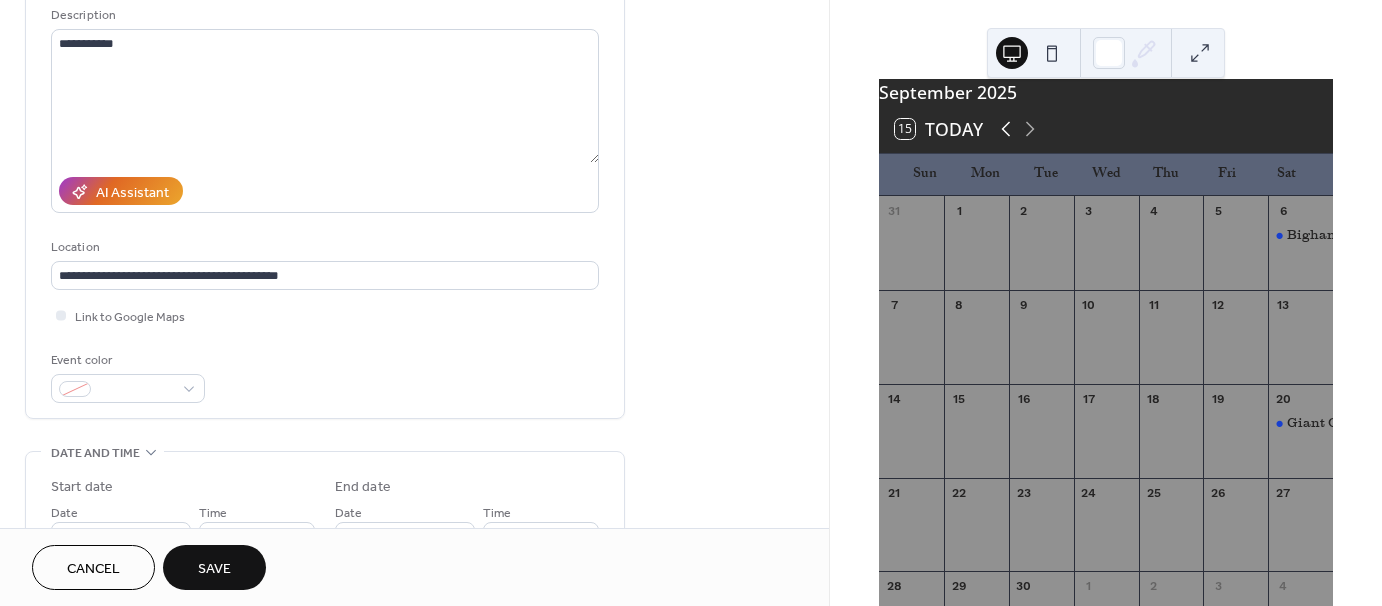 click 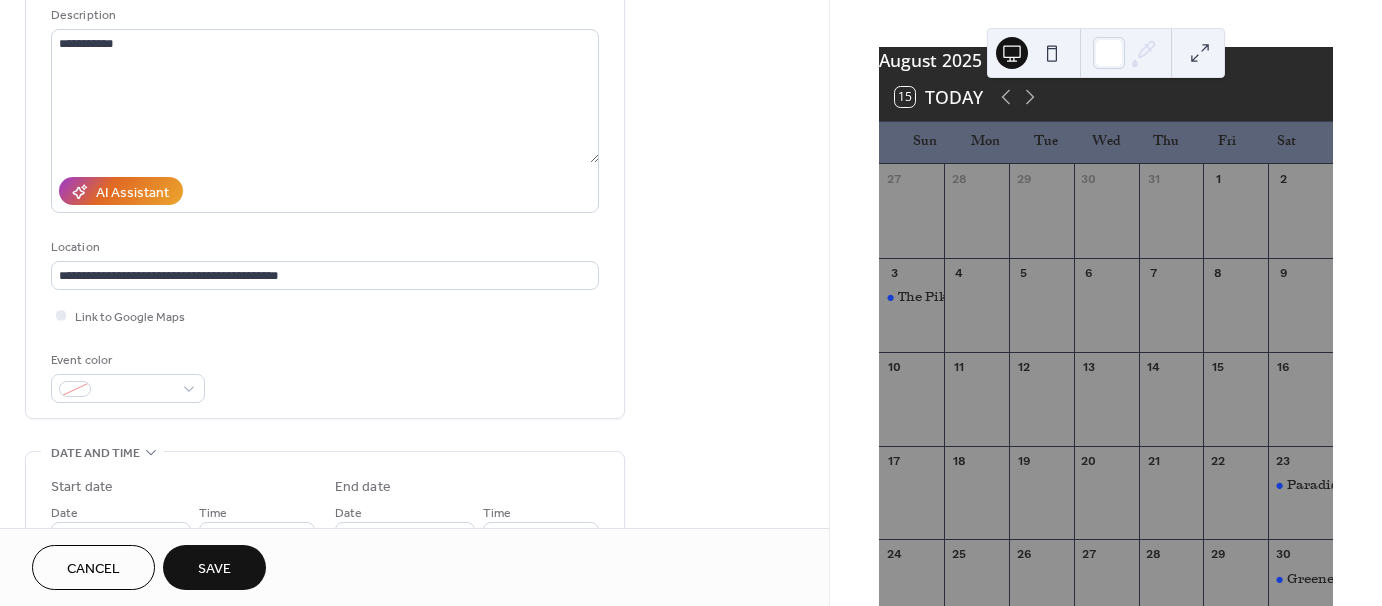 scroll, scrollTop: 0, scrollLeft: 0, axis: both 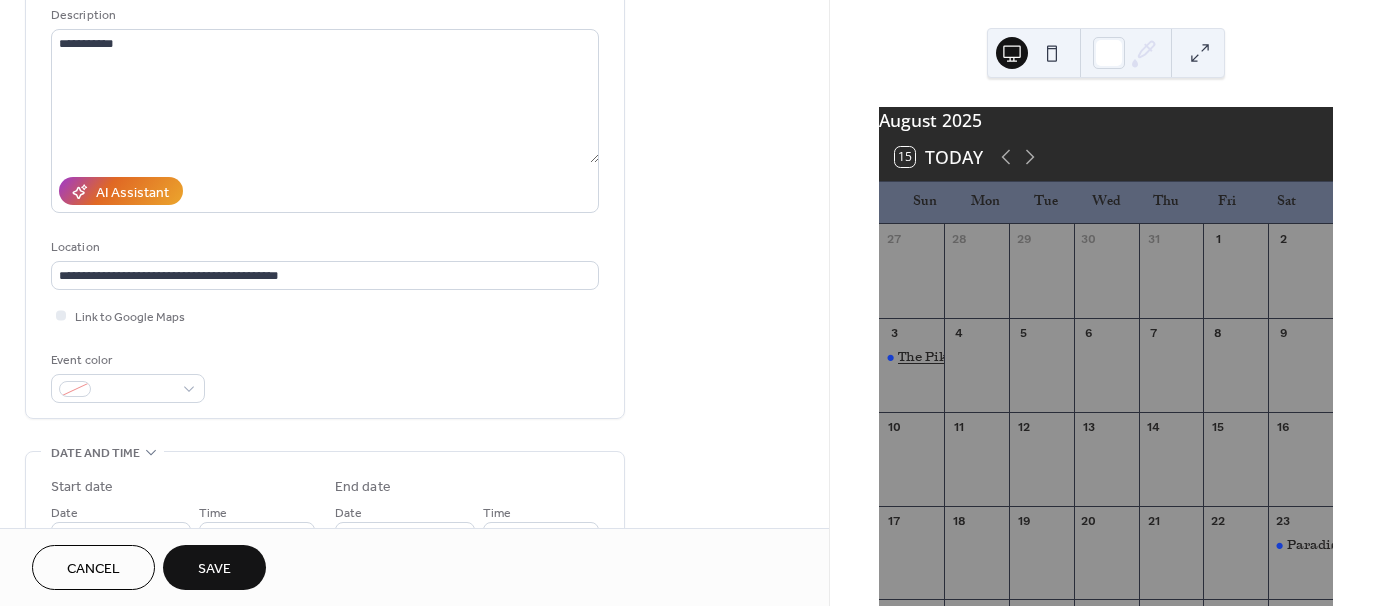 click on "The Pike Bar & Grill" at bounding box center [962, 357] 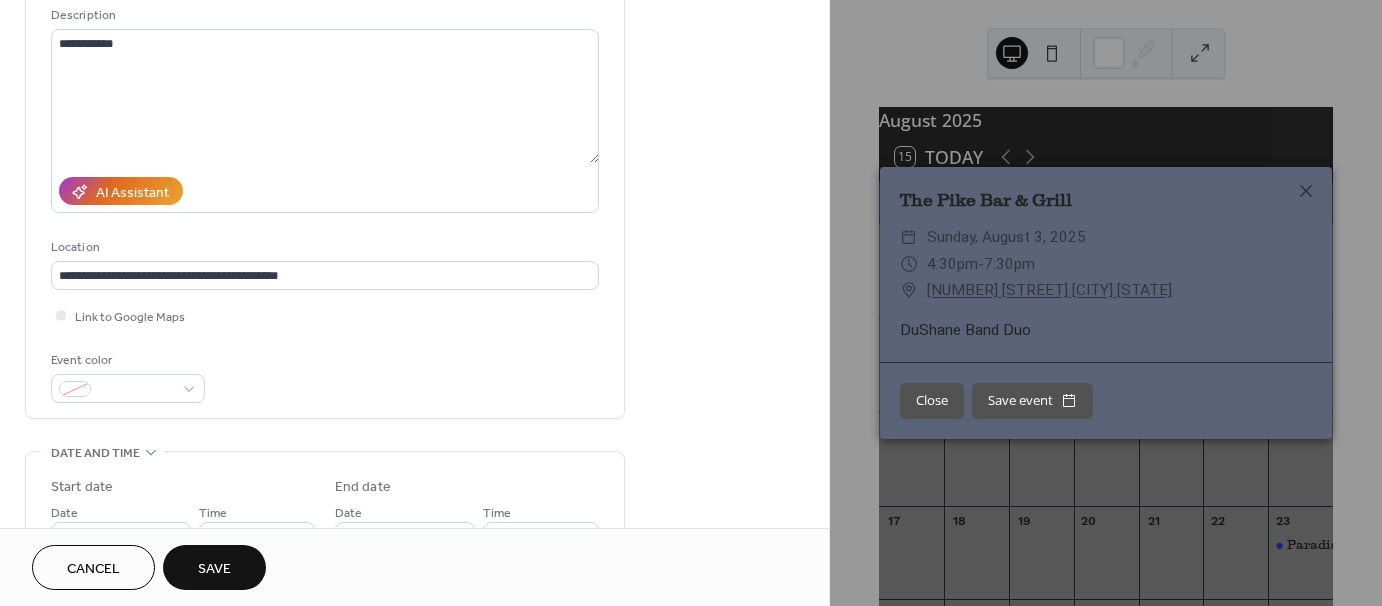 click on "Close" at bounding box center [932, 401] 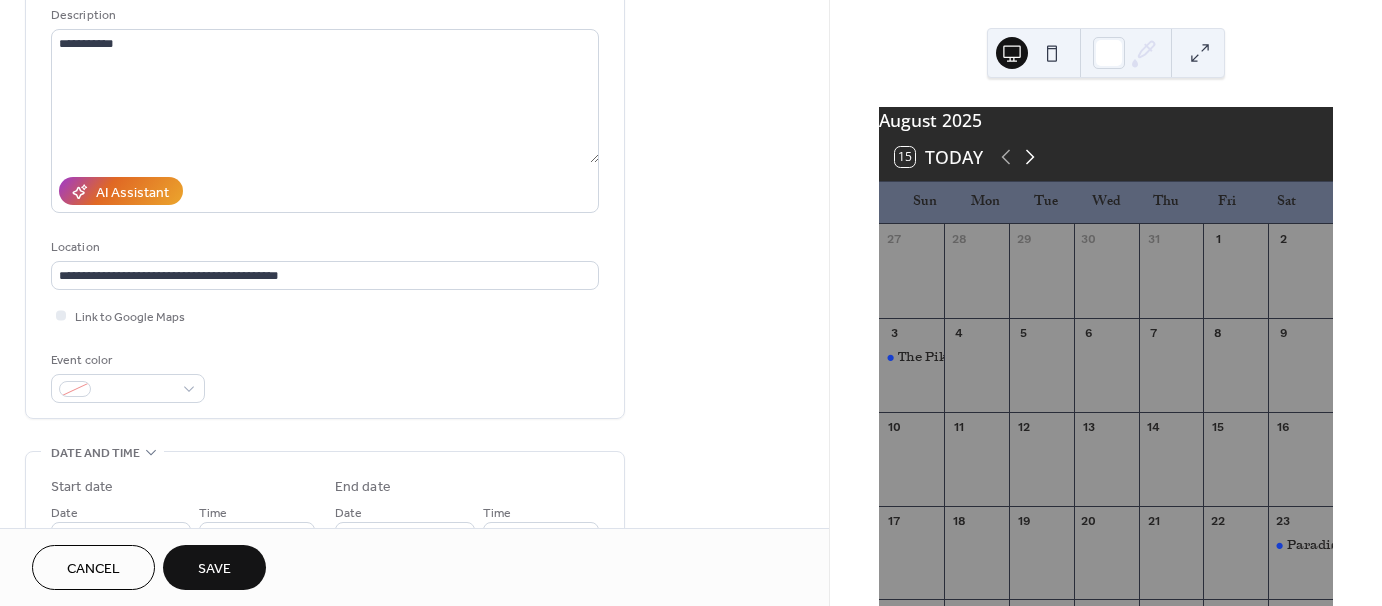 click 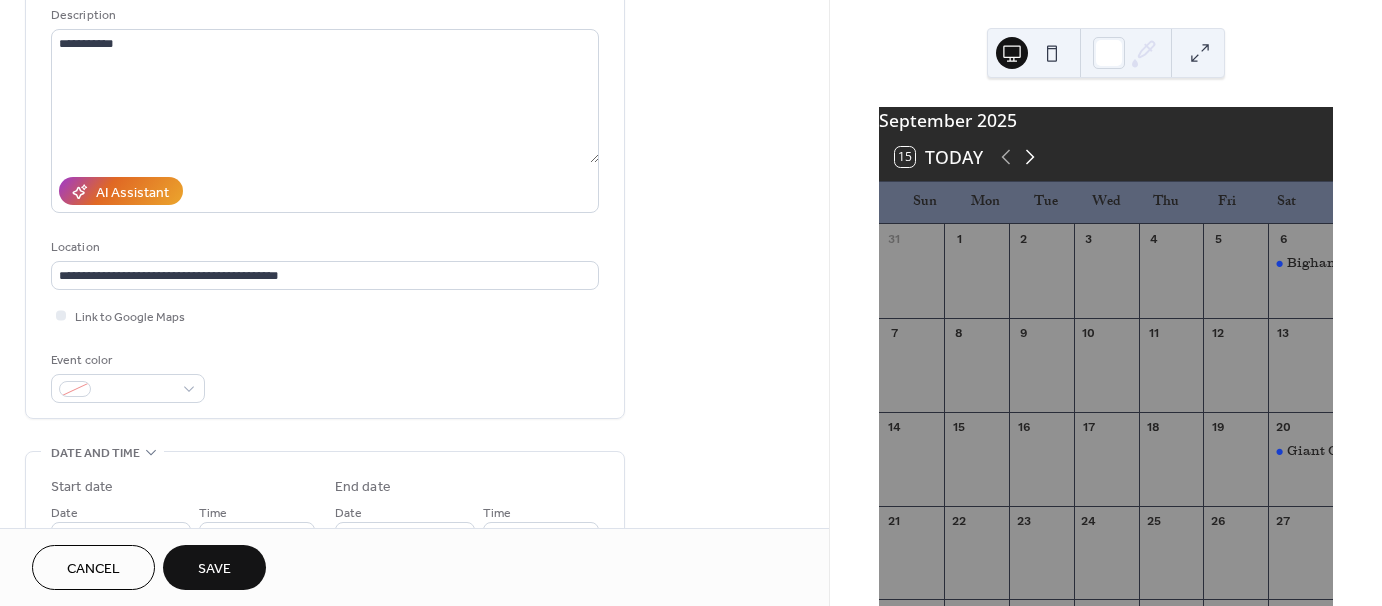 click 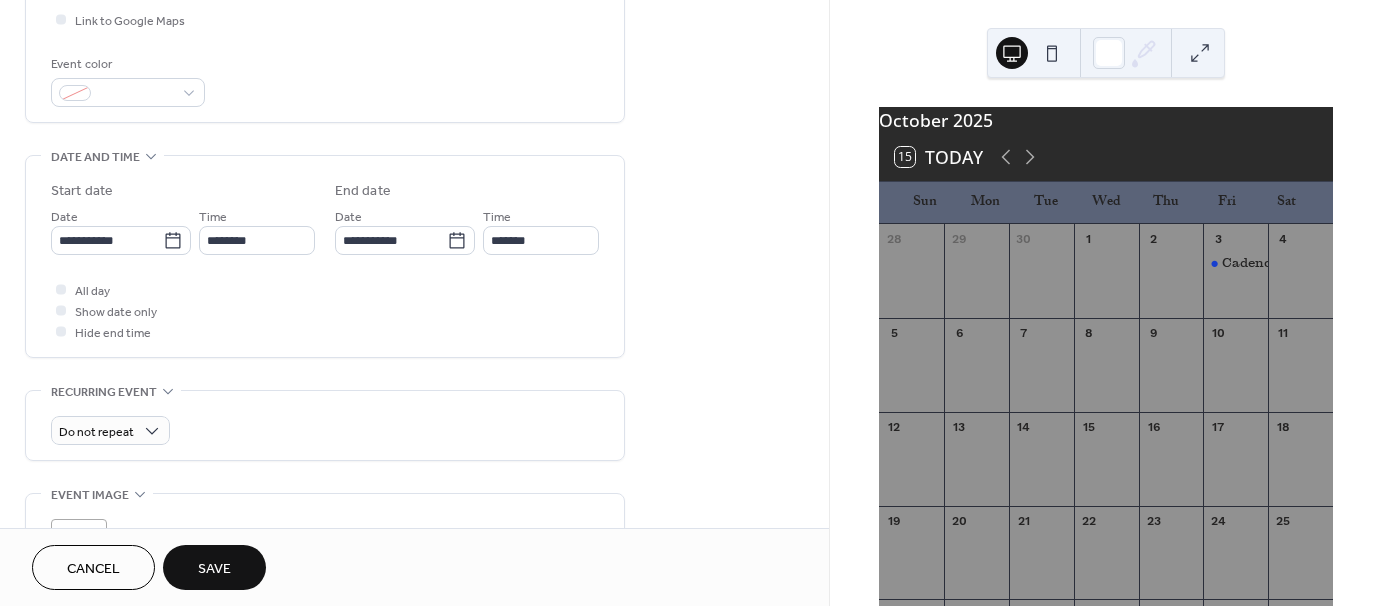 scroll, scrollTop: 500, scrollLeft: 0, axis: vertical 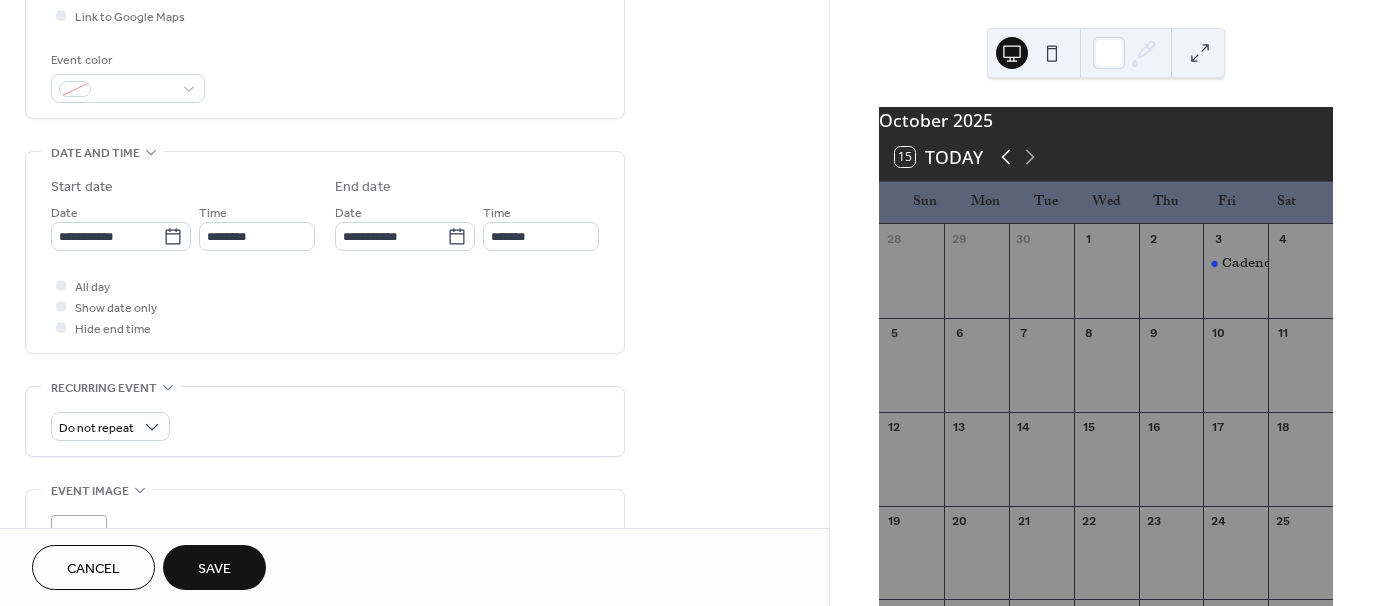 click 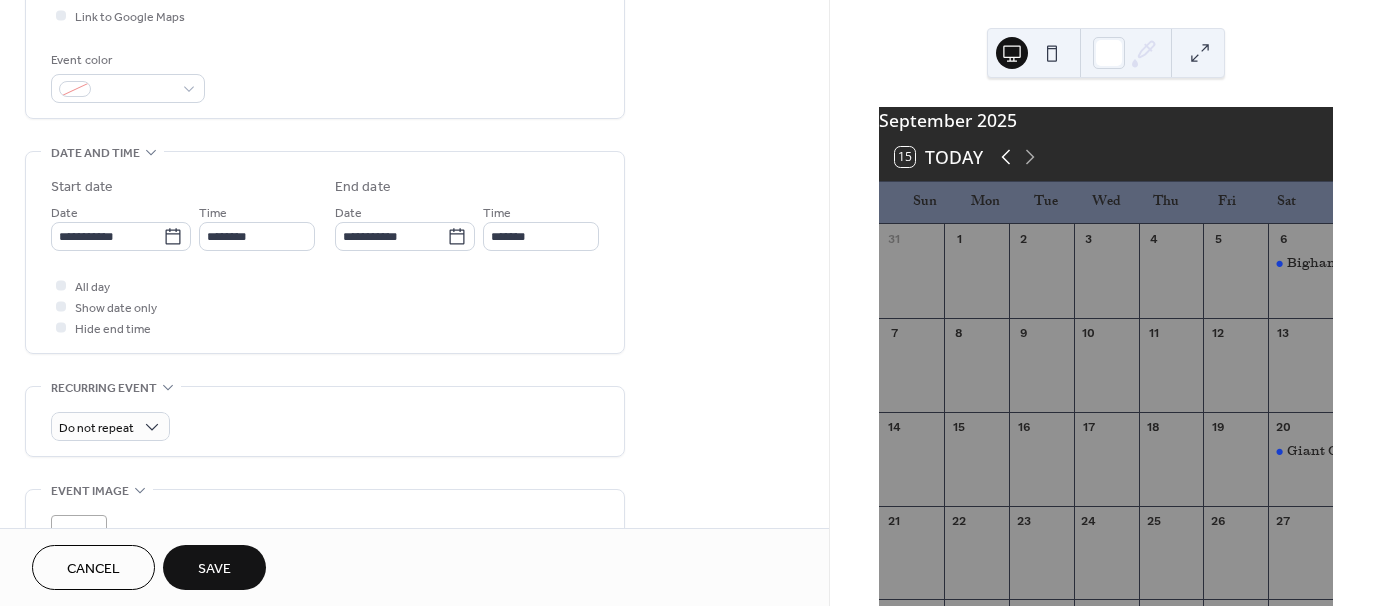 click 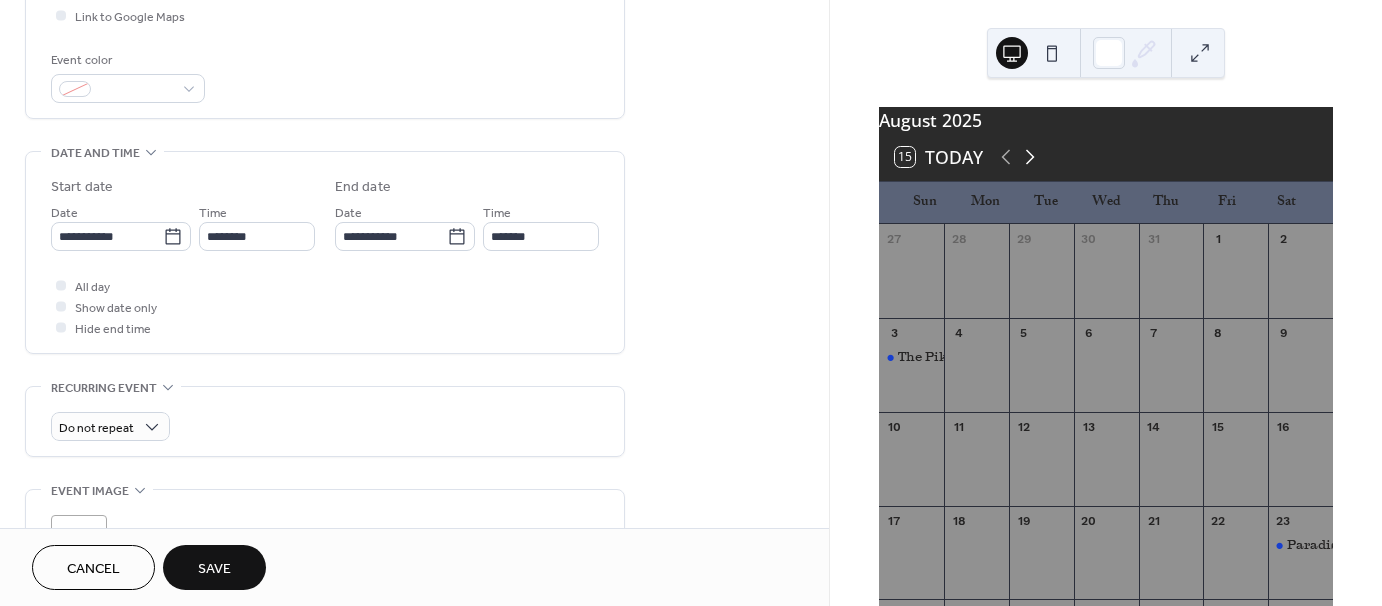 click 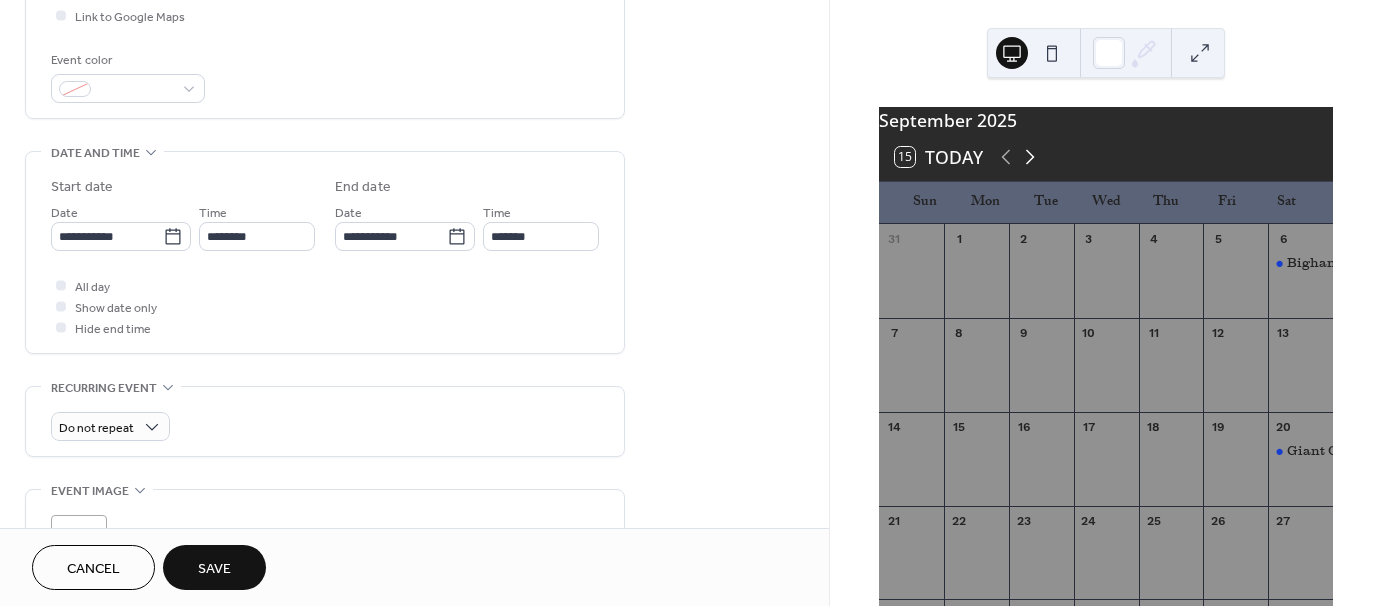 click 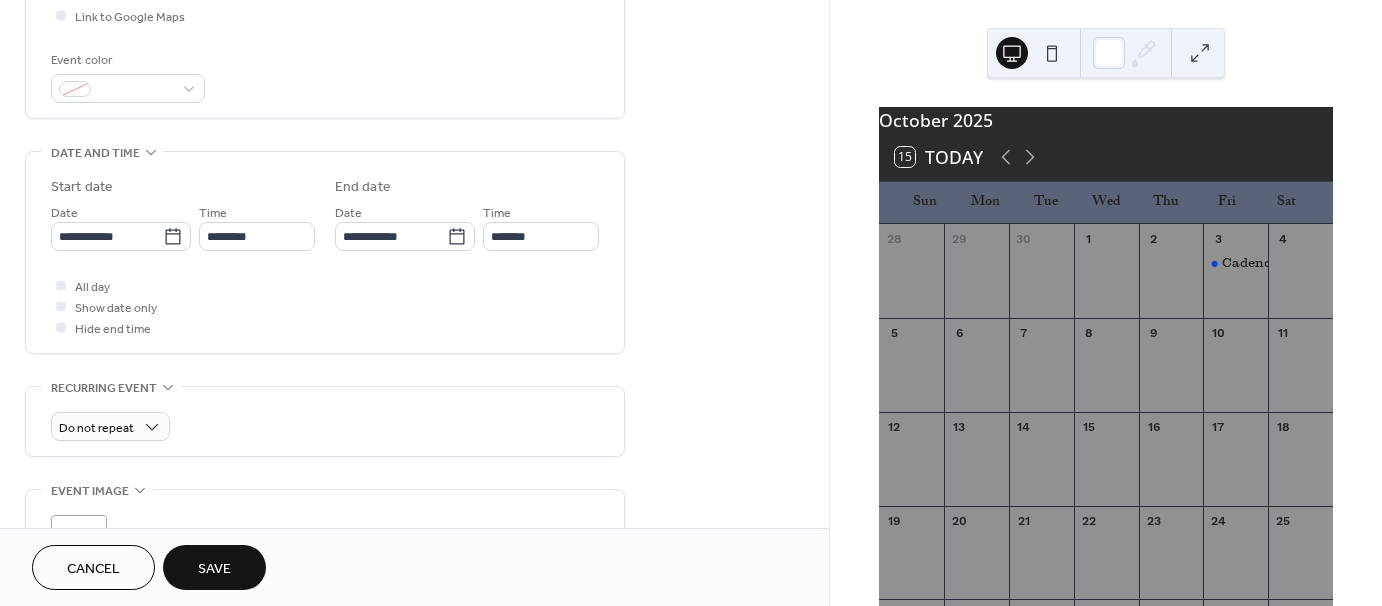 scroll, scrollTop: 0, scrollLeft: 0, axis: both 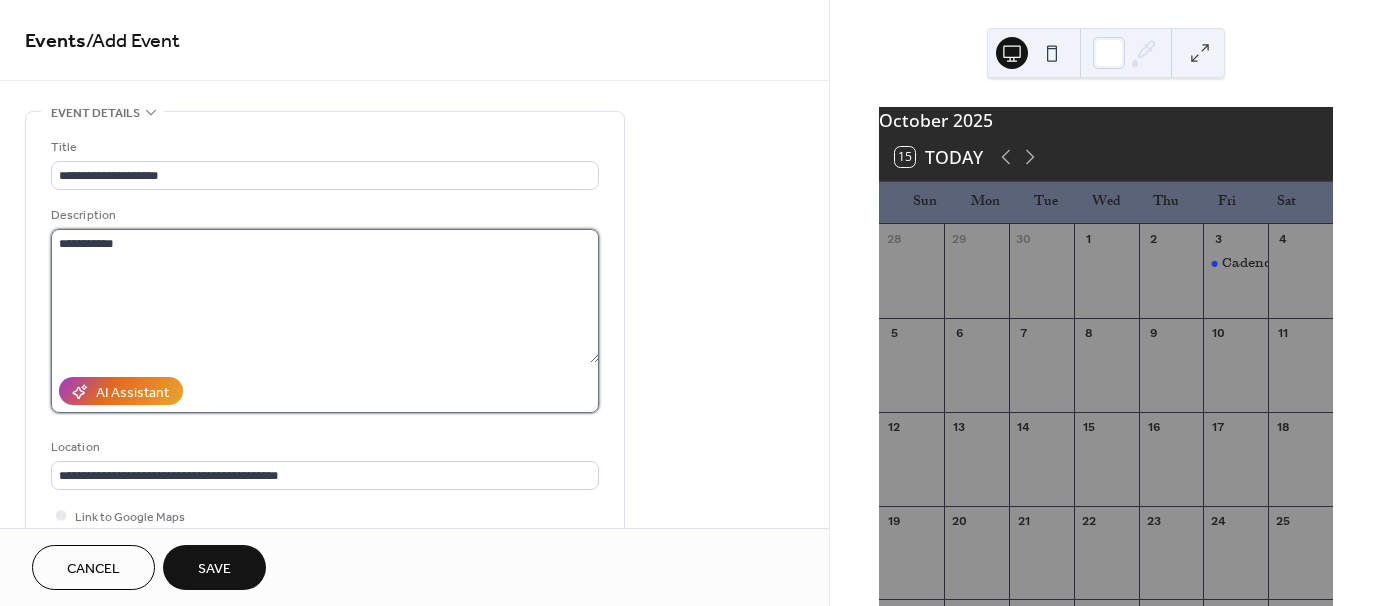 drag, startPoint x: 106, startPoint y: 242, endPoint x: 110, endPoint y: 221, distance: 21.377558 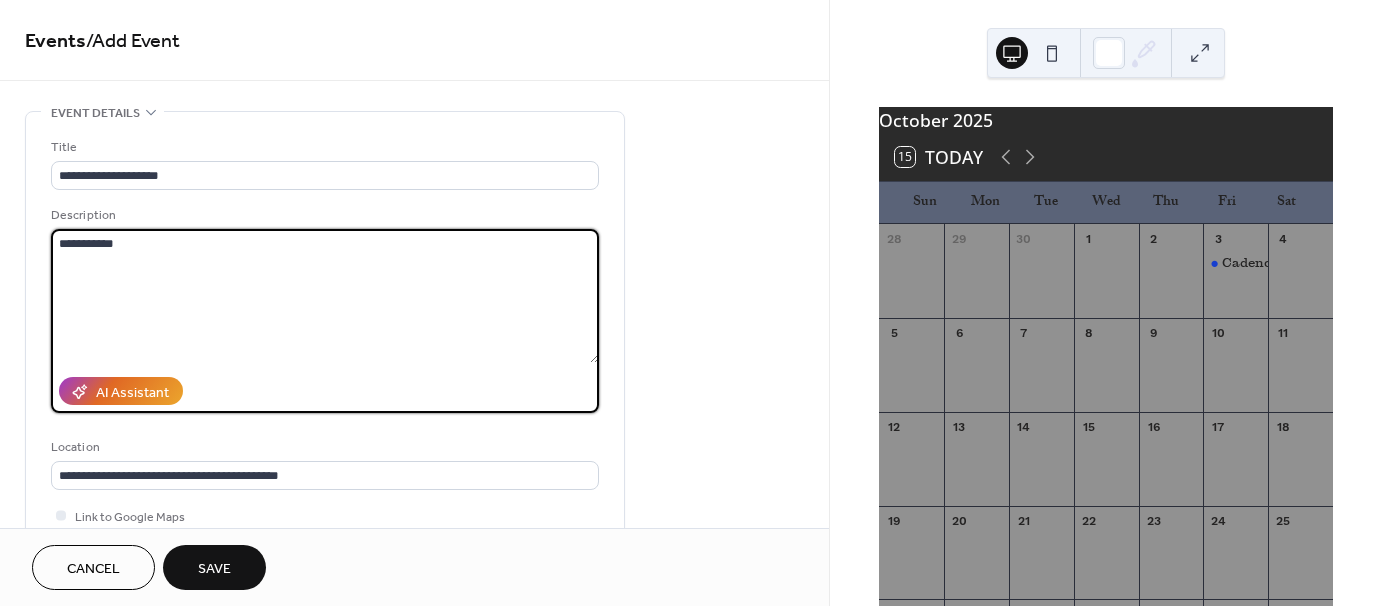 click on "**********" at bounding box center (325, 296) 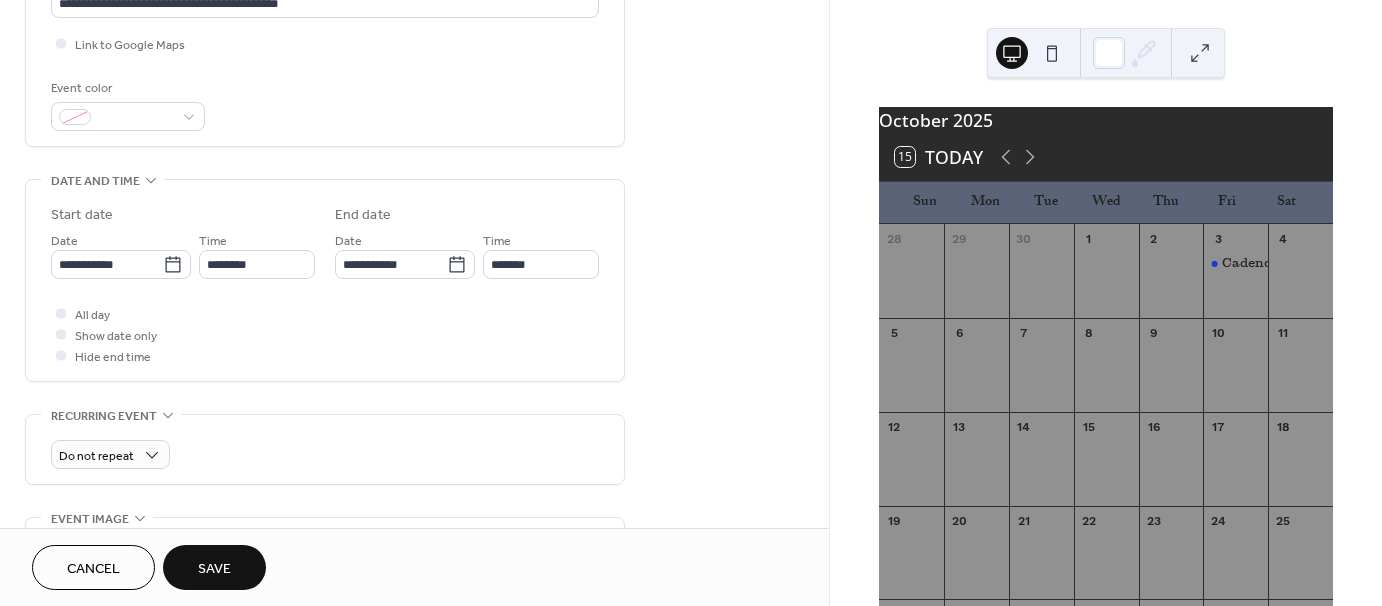 scroll, scrollTop: 500, scrollLeft: 0, axis: vertical 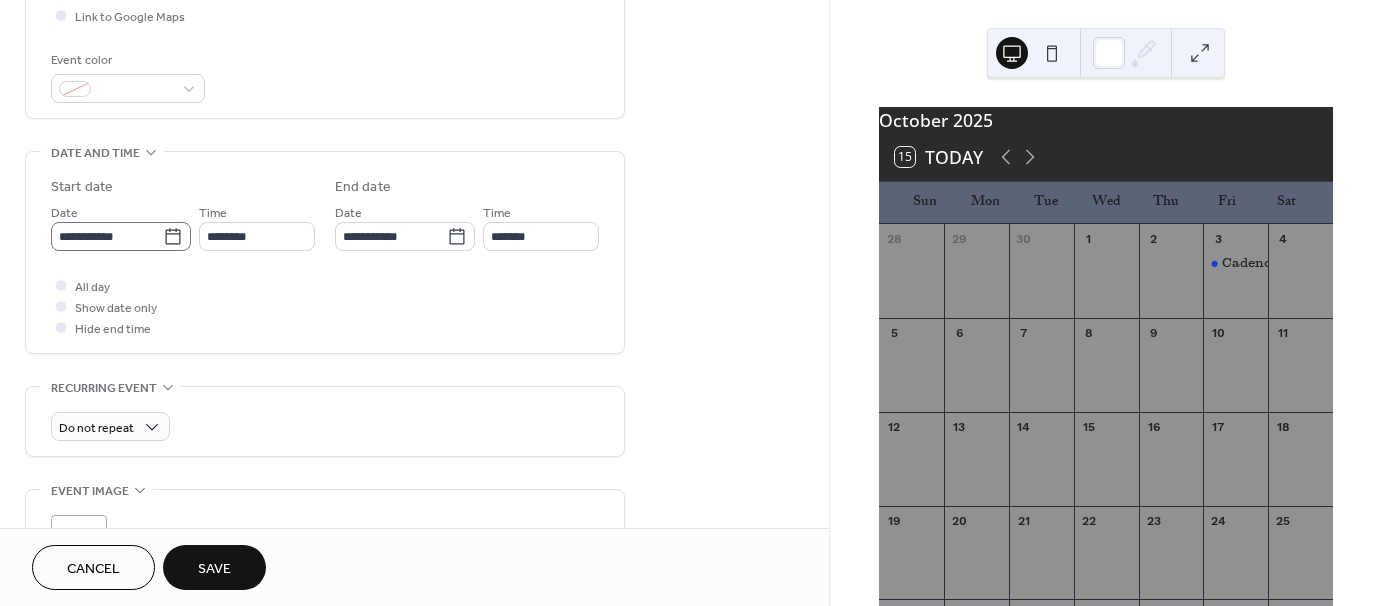 type on "**********" 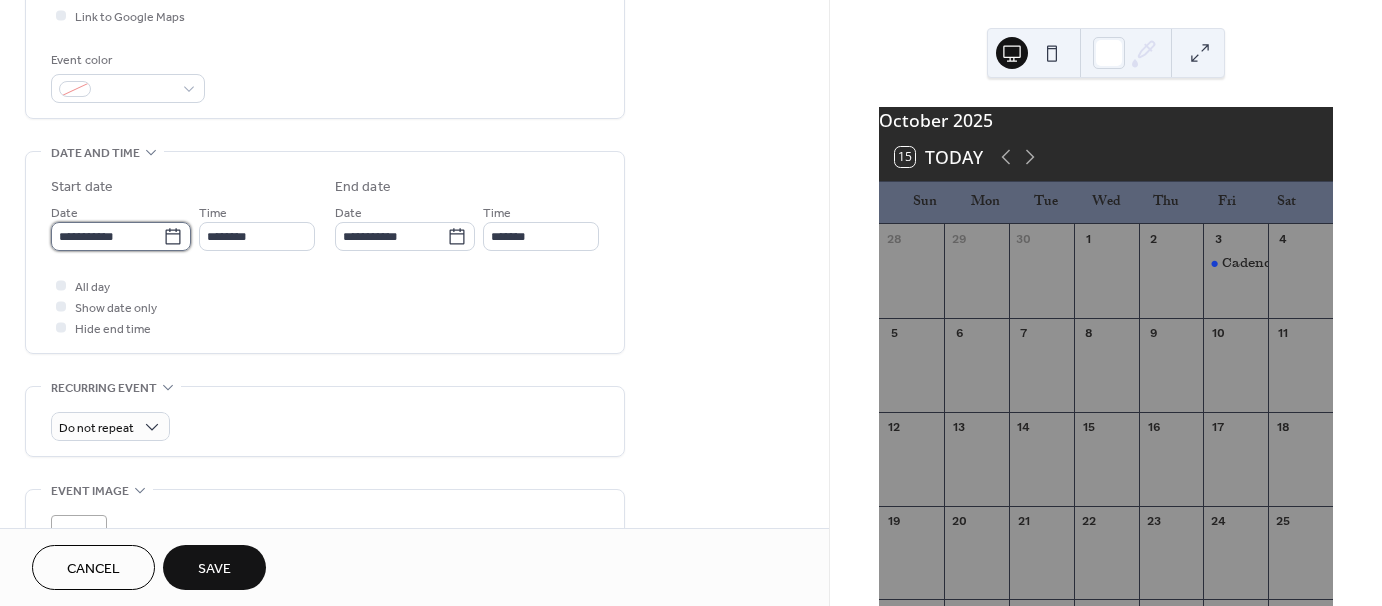 click on "**********" at bounding box center [107, 236] 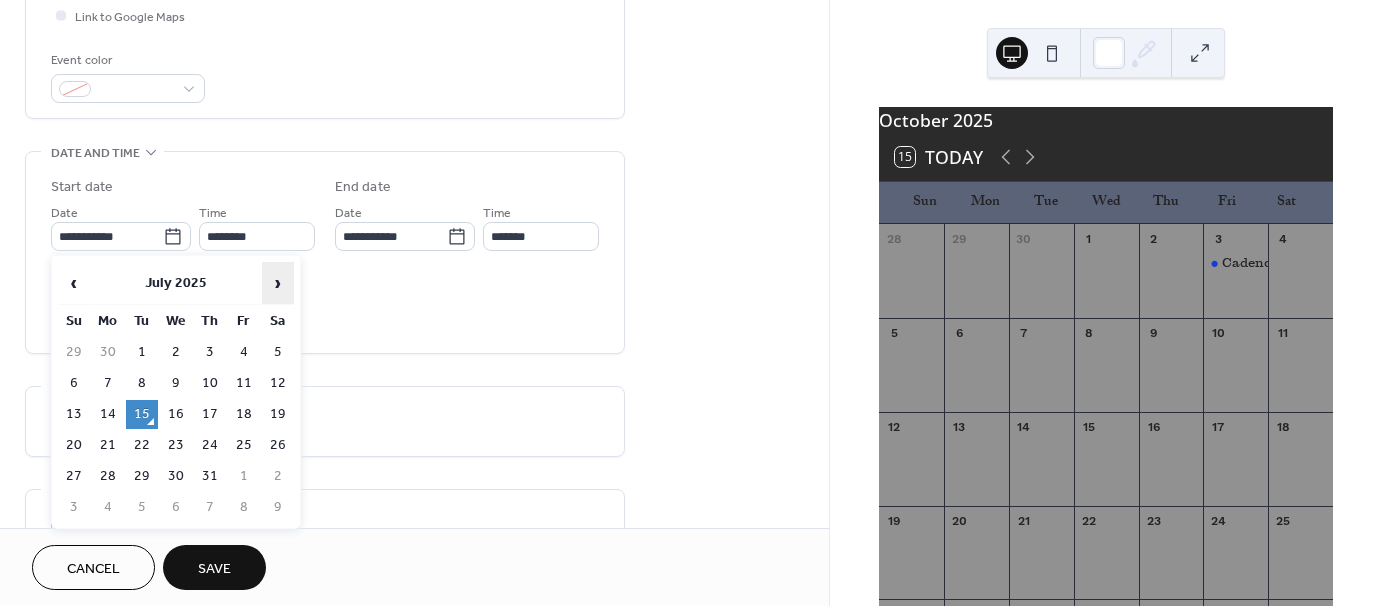 click on "›" at bounding box center (278, 283) 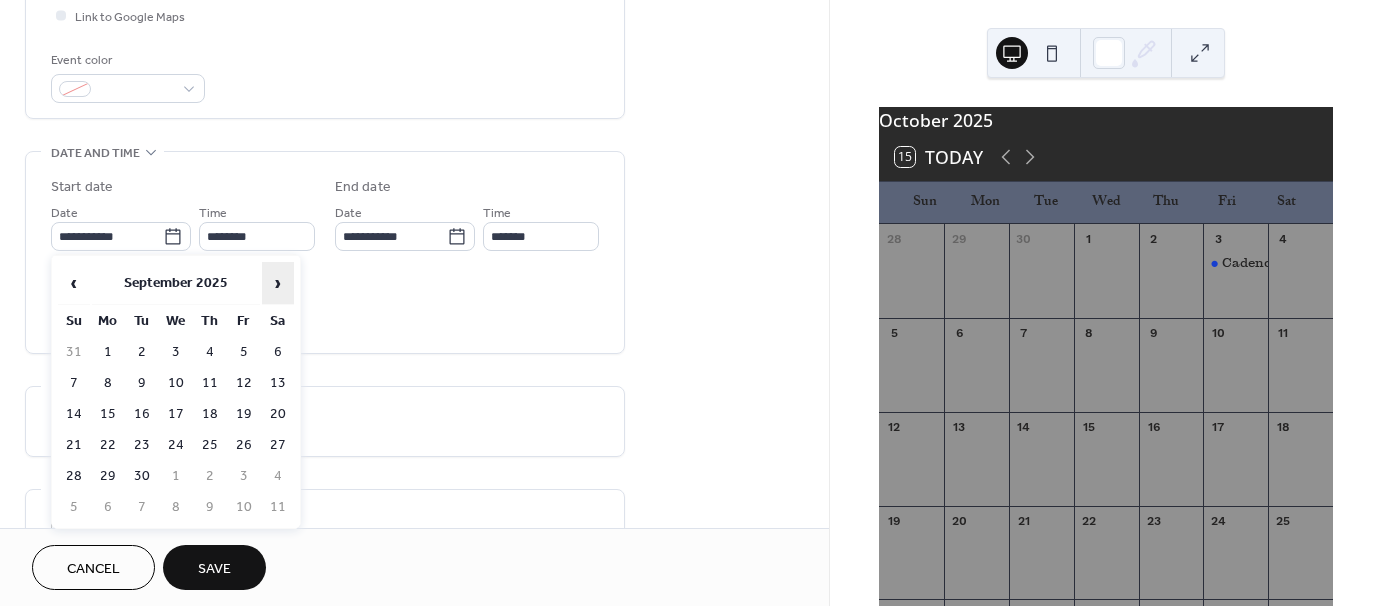 click on "›" at bounding box center [278, 283] 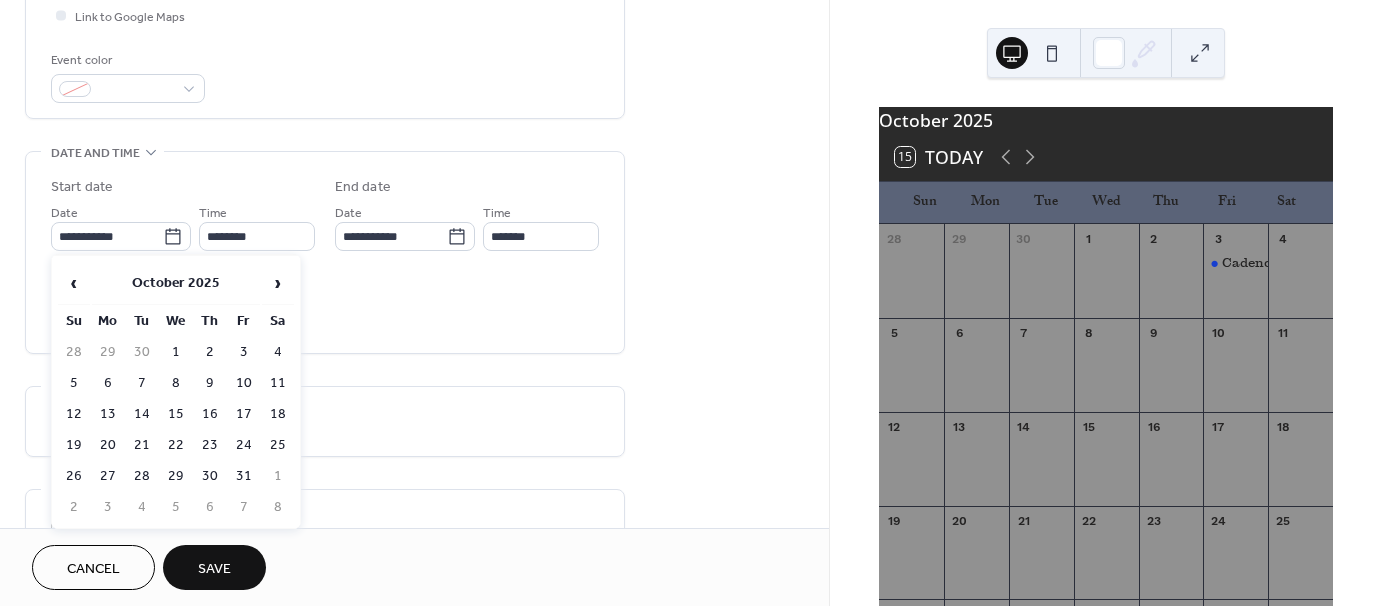 click on "5" at bounding box center (74, 383) 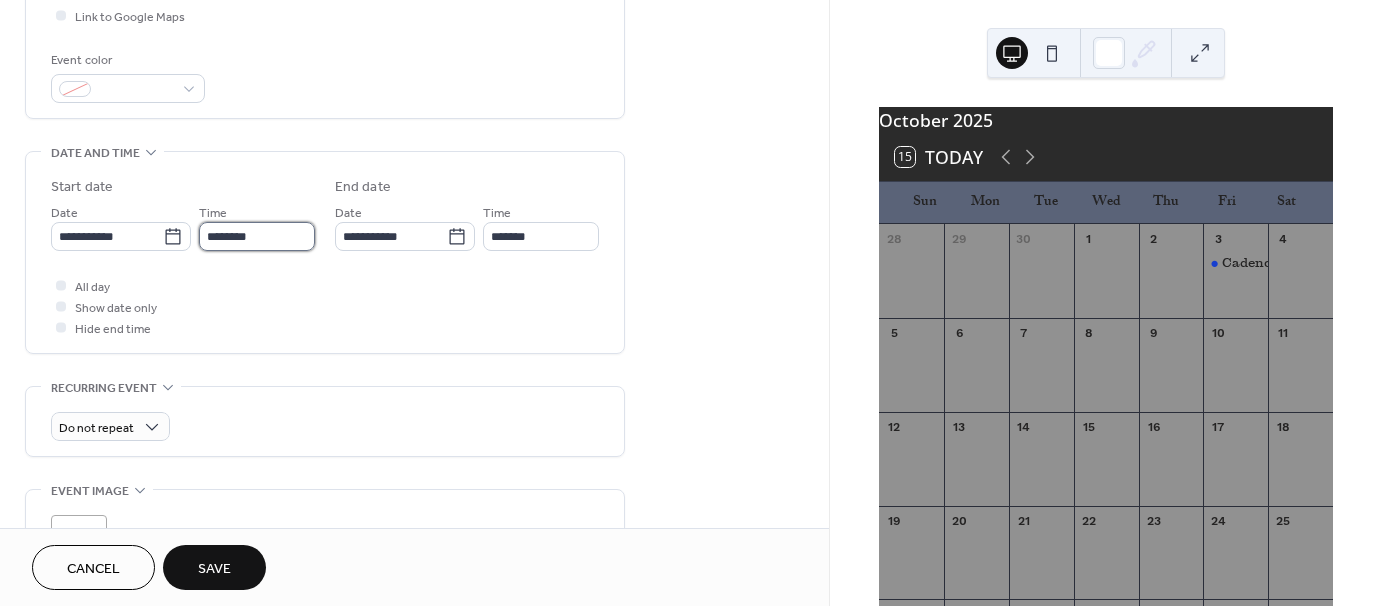 click on "********" at bounding box center [257, 236] 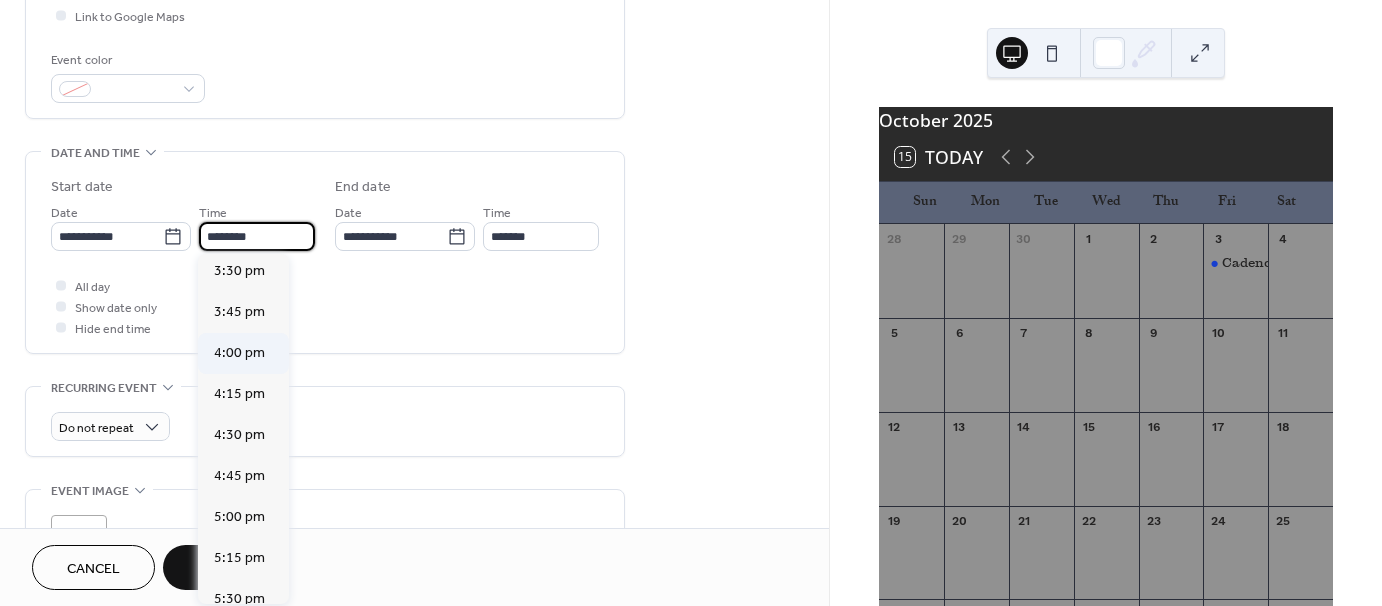 scroll, scrollTop: 2568, scrollLeft: 0, axis: vertical 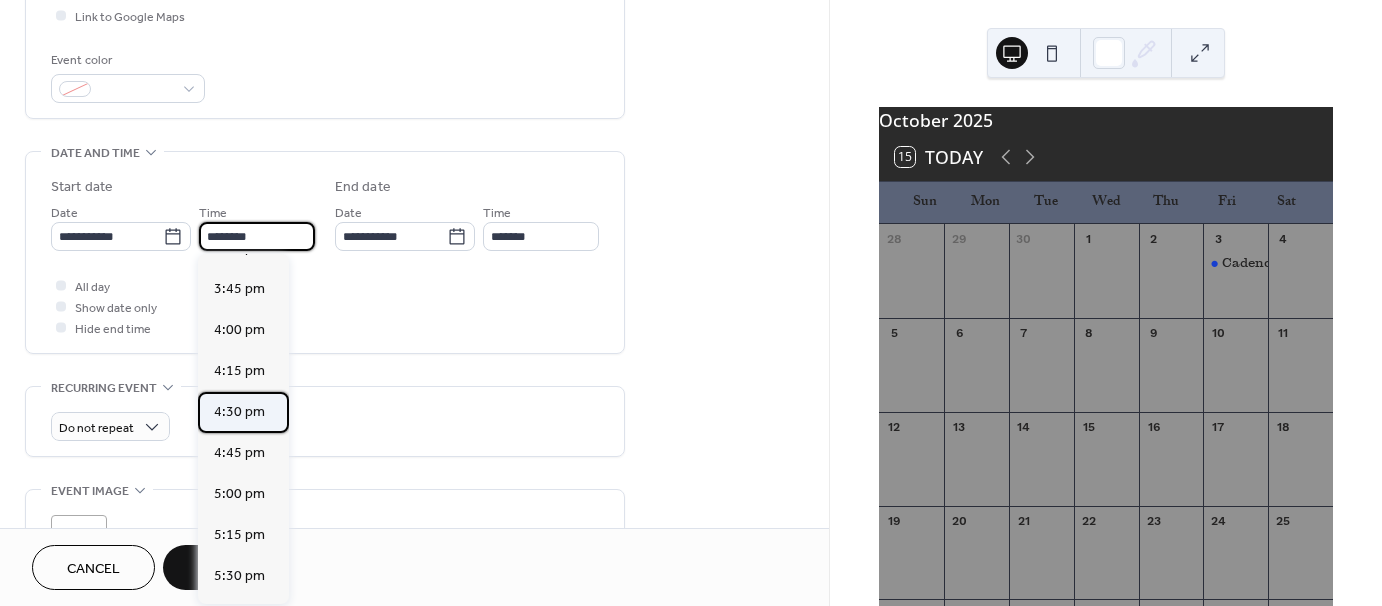 click on "4:30 pm" at bounding box center (239, 412) 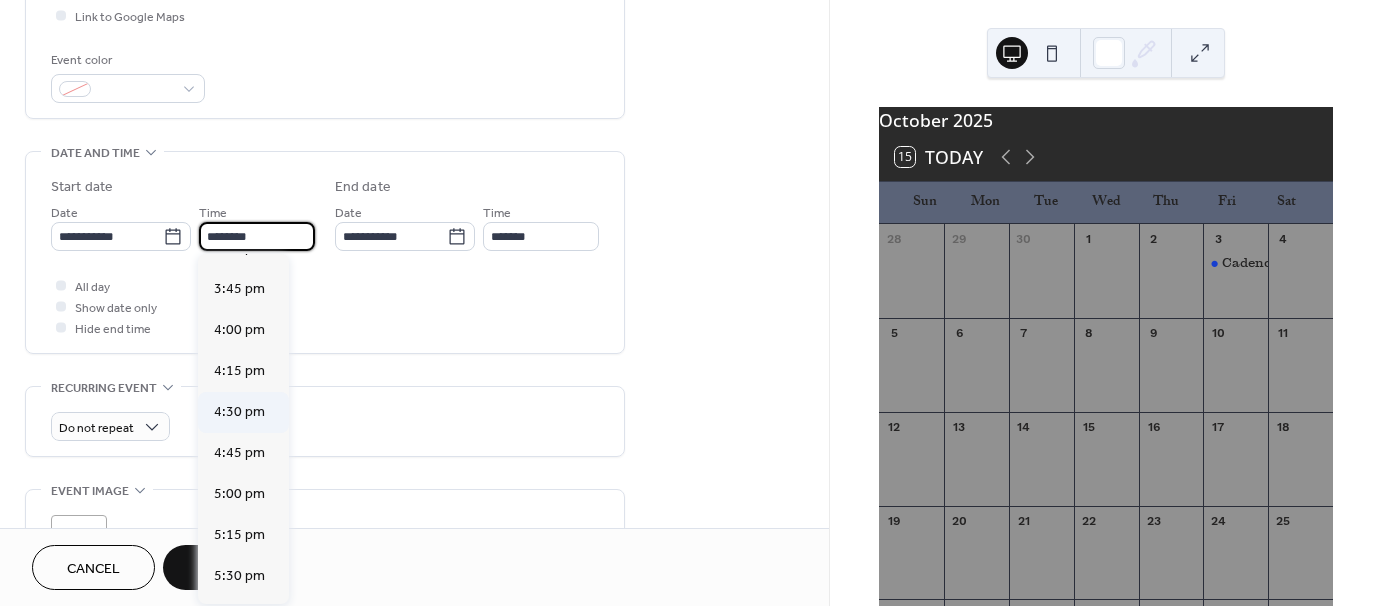 type on "*******" 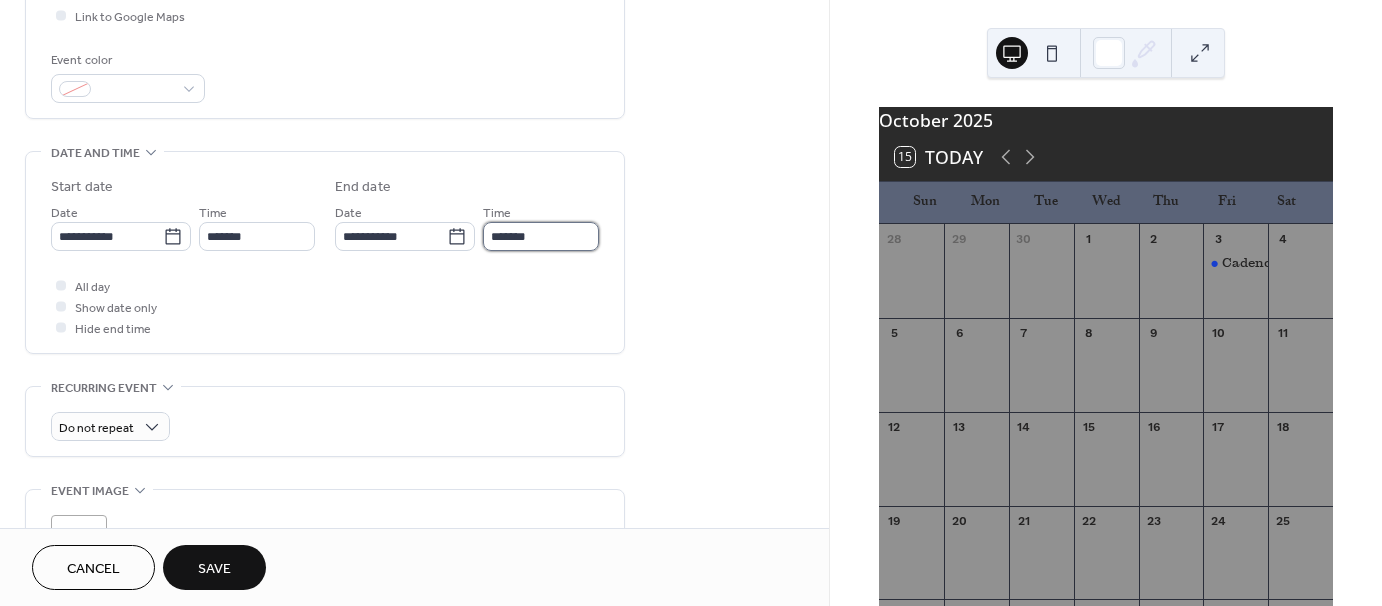 click on "*******" at bounding box center [541, 236] 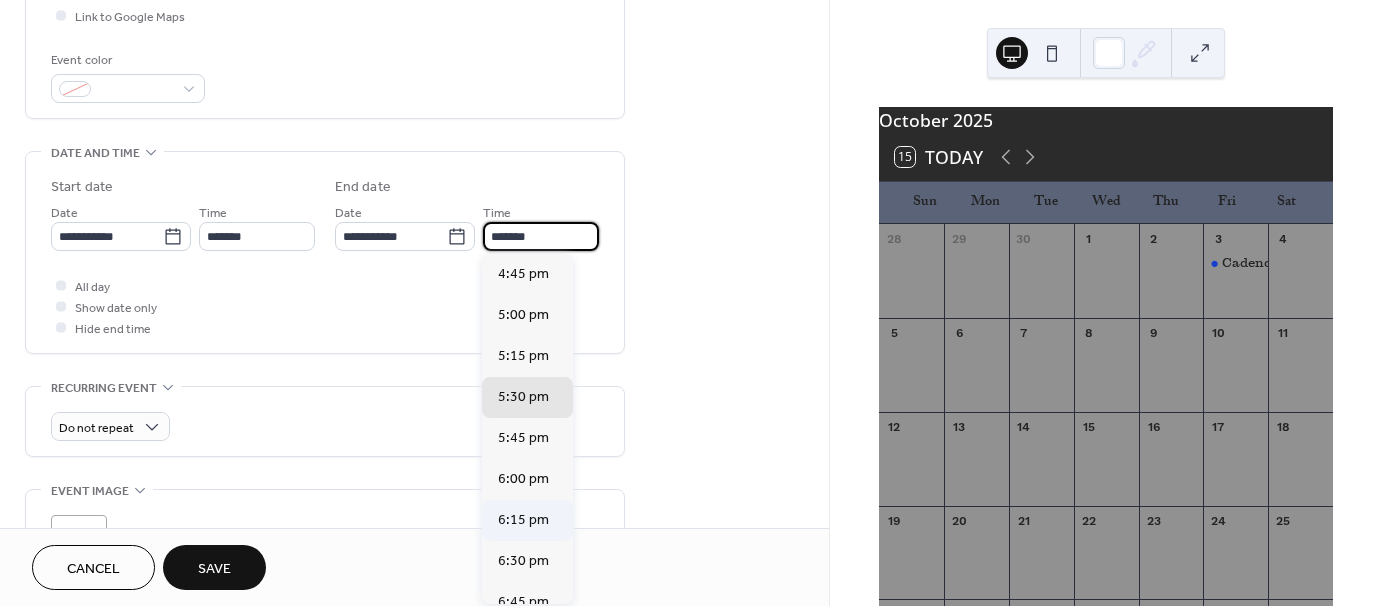 scroll, scrollTop: 200, scrollLeft: 0, axis: vertical 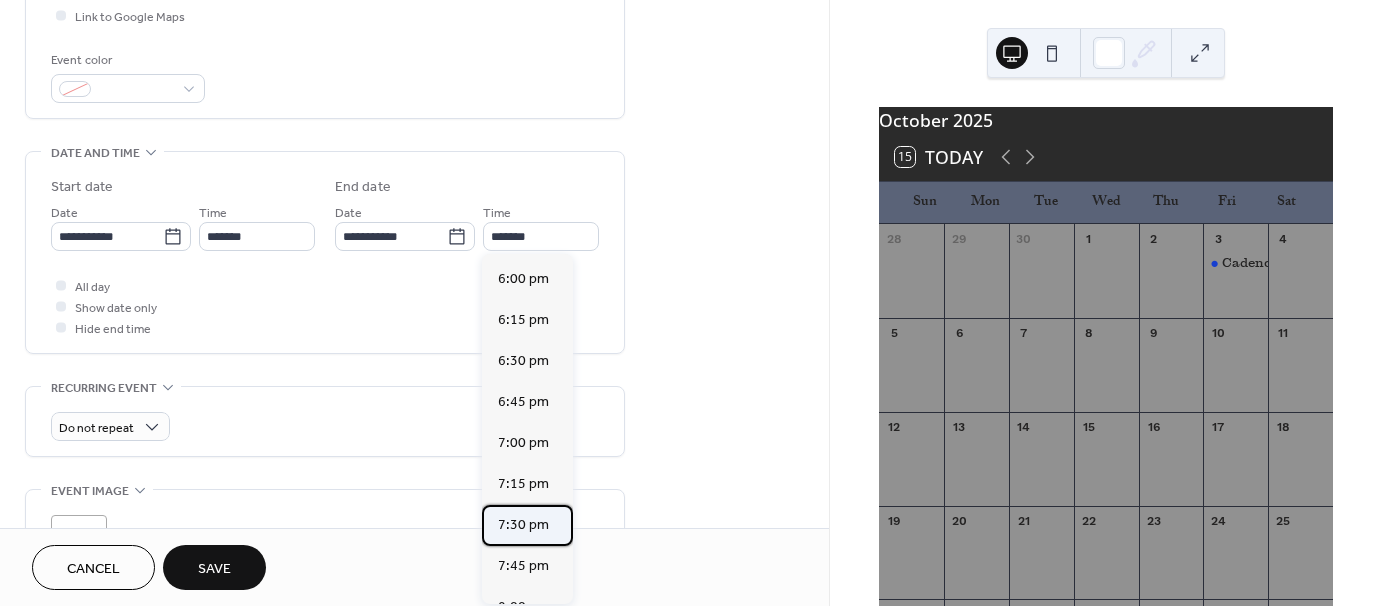click on "7:30 pm" at bounding box center [523, 525] 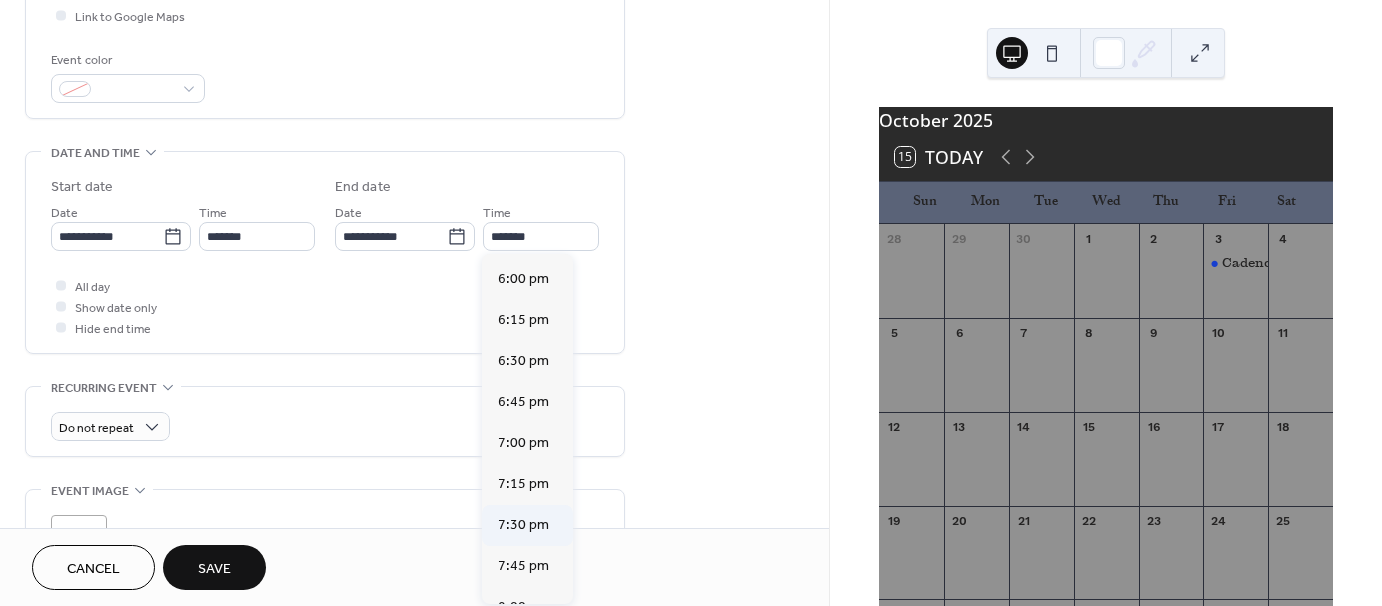 type on "*******" 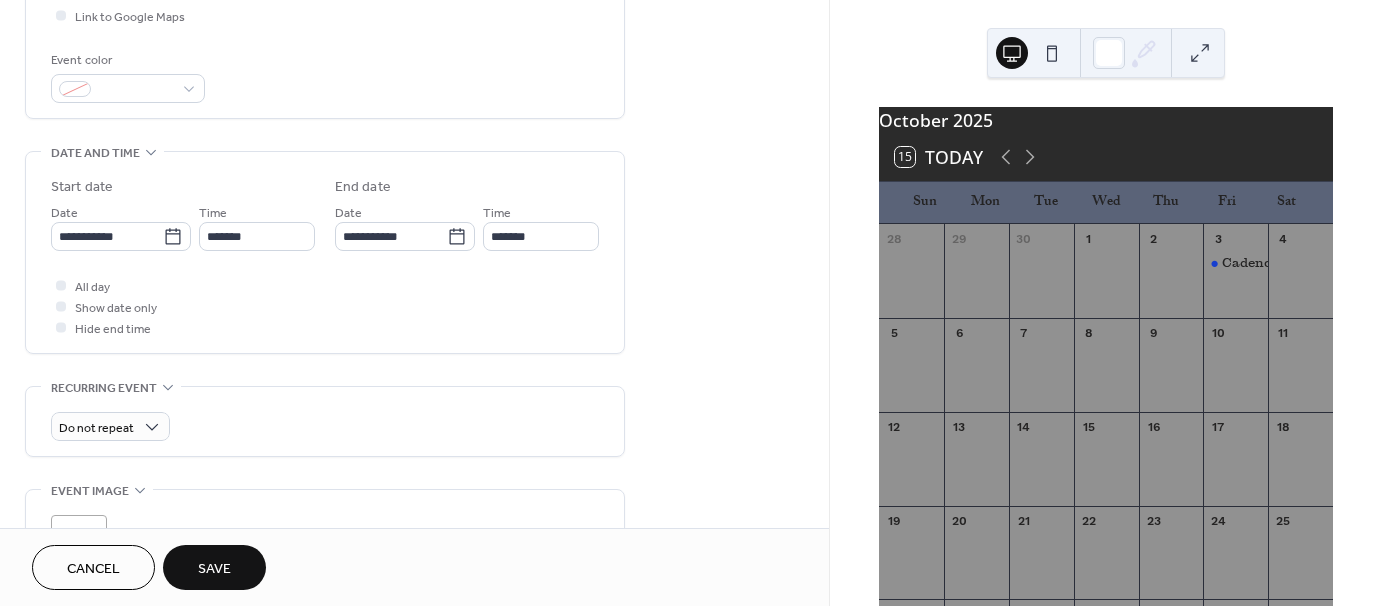 click on "Save" at bounding box center (214, 569) 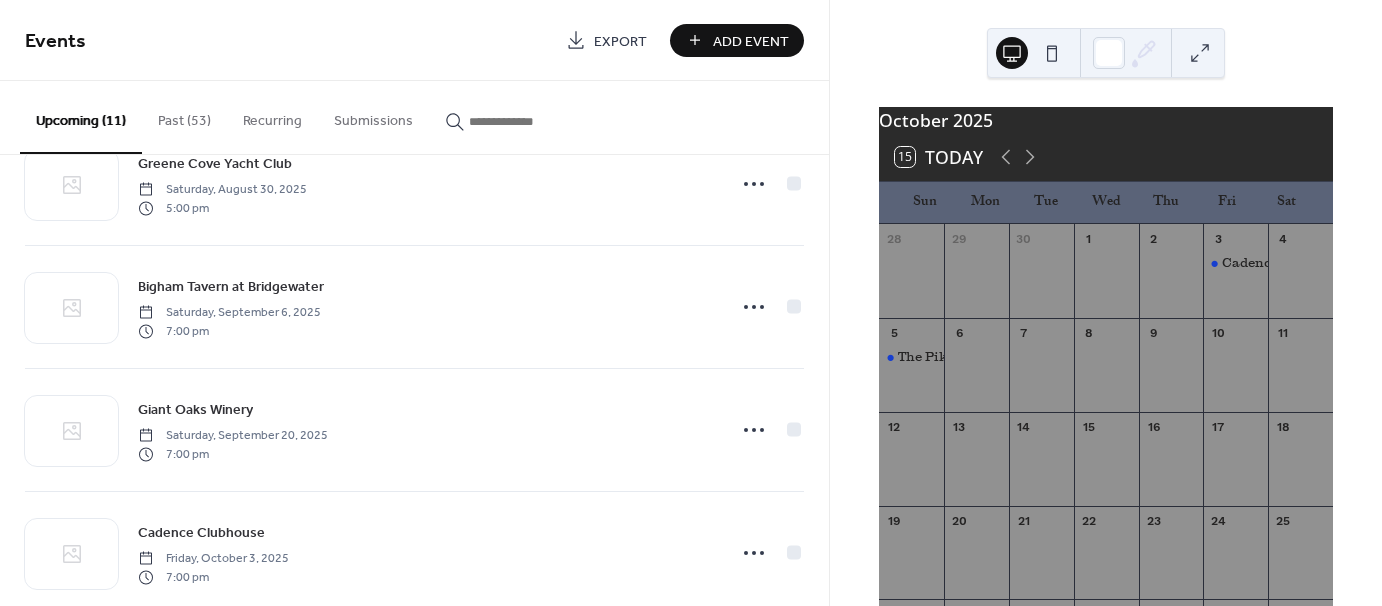 scroll, scrollTop: 0, scrollLeft: 0, axis: both 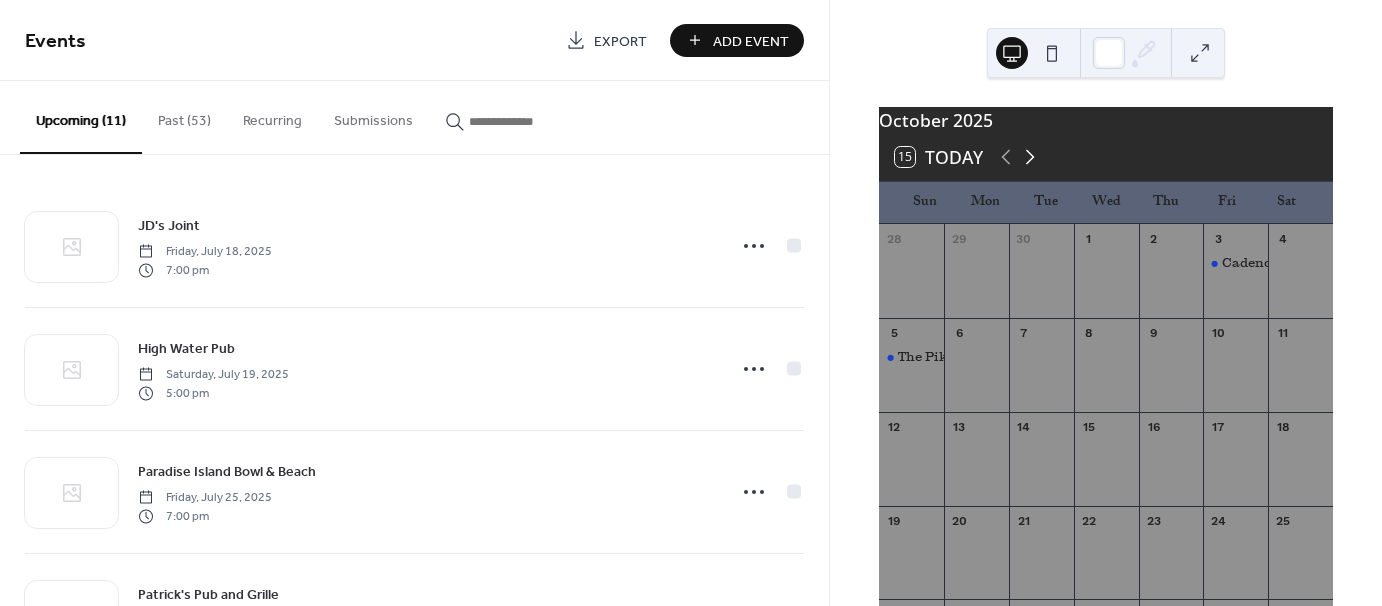 click 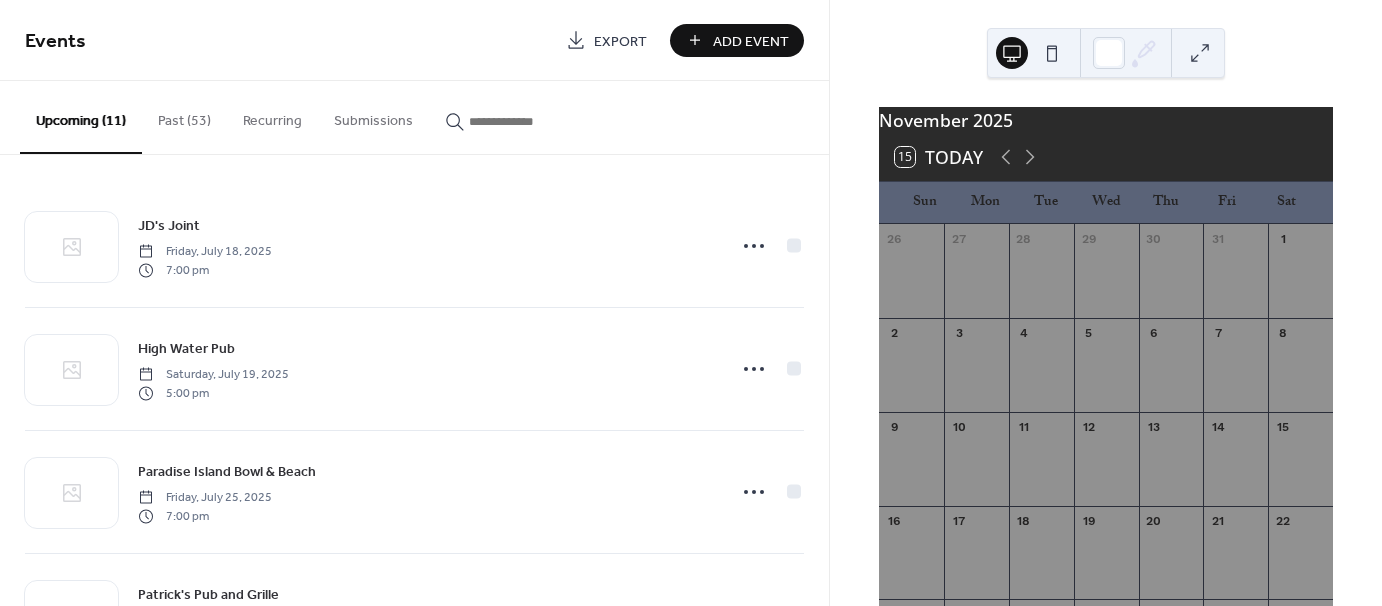 click on "Add Event" at bounding box center [751, 41] 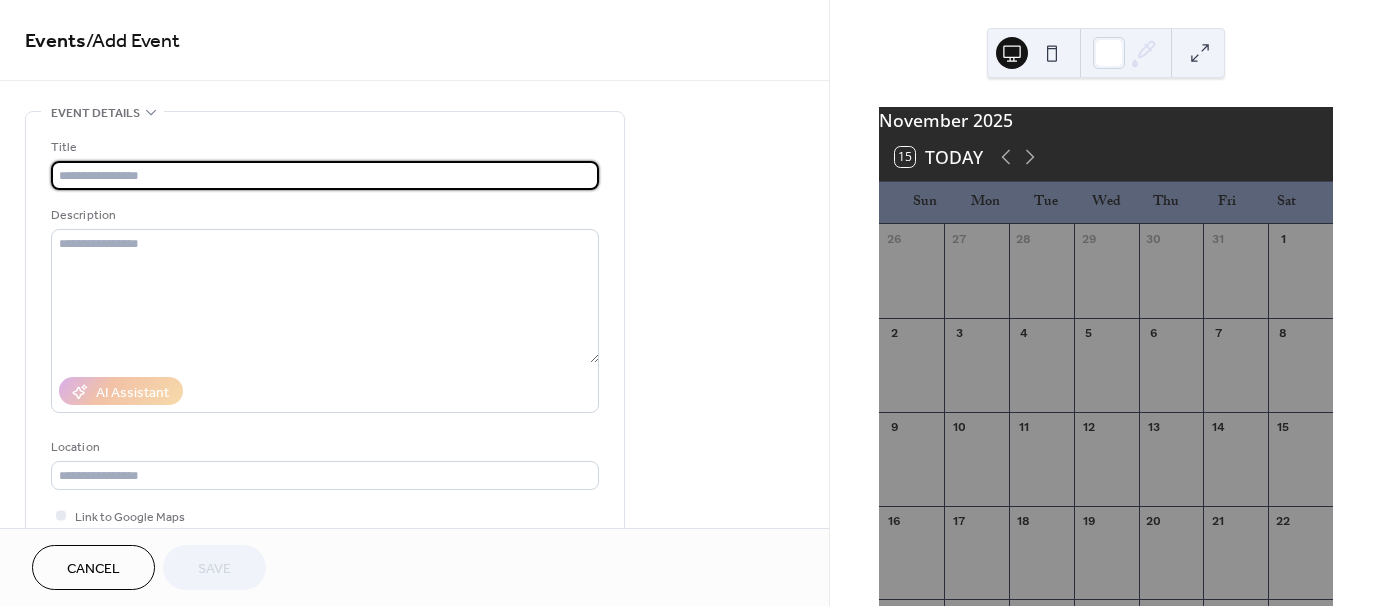 click at bounding box center [325, 175] 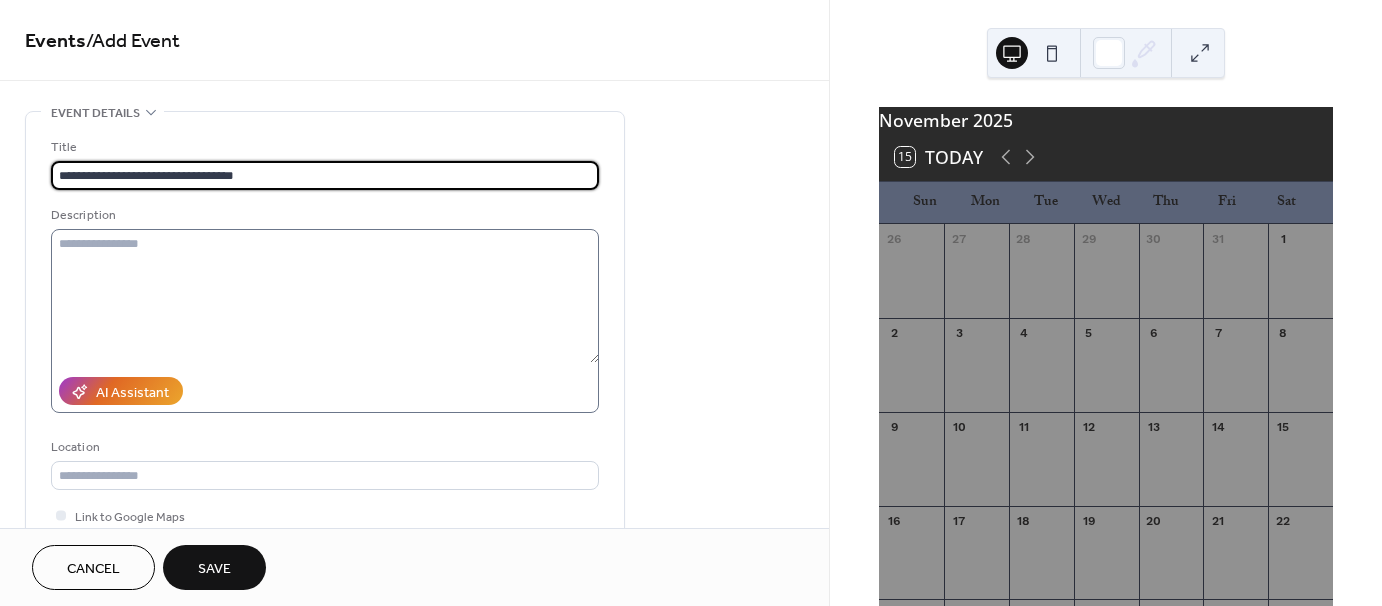 type on "**********" 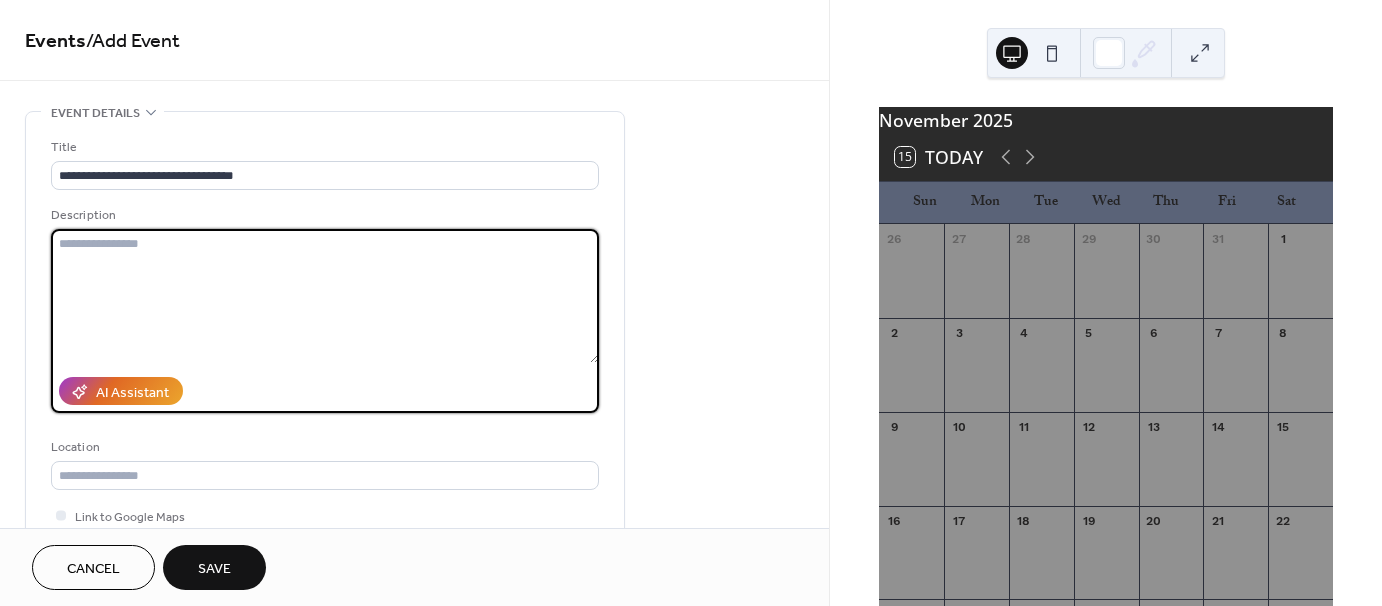click at bounding box center [325, 296] 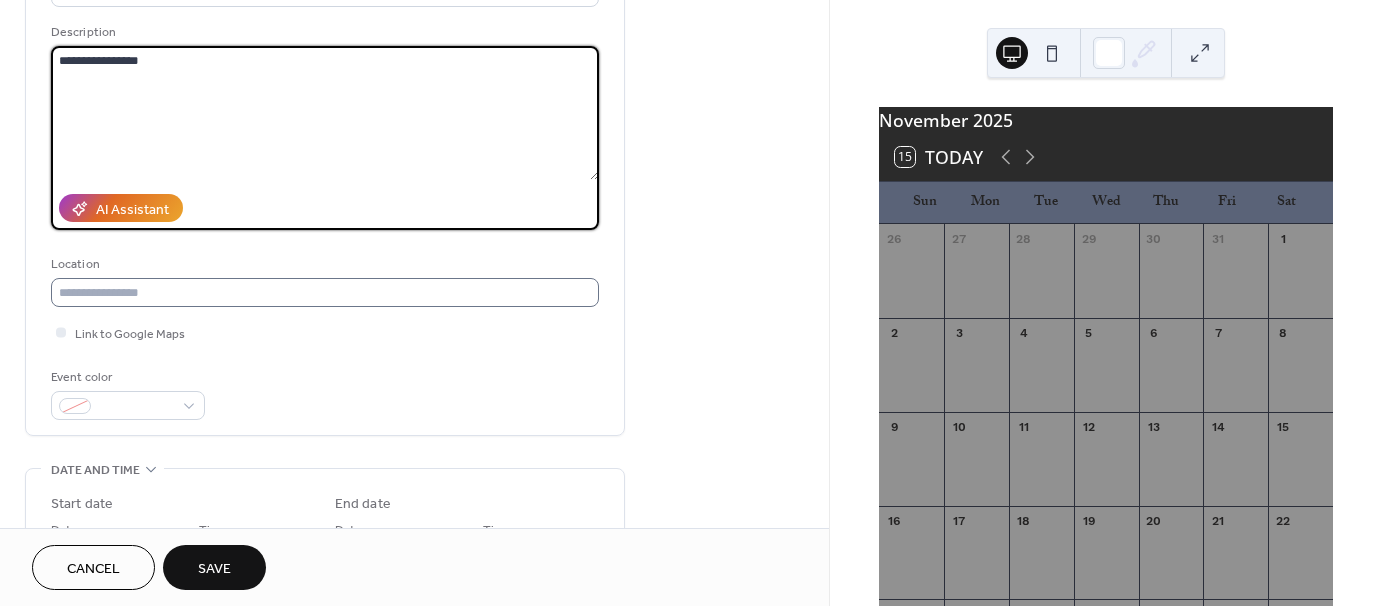 scroll, scrollTop: 300, scrollLeft: 0, axis: vertical 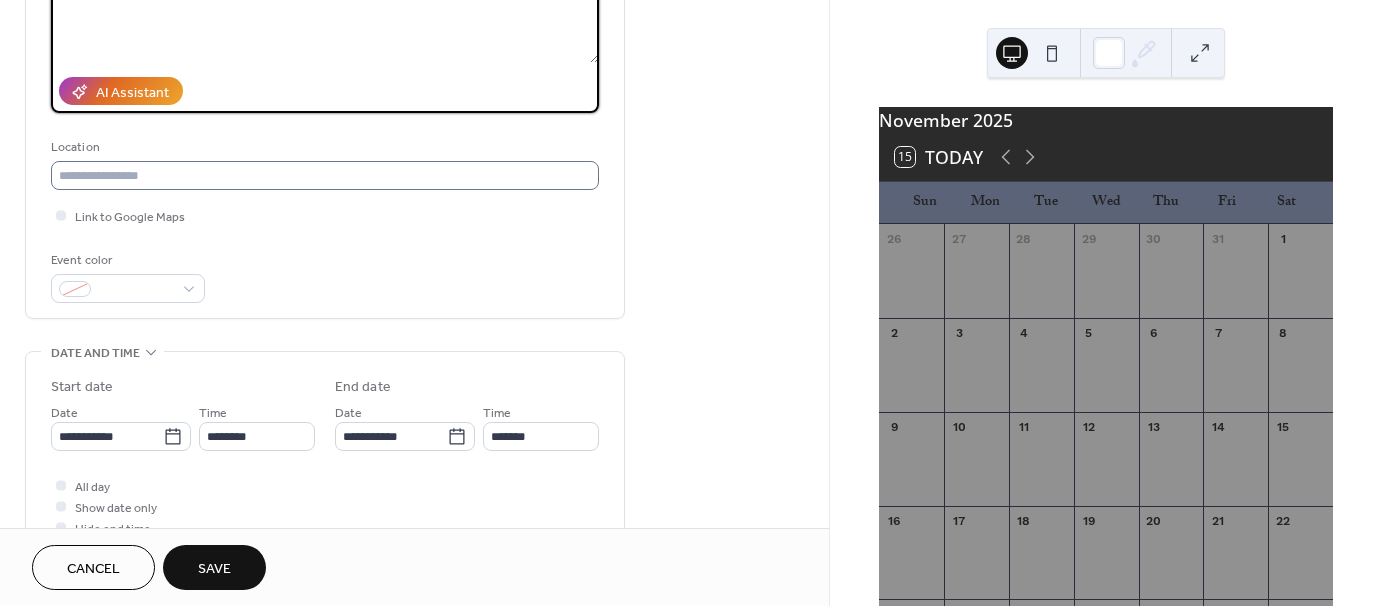 type on "**********" 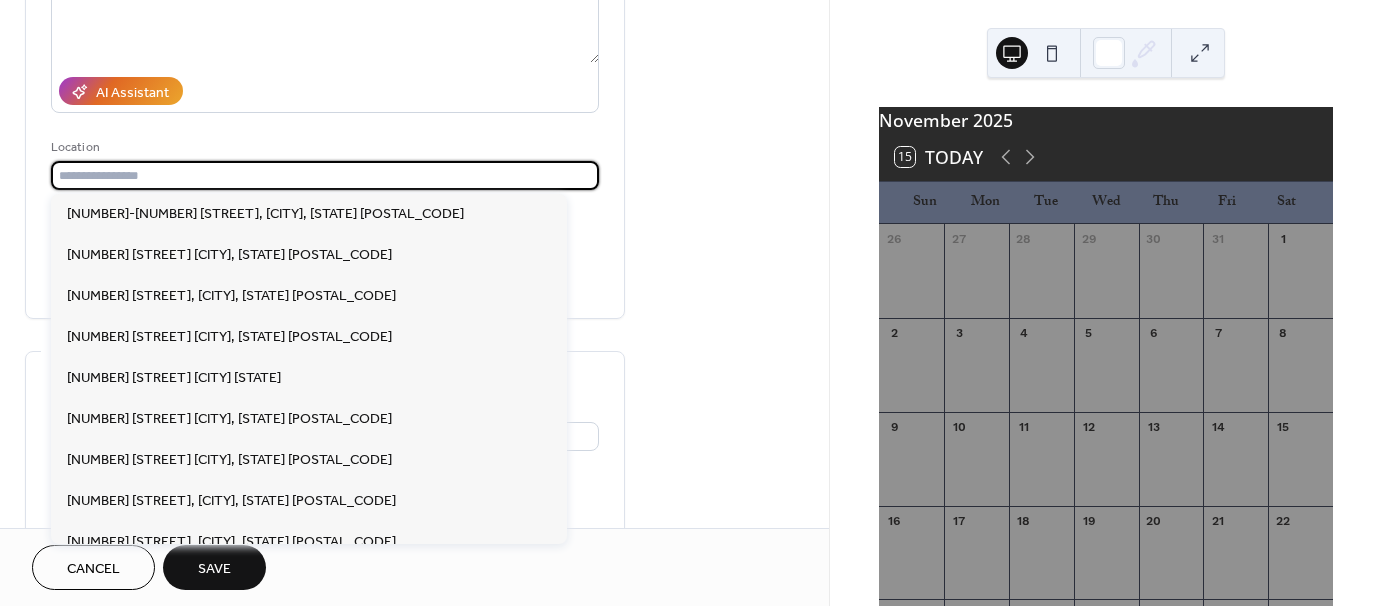 click at bounding box center (325, 175) 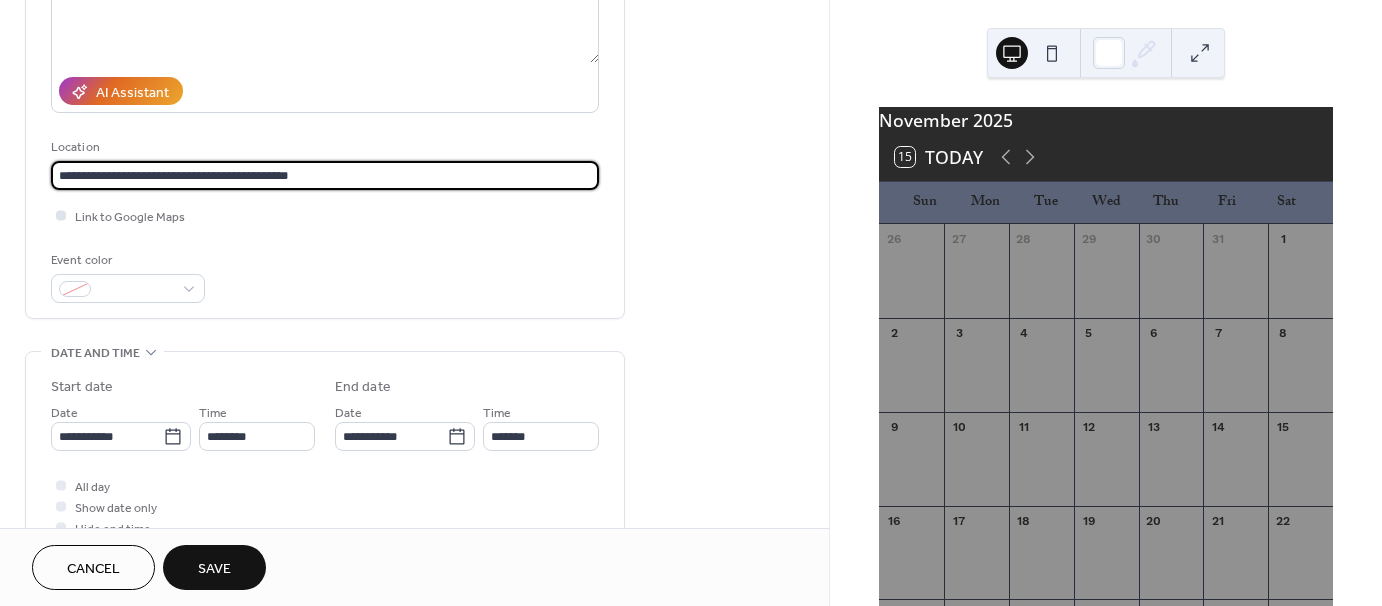 type on "**********" 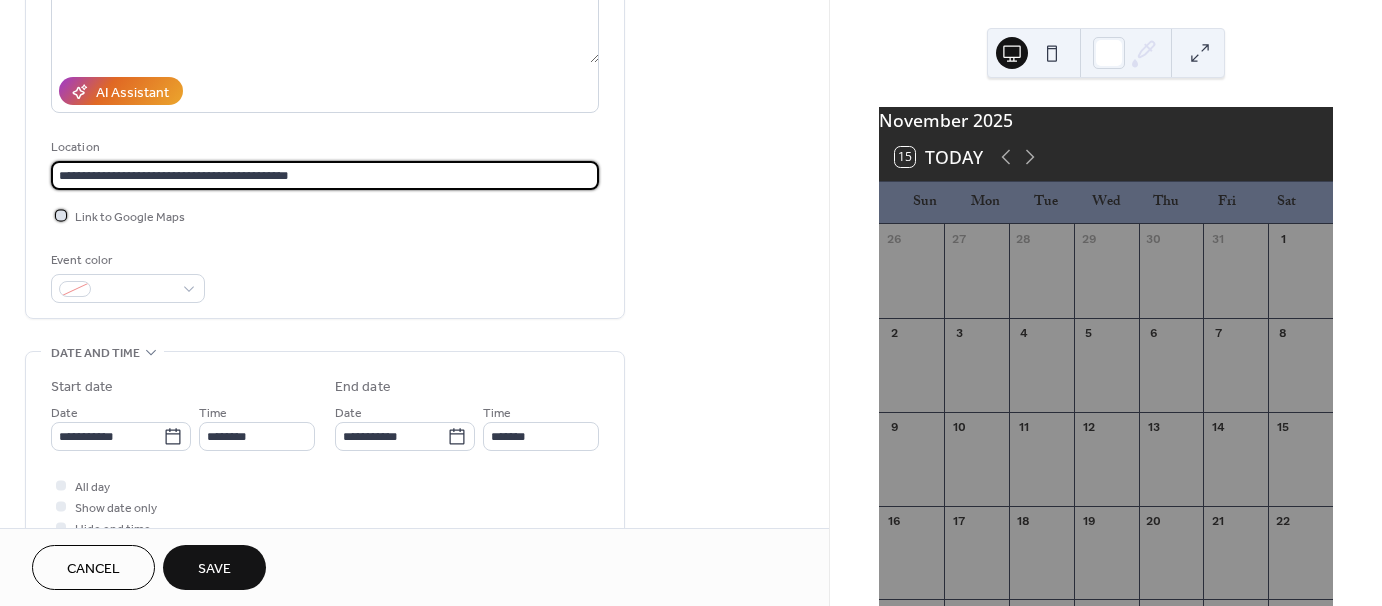 click at bounding box center (61, 215) 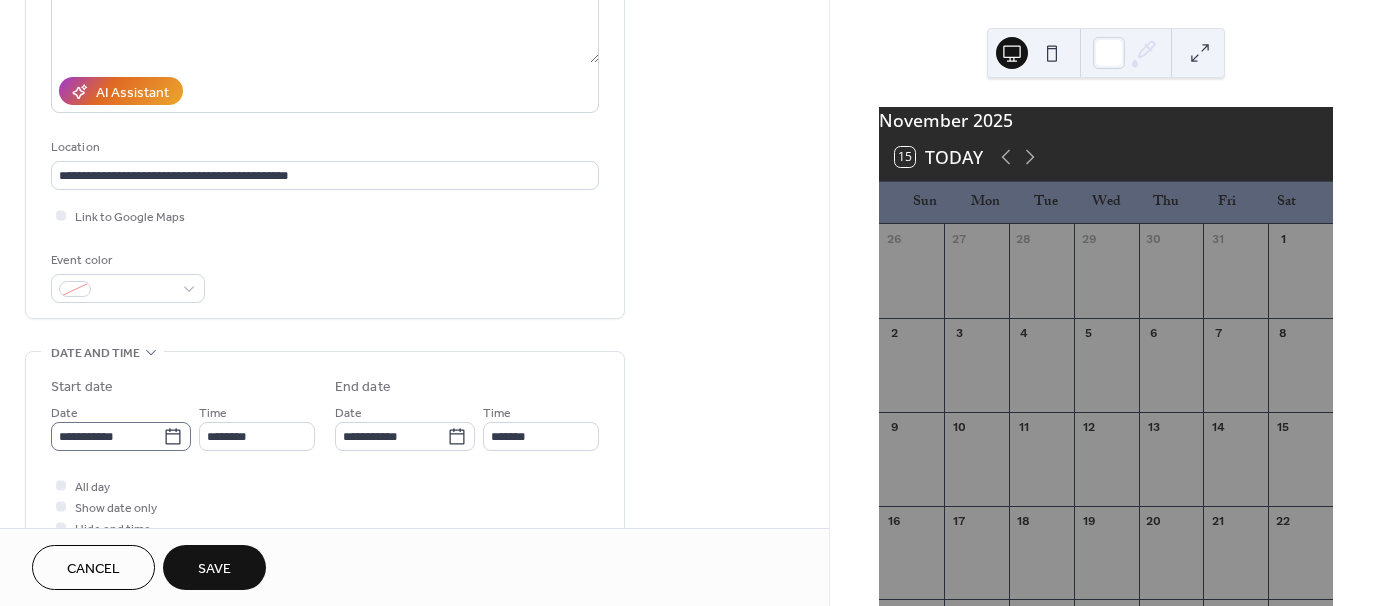 click 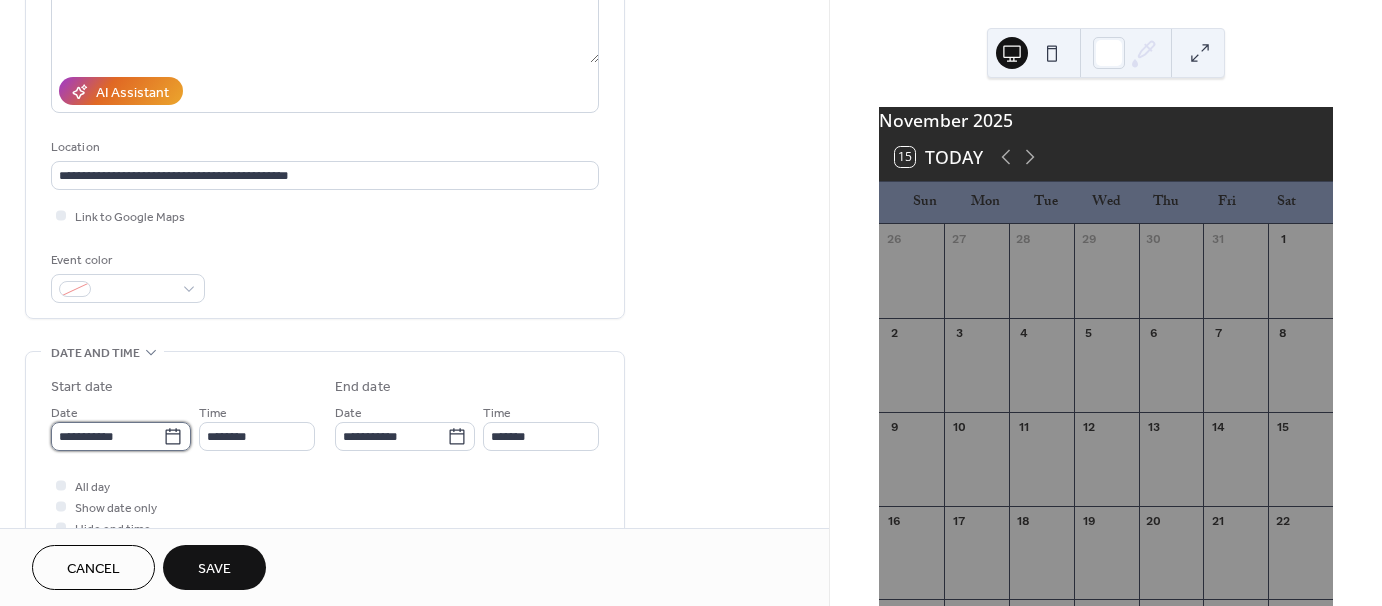 click on "**********" at bounding box center (107, 436) 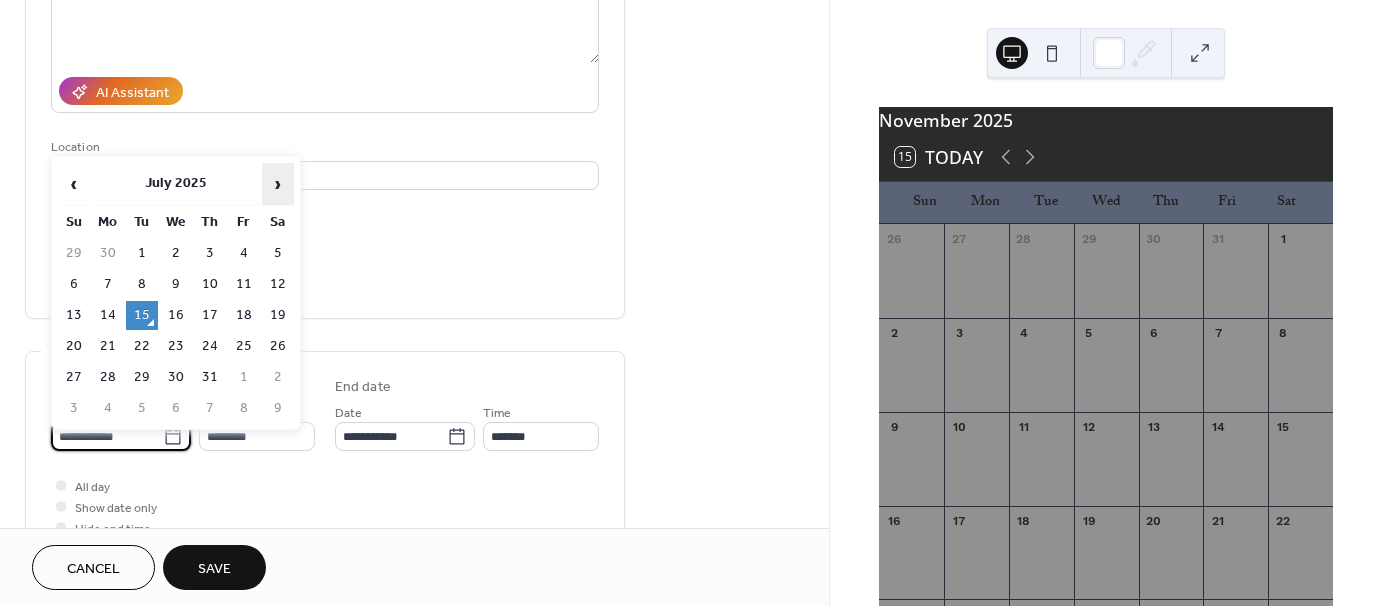 click on "›" at bounding box center (278, 184) 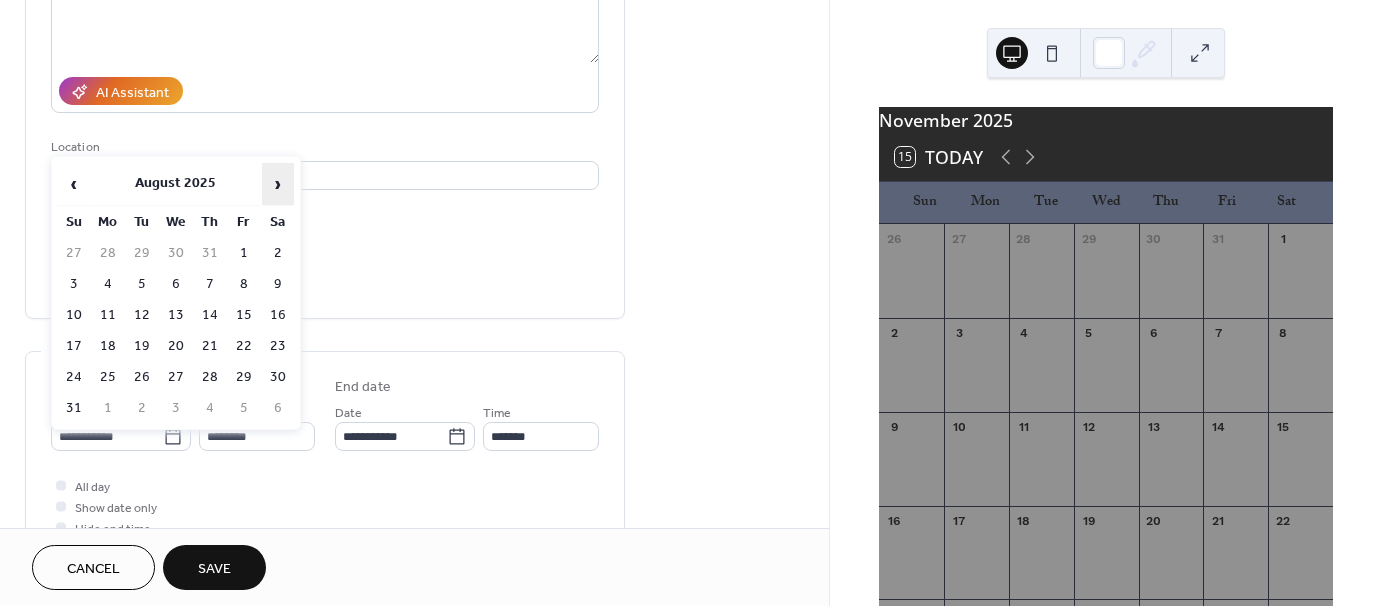 click on "›" at bounding box center (278, 184) 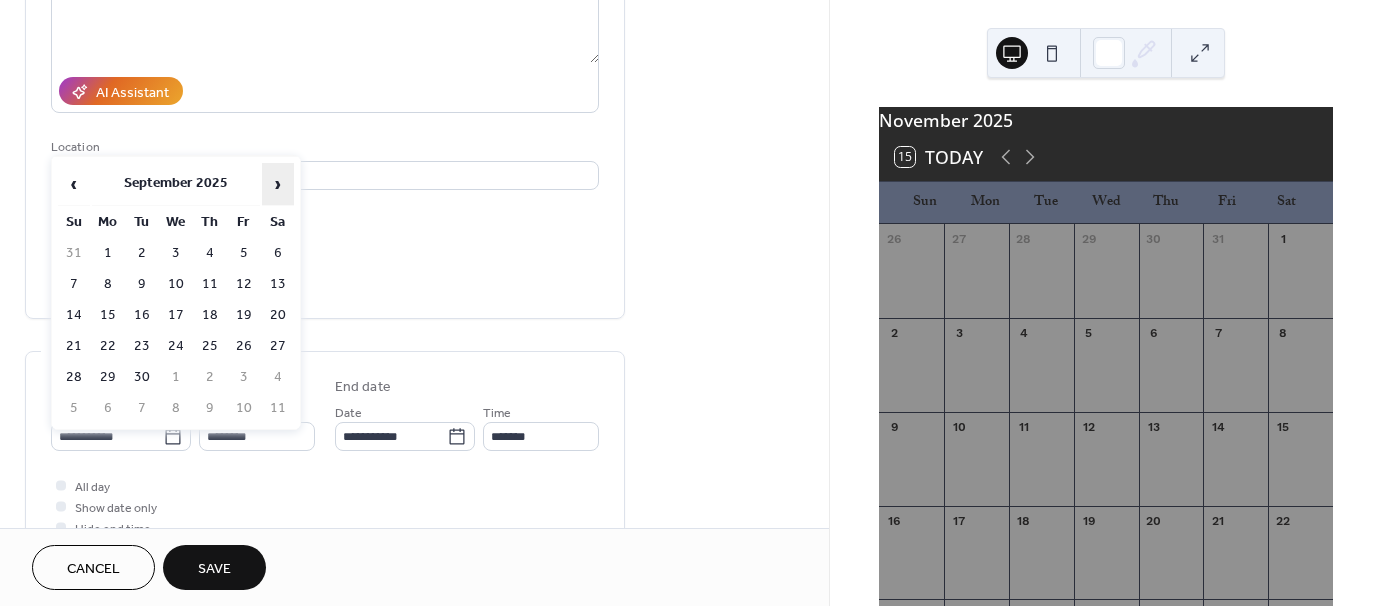 click on "›" at bounding box center [278, 184] 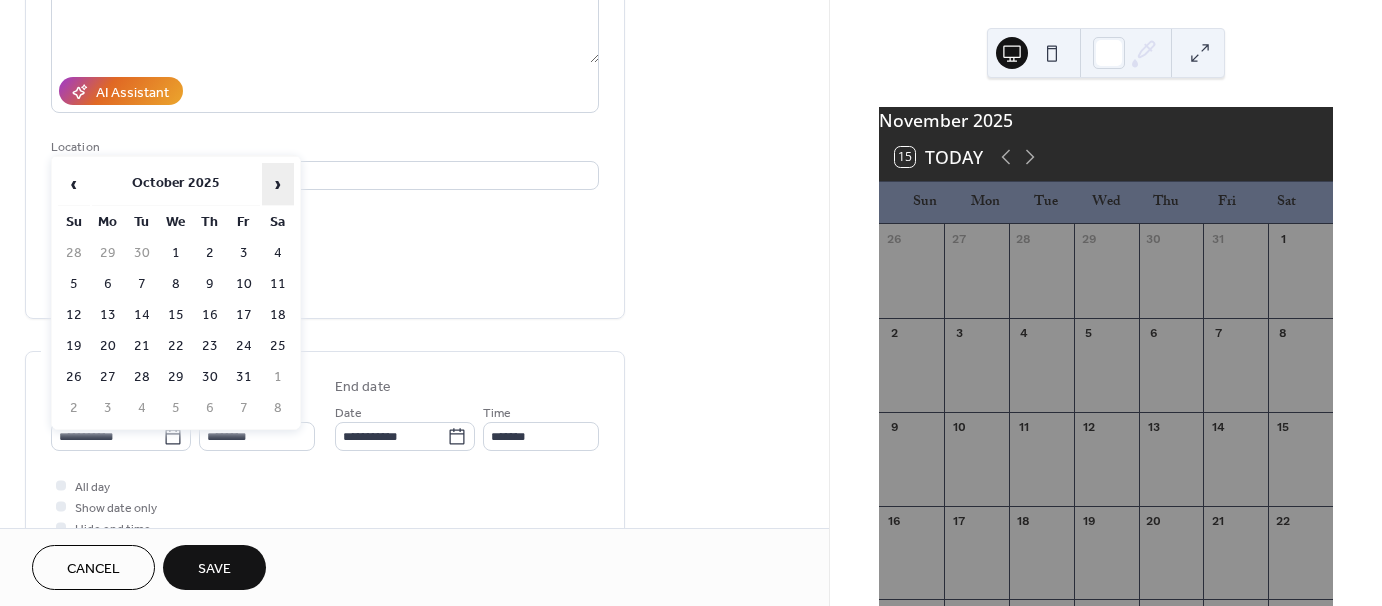 click on "›" at bounding box center (278, 184) 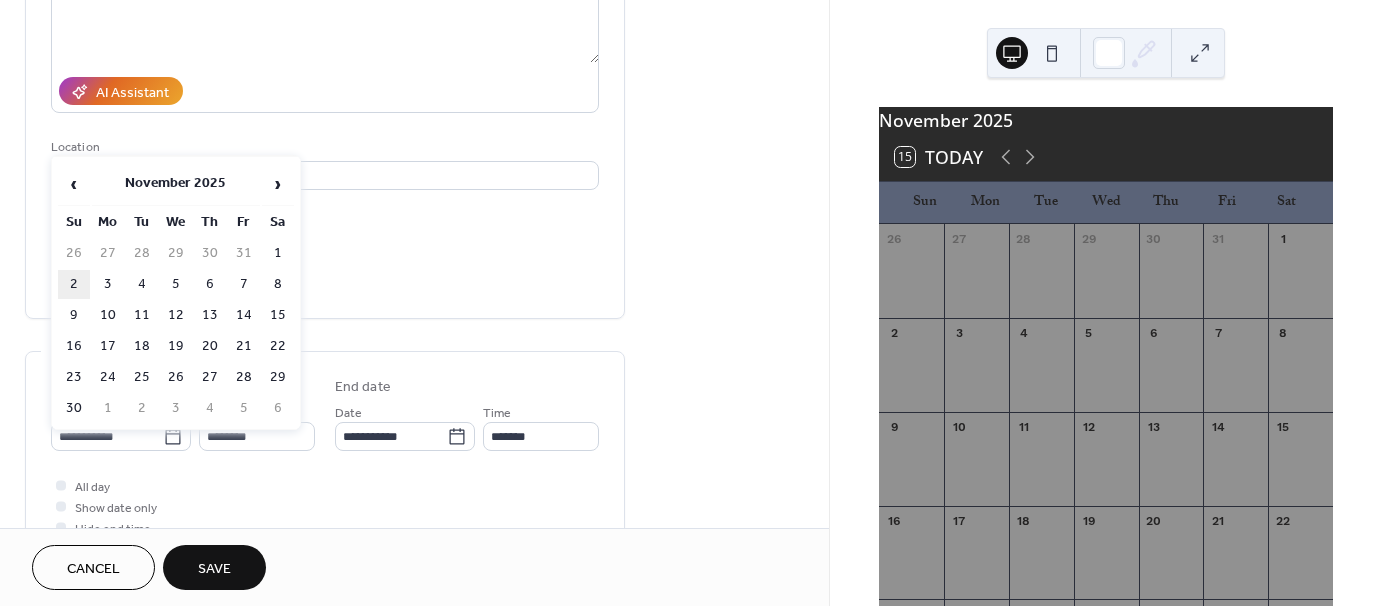 click on "2" at bounding box center [74, 284] 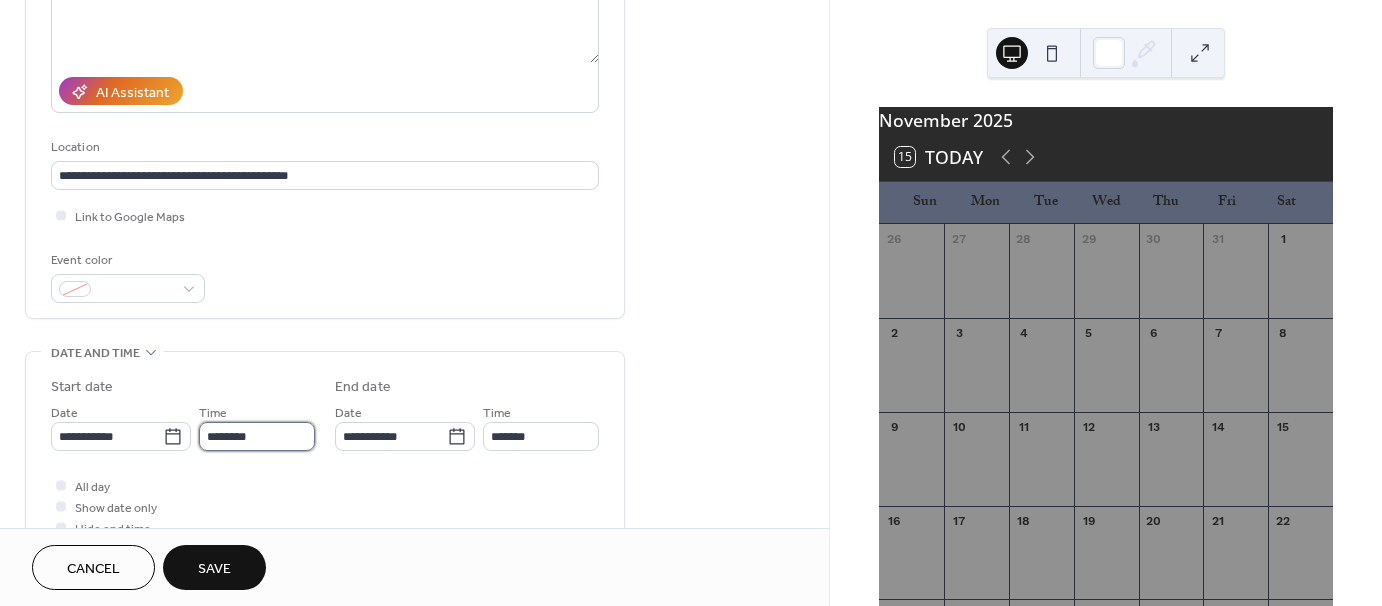 click on "********" at bounding box center (257, 436) 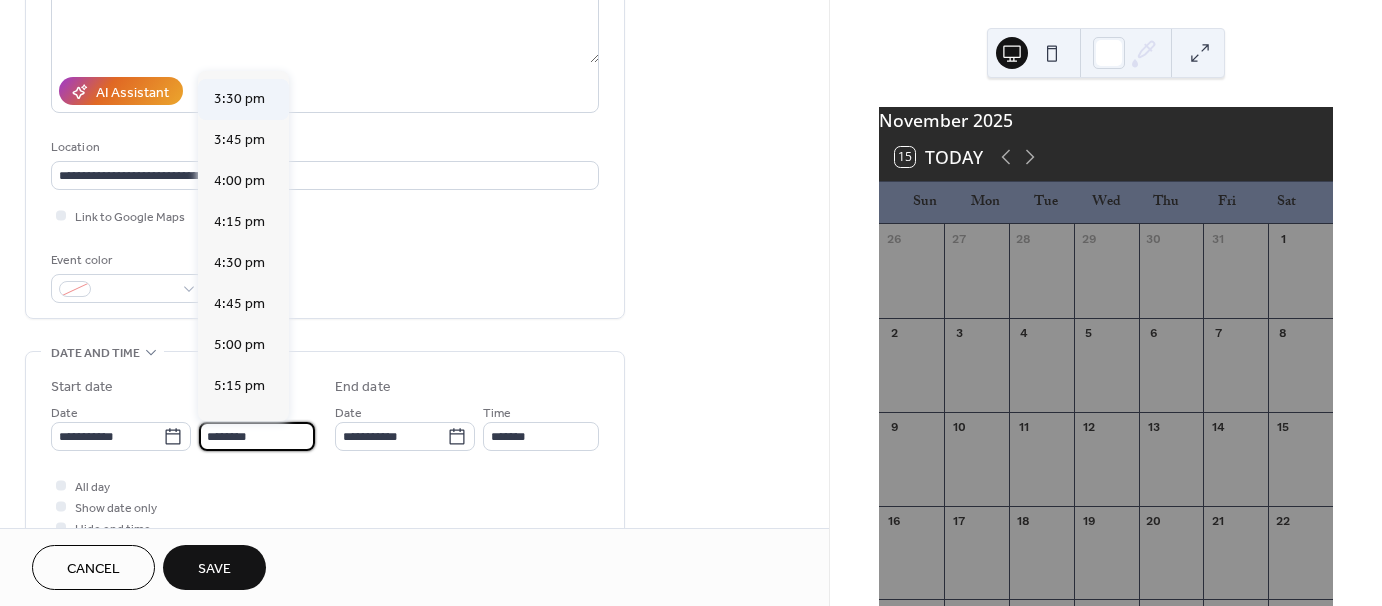 scroll, scrollTop: 2668, scrollLeft: 0, axis: vertical 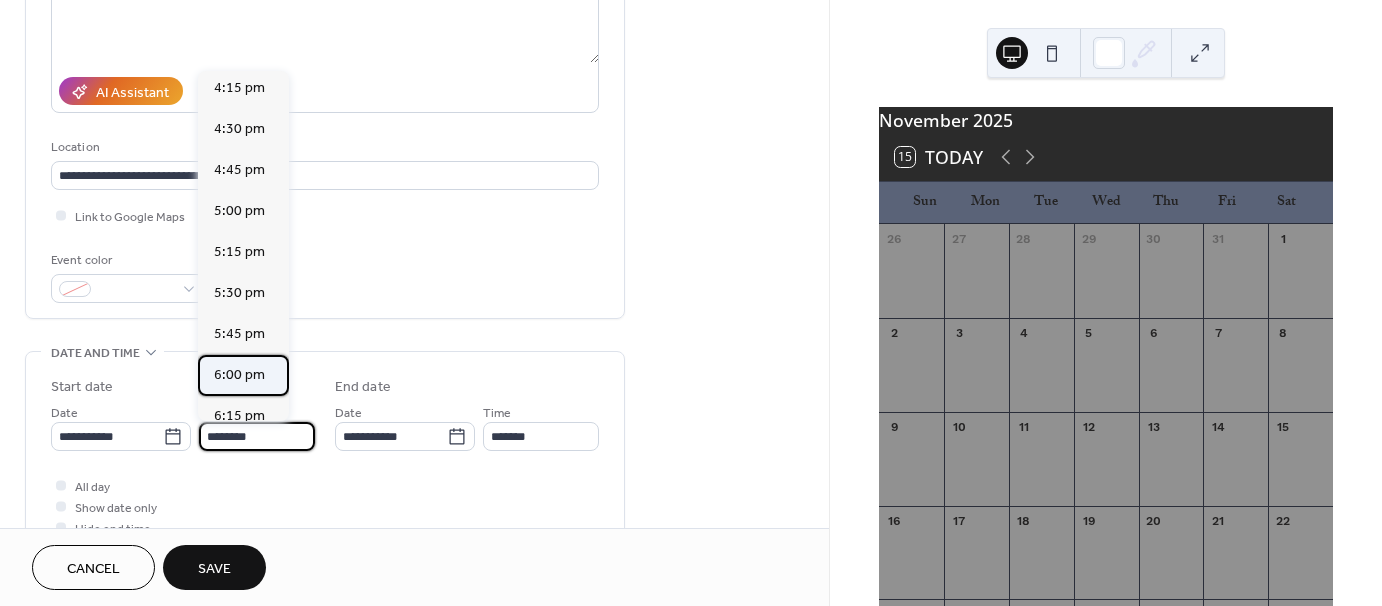 click on "6:00 pm" at bounding box center [243, 375] 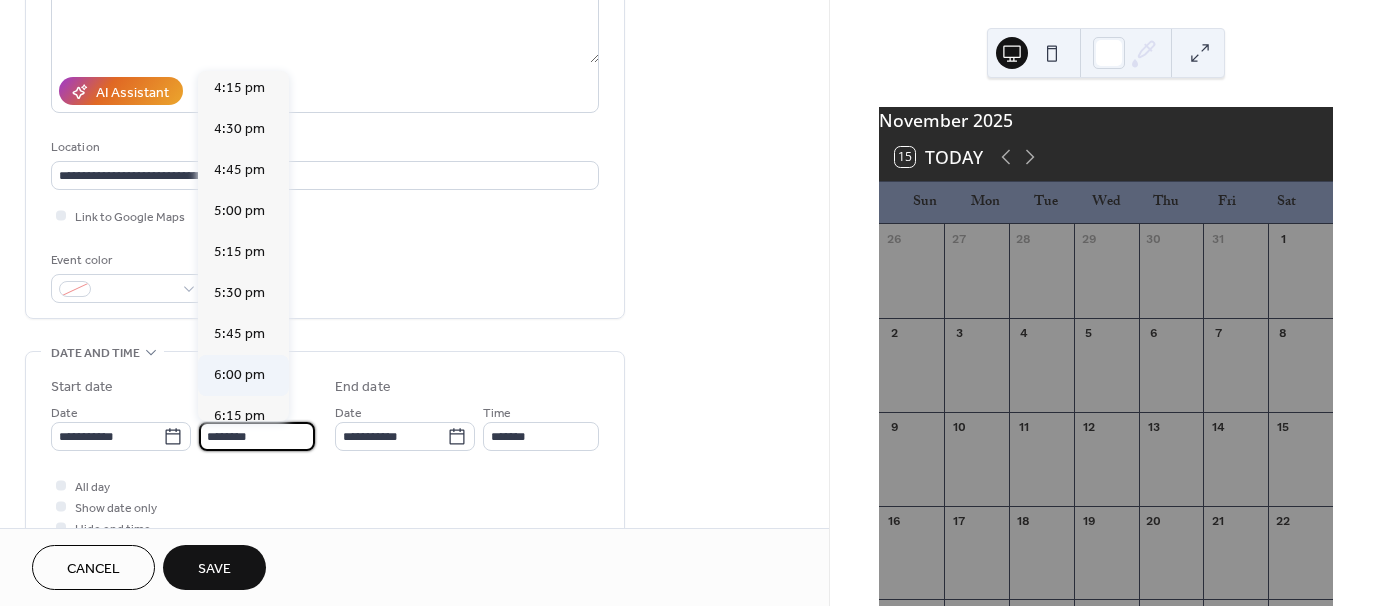 type on "*******" 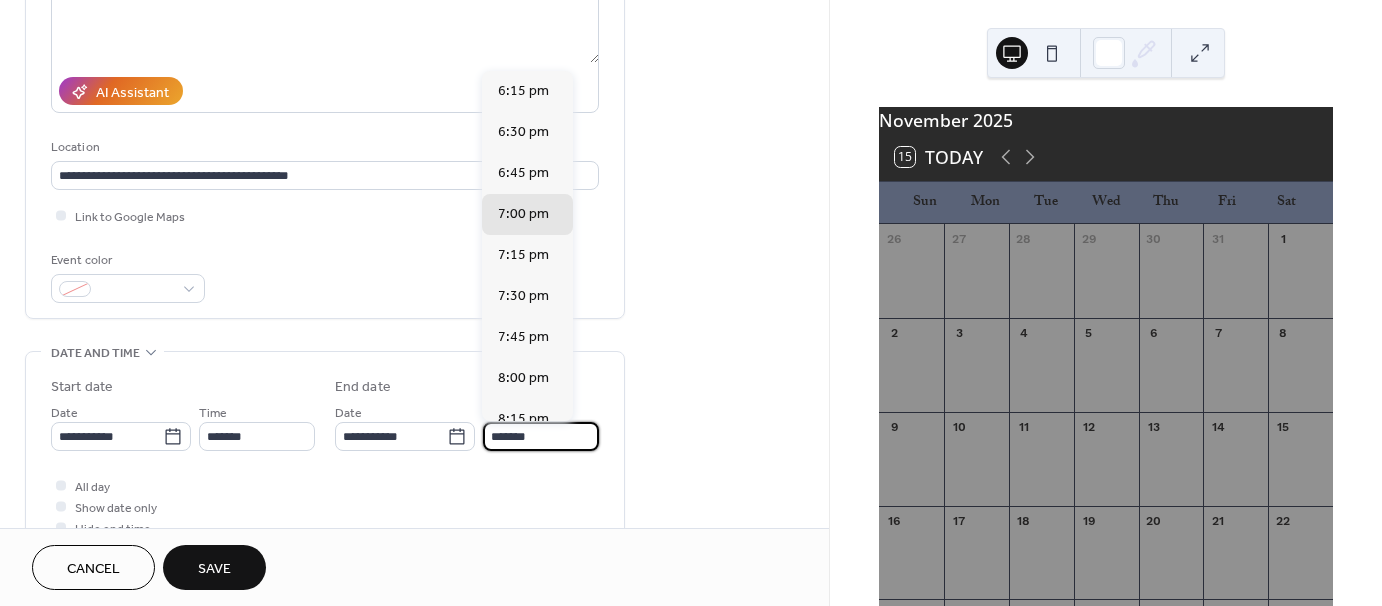 click on "*******" at bounding box center [541, 436] 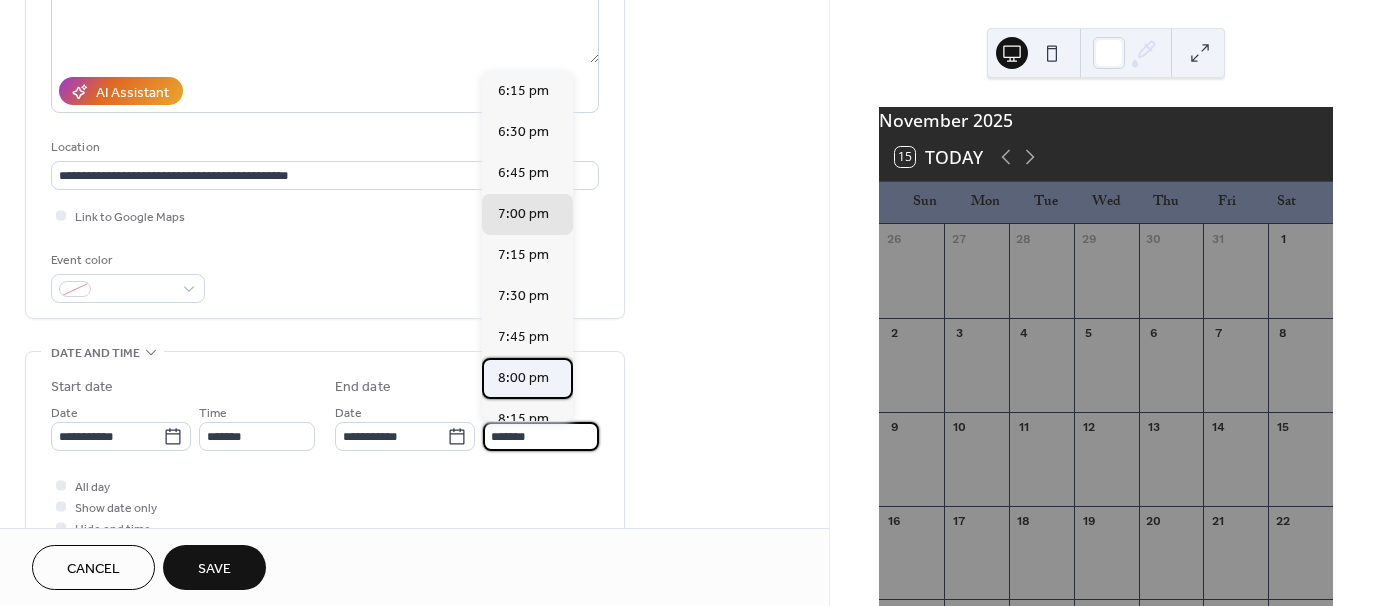 click on "8:00 pm" at bounding box center (523, 378) 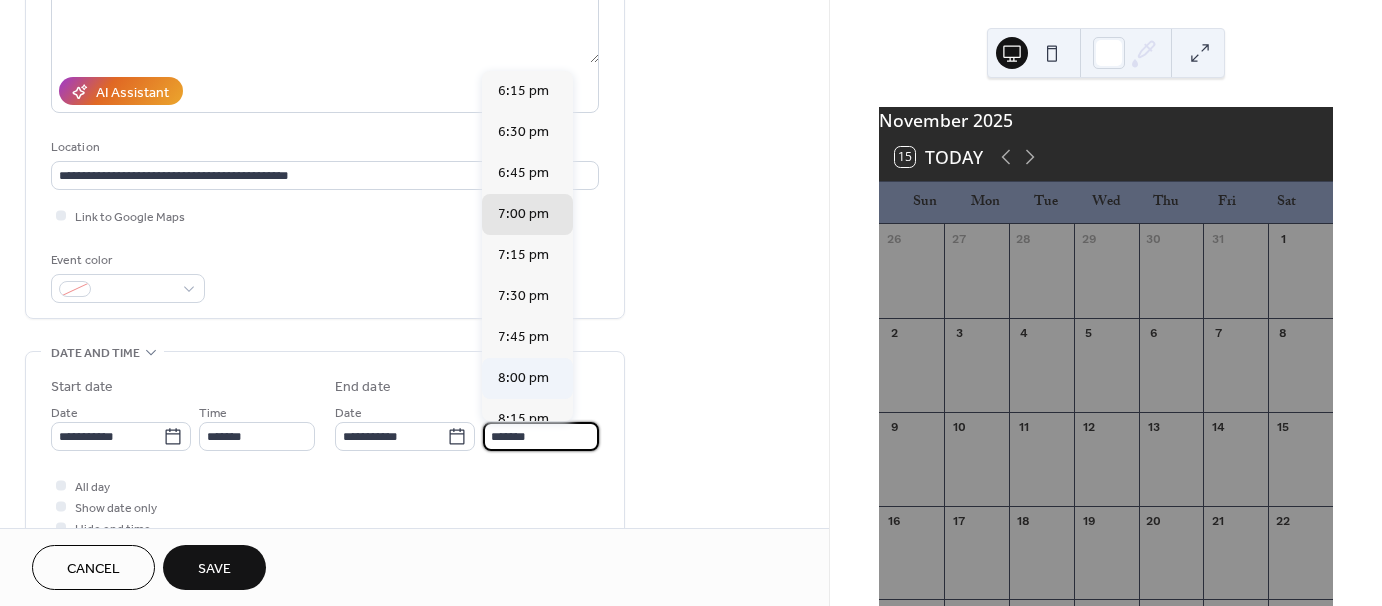type on "*******" 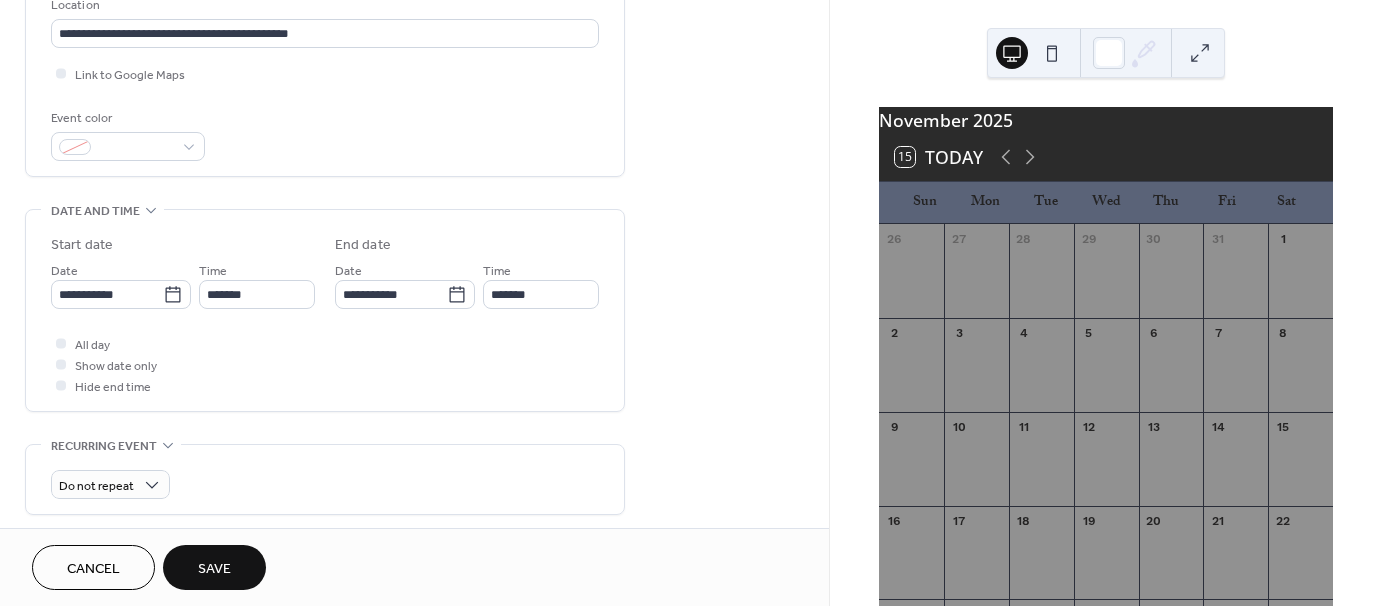 scroll, scrollTop: 500, scrollLeft: 0, axis: vertical 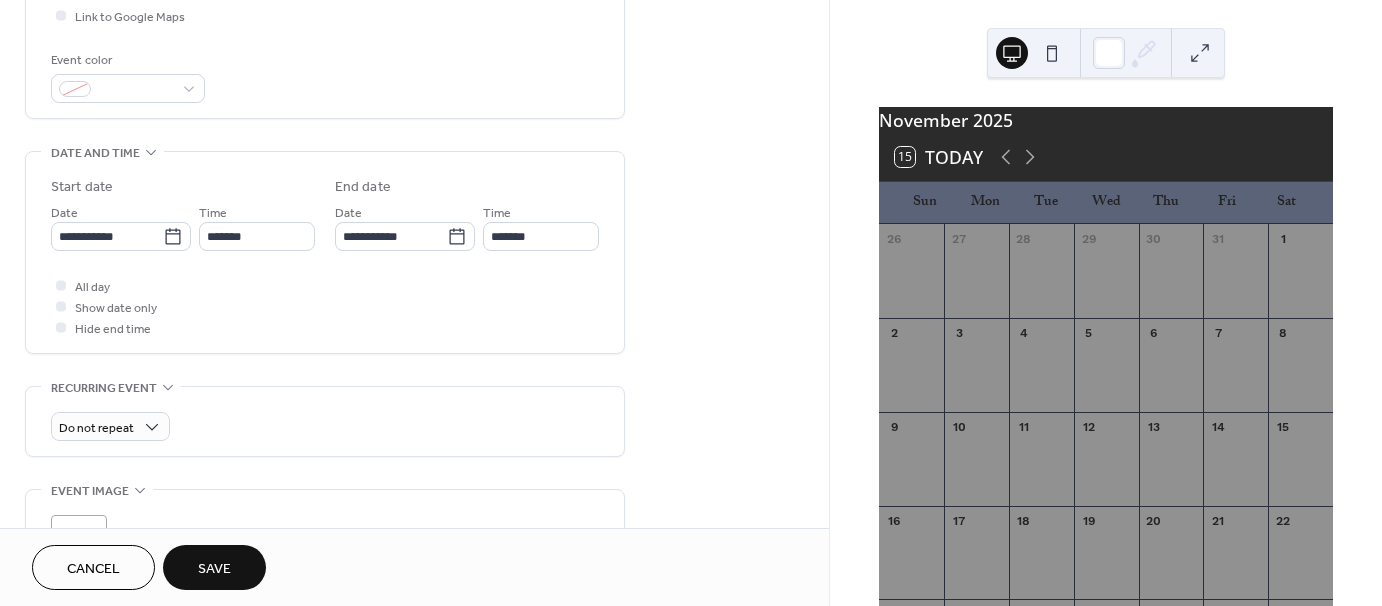 click on "Save" at bounding box center (214, 569) 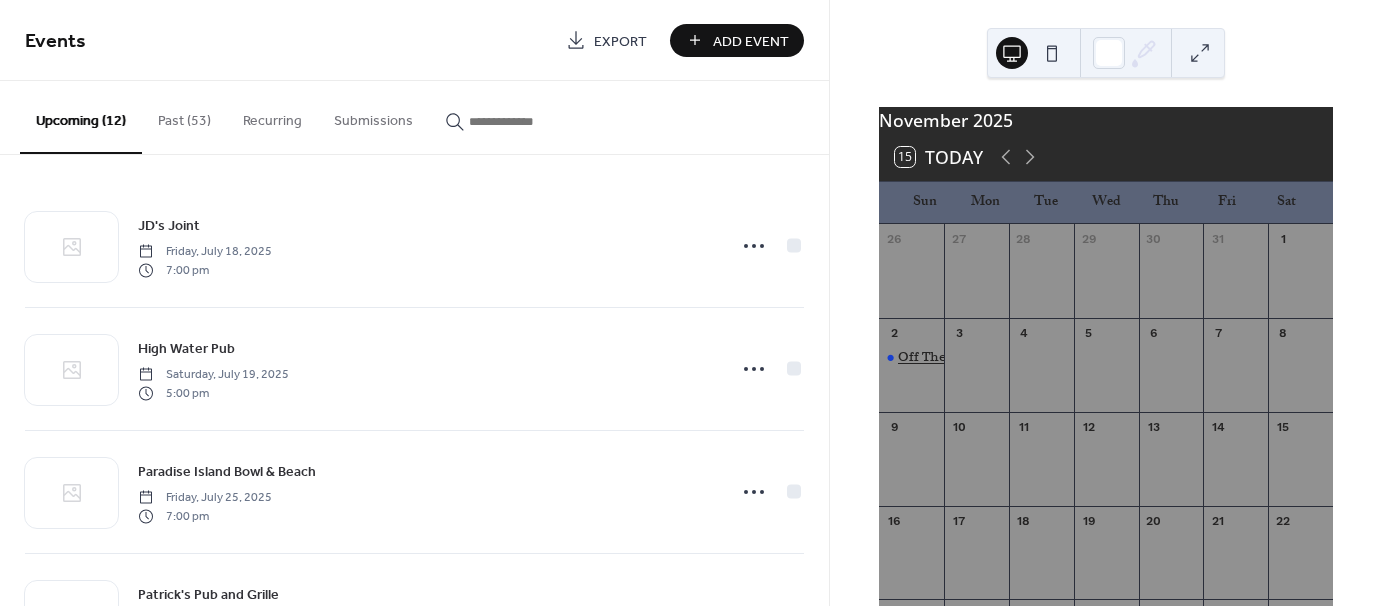 click on "Off The Rails Barbeque & Drafthouse" at bounding box center (1018, 357) 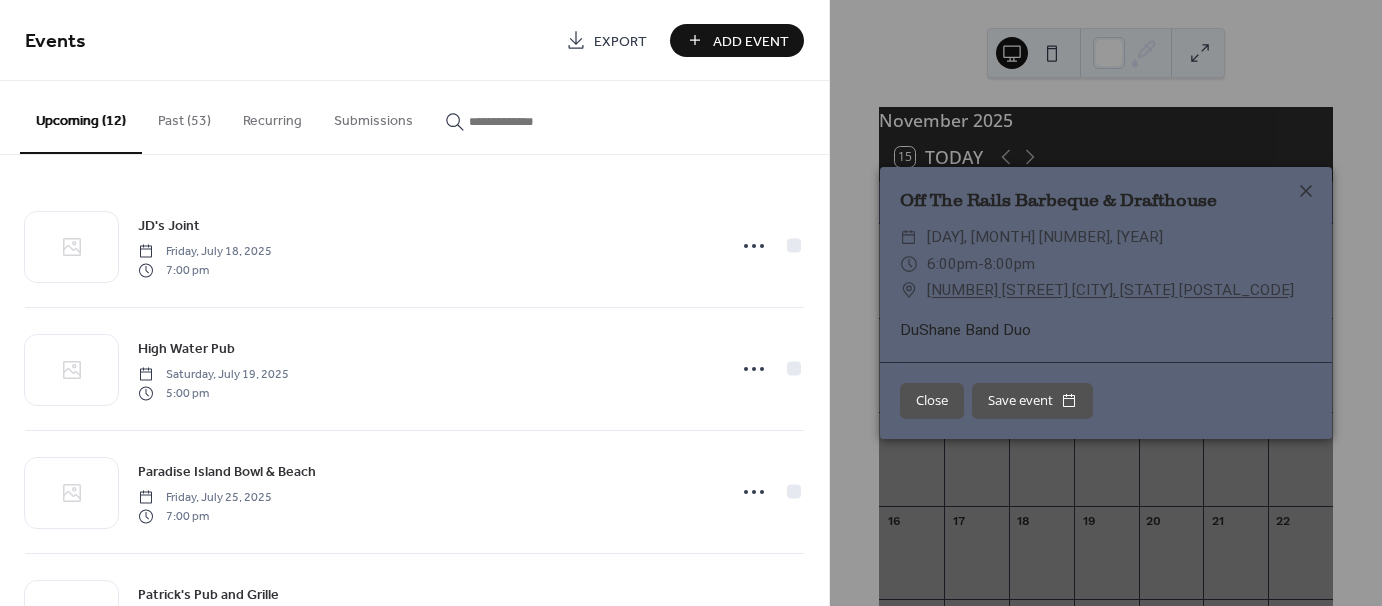 click on "Close" at bounding box center [932, 401] 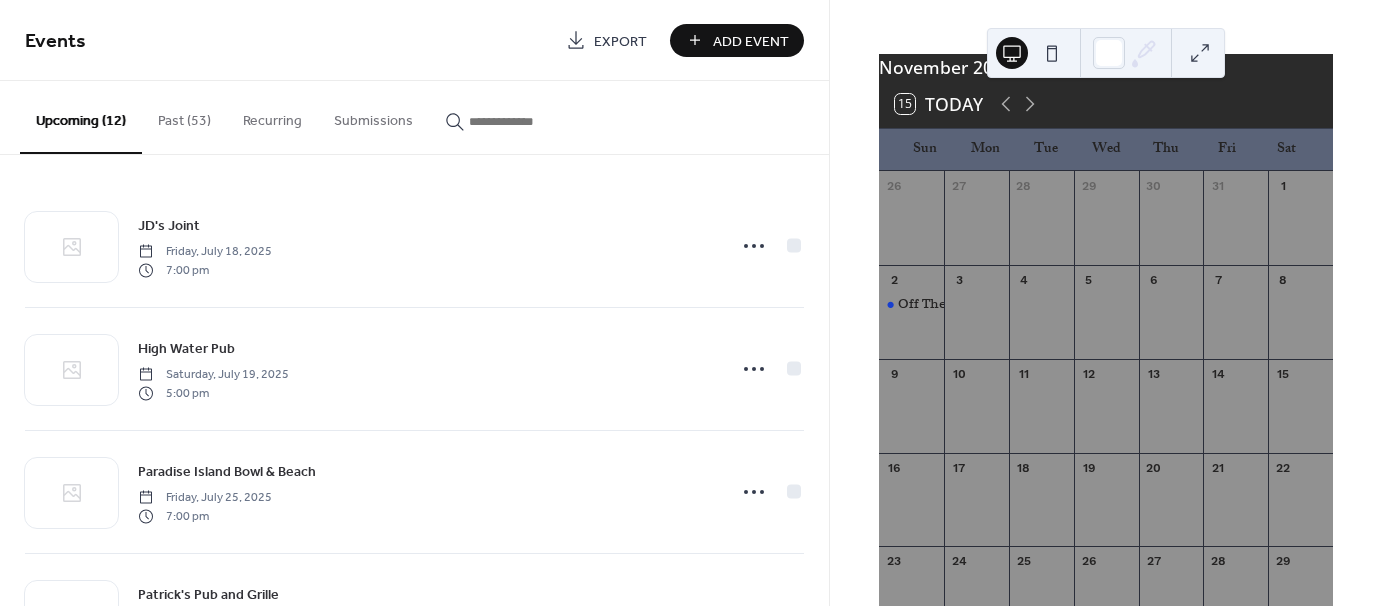 scroll, scrollTop: 40, scrollLeft: 0, axis: vertical 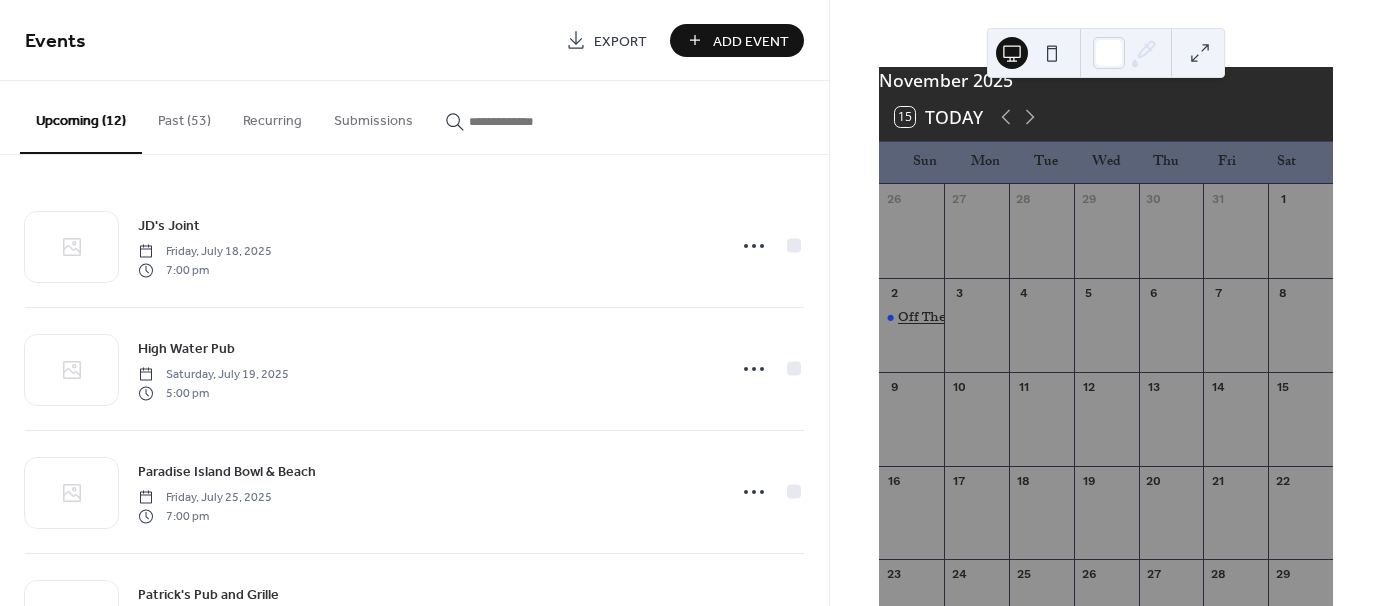 click on "Off The Rails Barbeque & Drafthouse" at bounding box center [1018, 317] 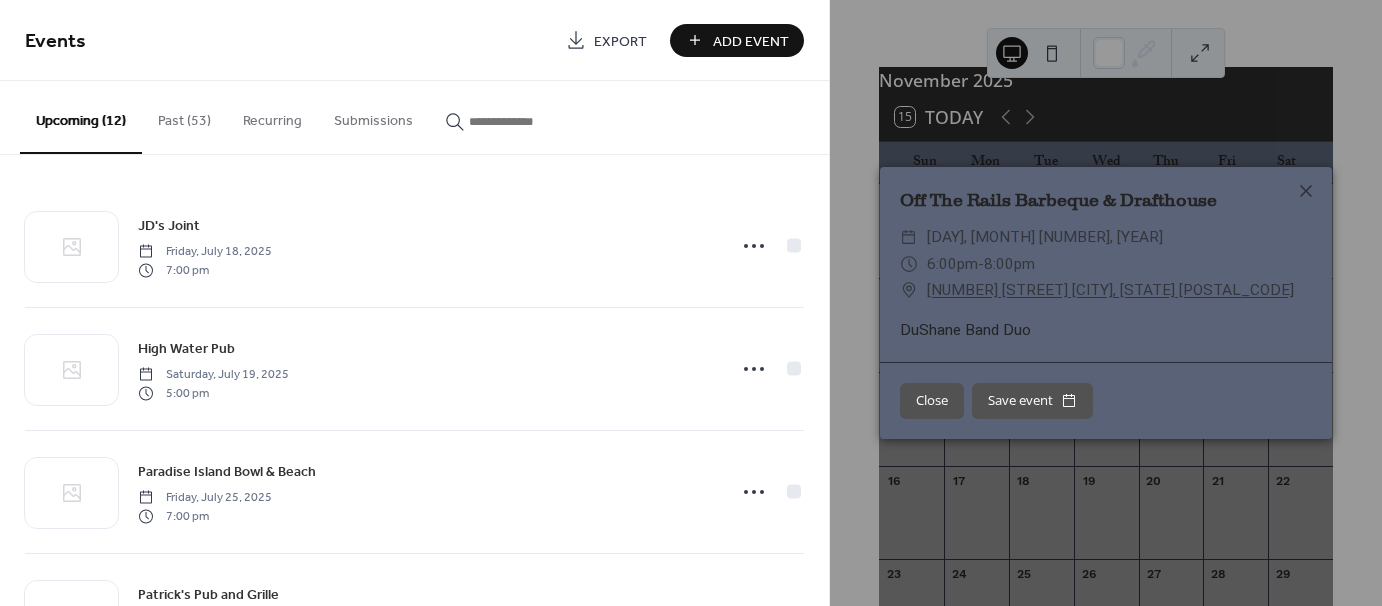 click on "Close" at bounding box center (932, 401) 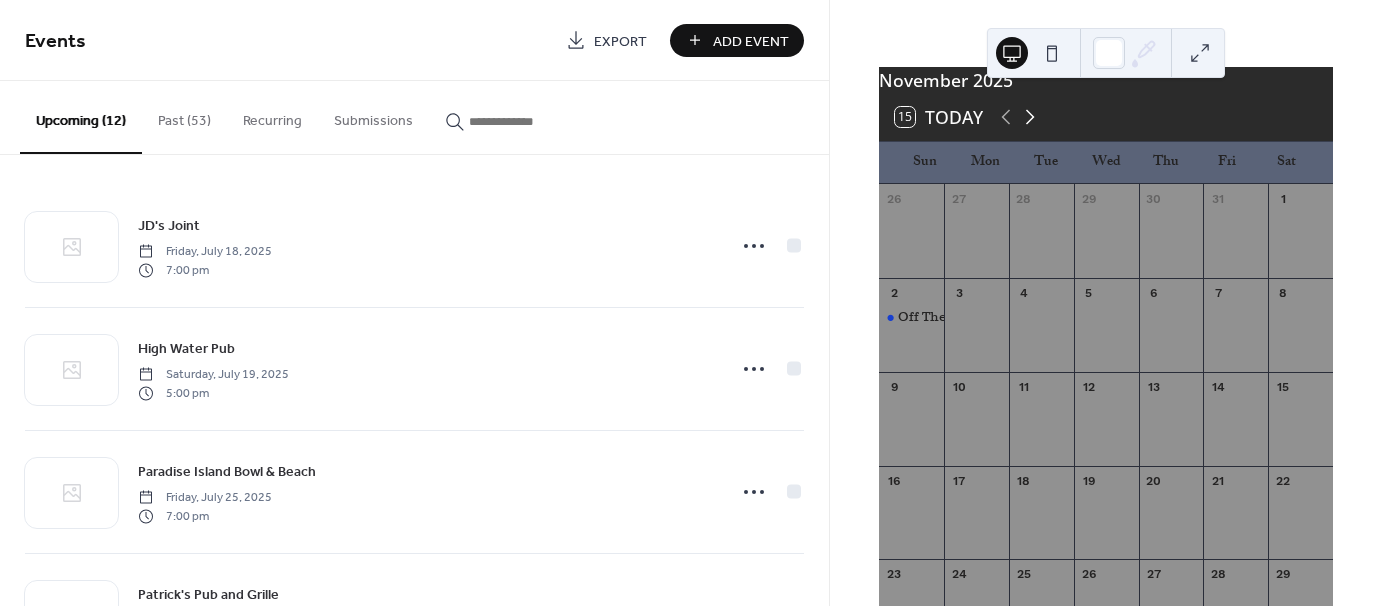 click 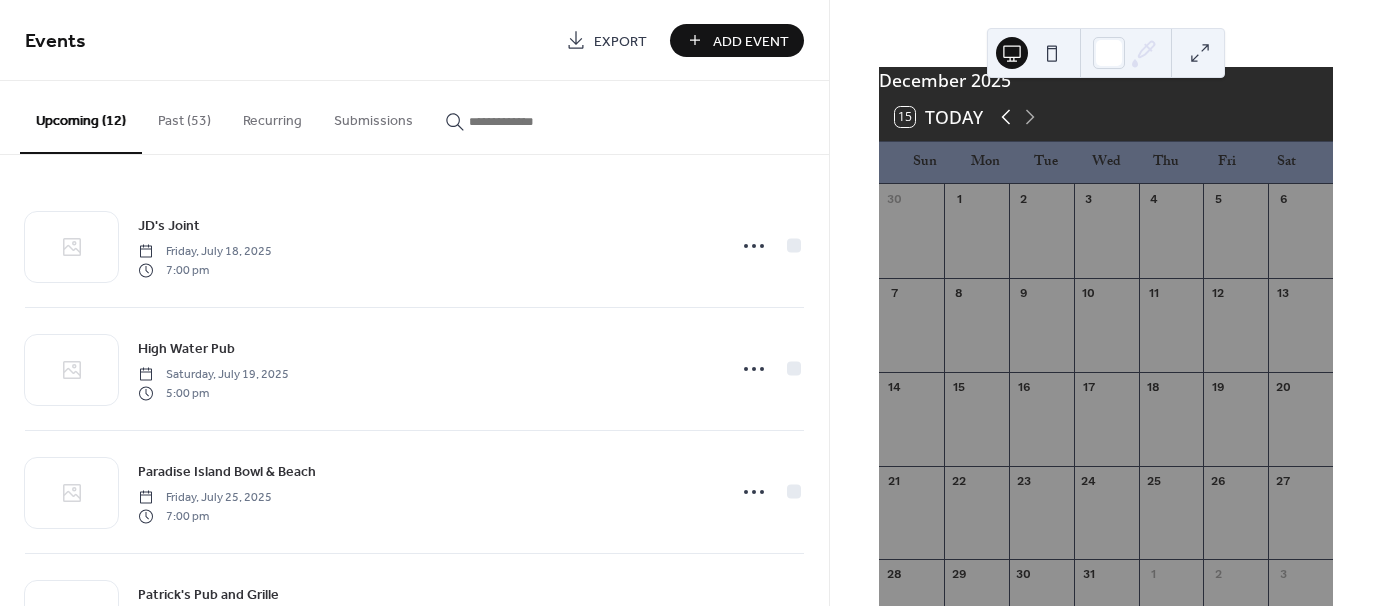 click 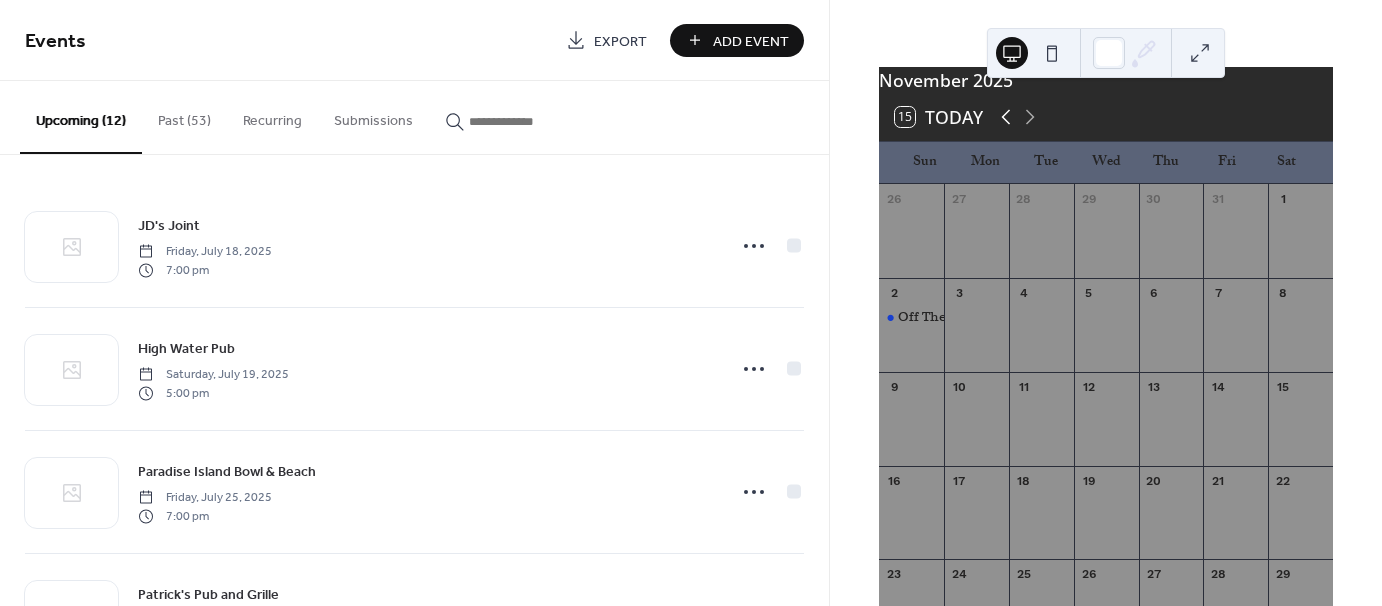 click 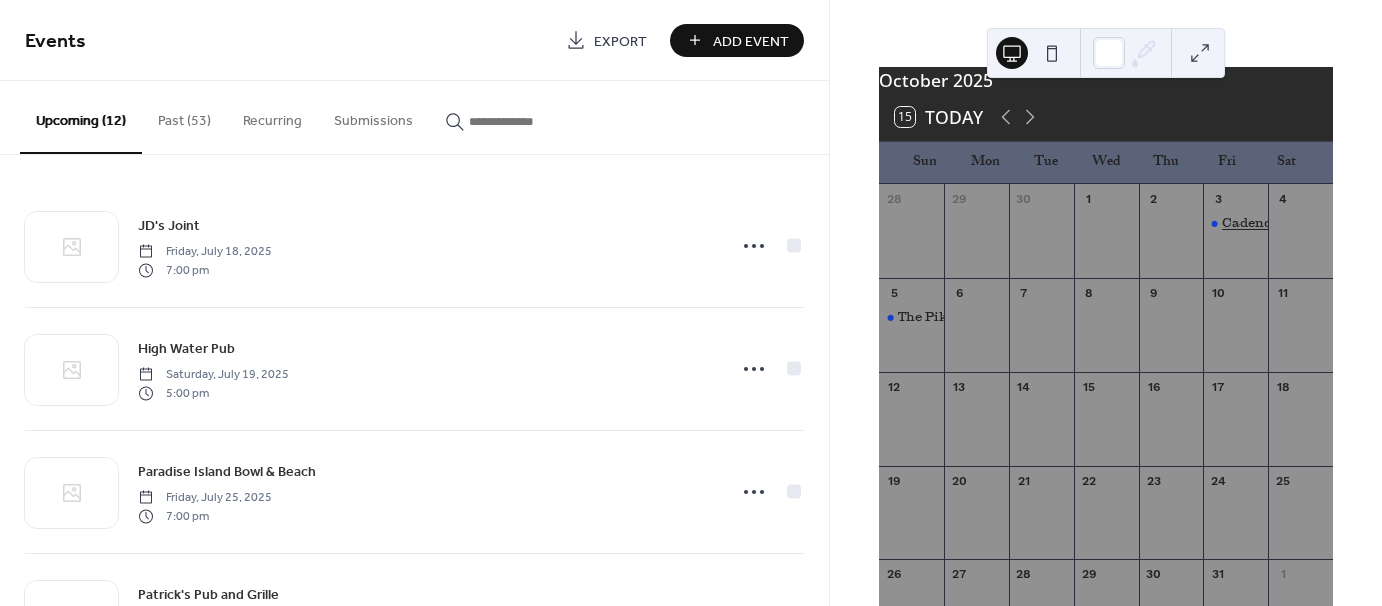 click on "Cadence Clubhouse" at bounding box center (1287, 223) 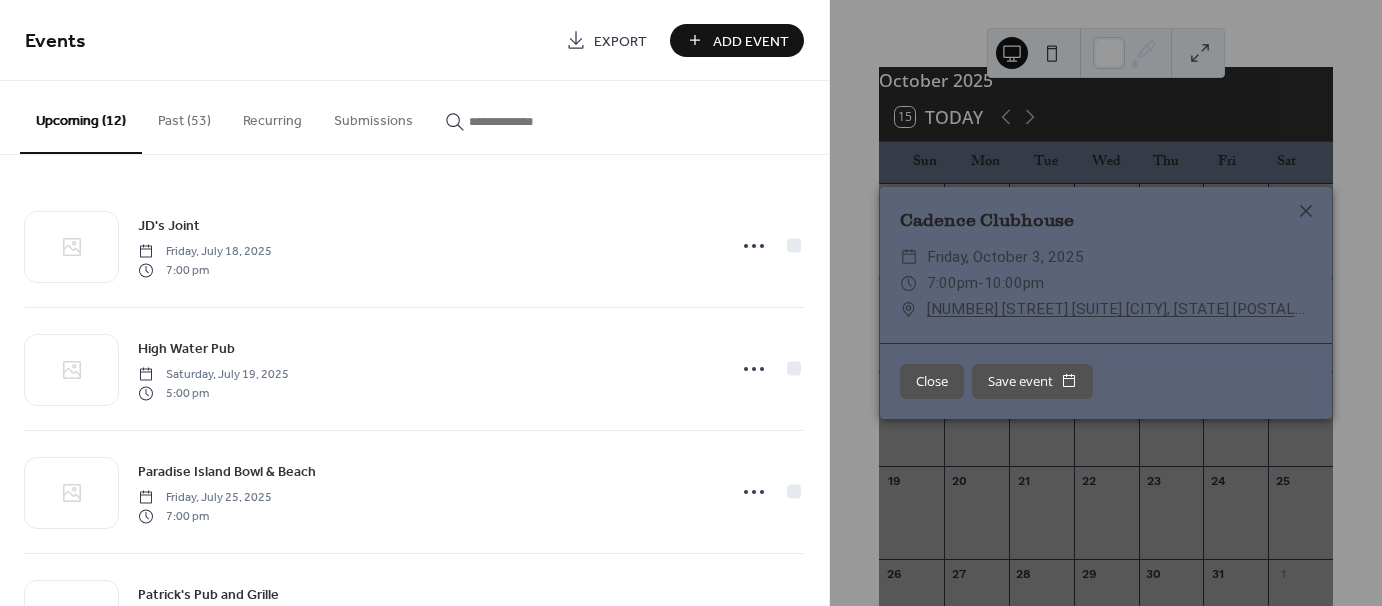 click on "Close" at bounding box center (932, 382) 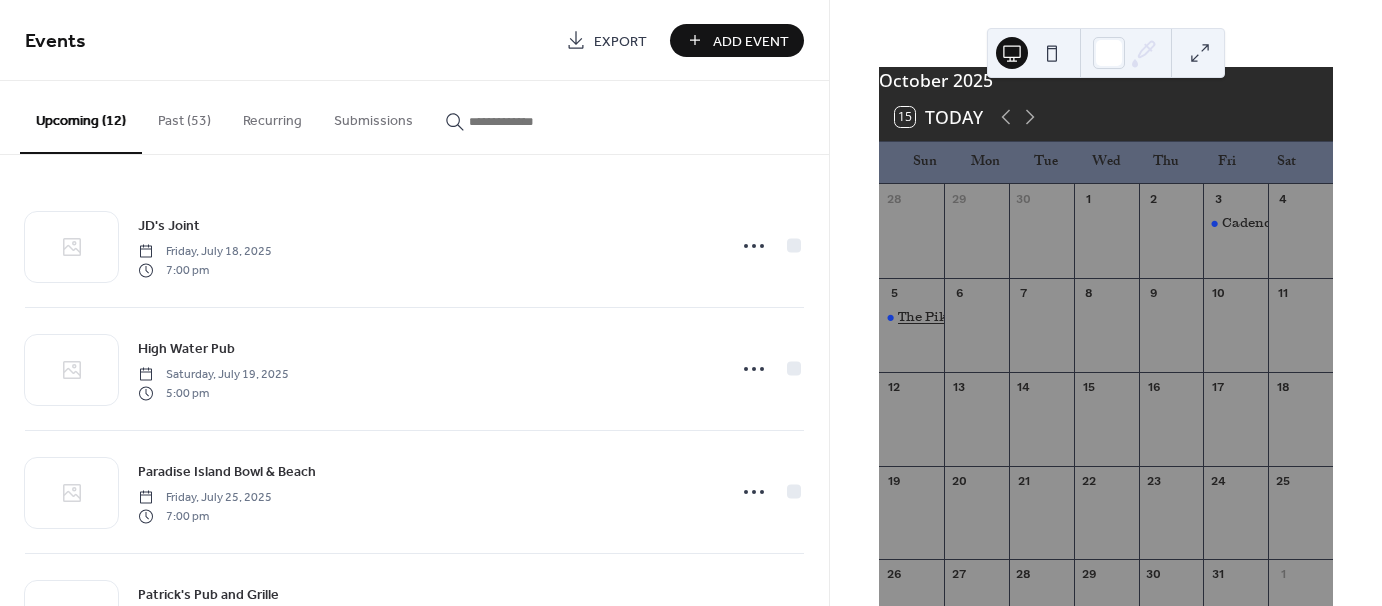 click on "The Pike Bar & Grill" at bounding box center (962, 317) 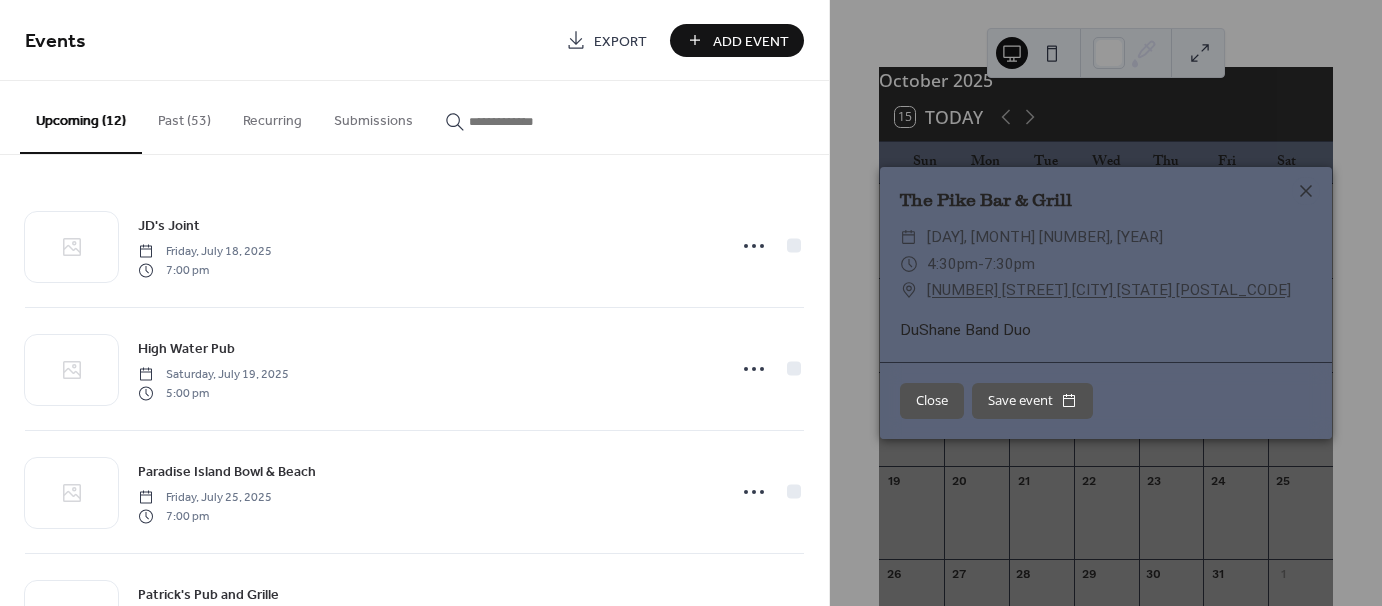 click on "Close" at bounding box center [932, 401] 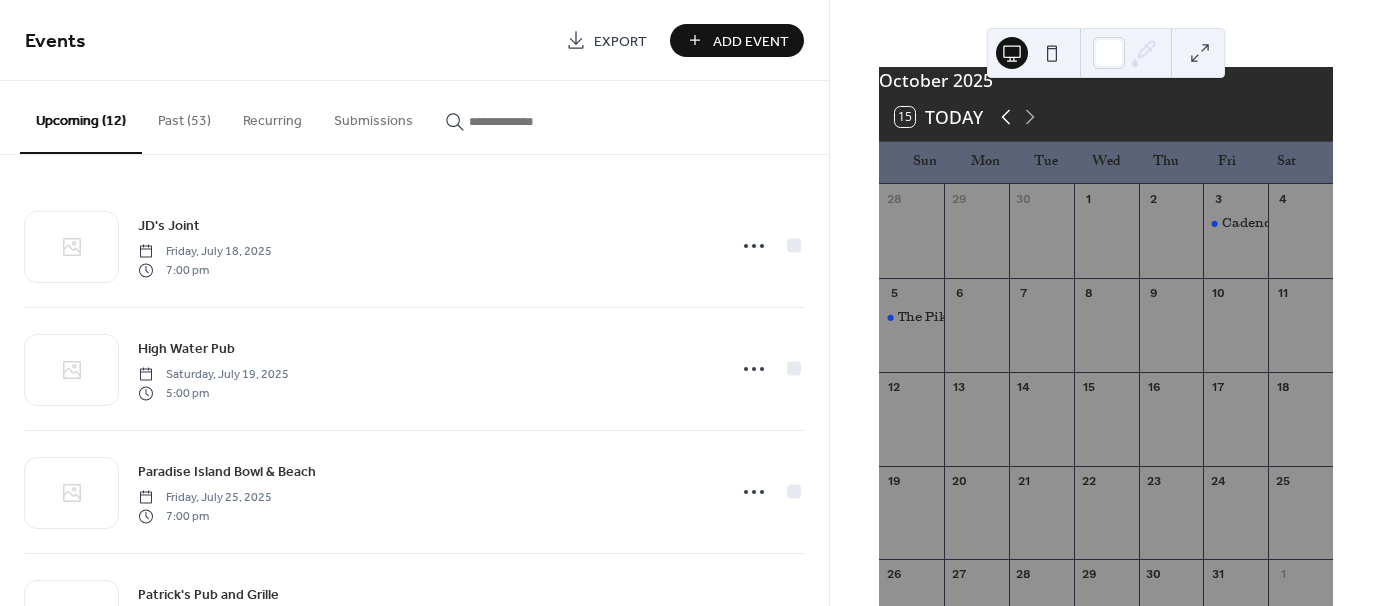 click 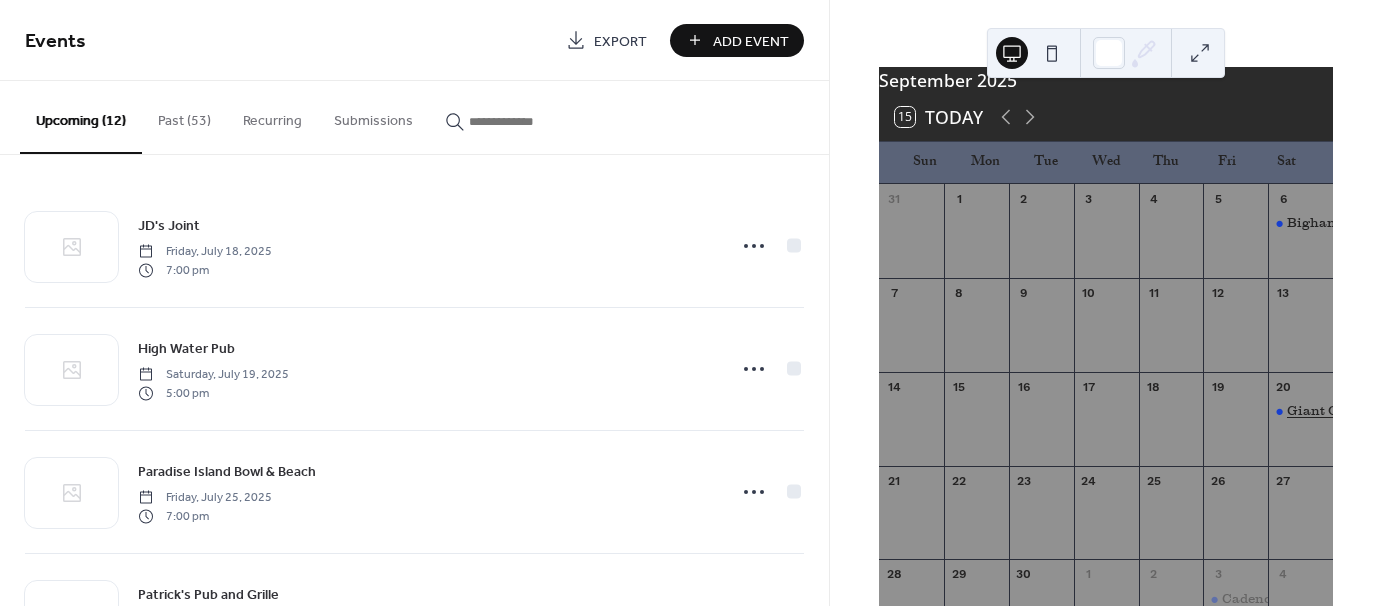 click on "Giant Oaks Winery" at bounding box center [1350, 411] 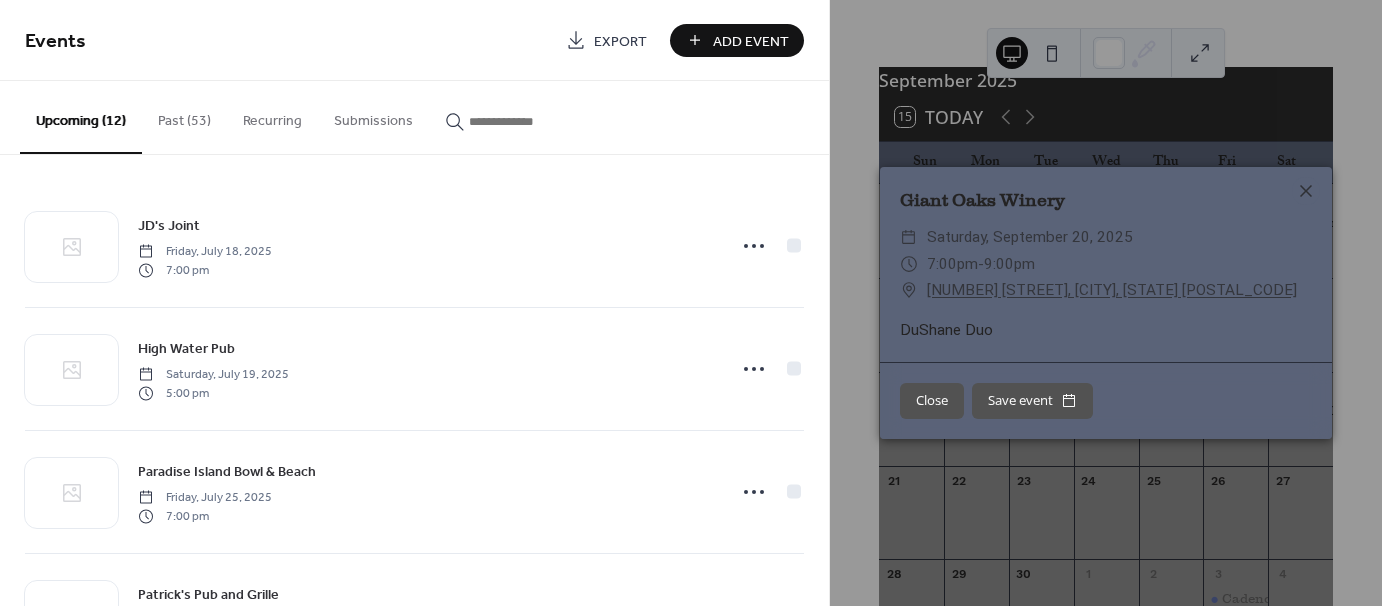 click on "Close" at bounding box center [932, 401] 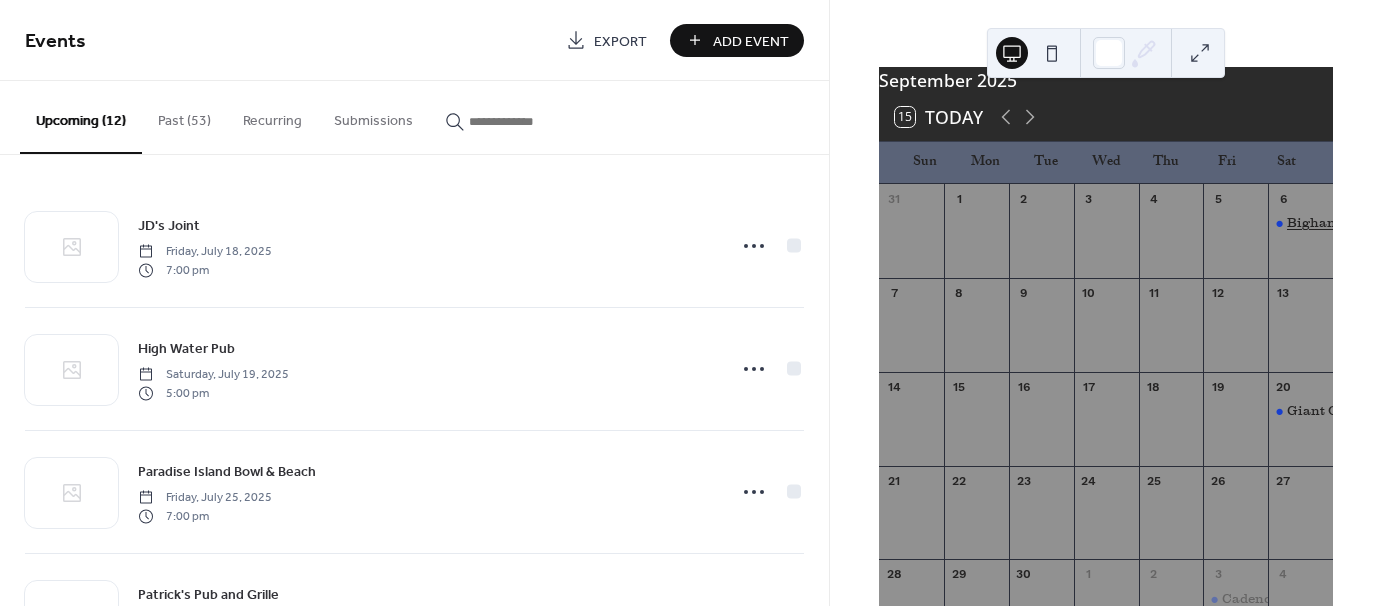 click on "Bigham Tavern at Bridgewater" at bounding box center [1387, 223] 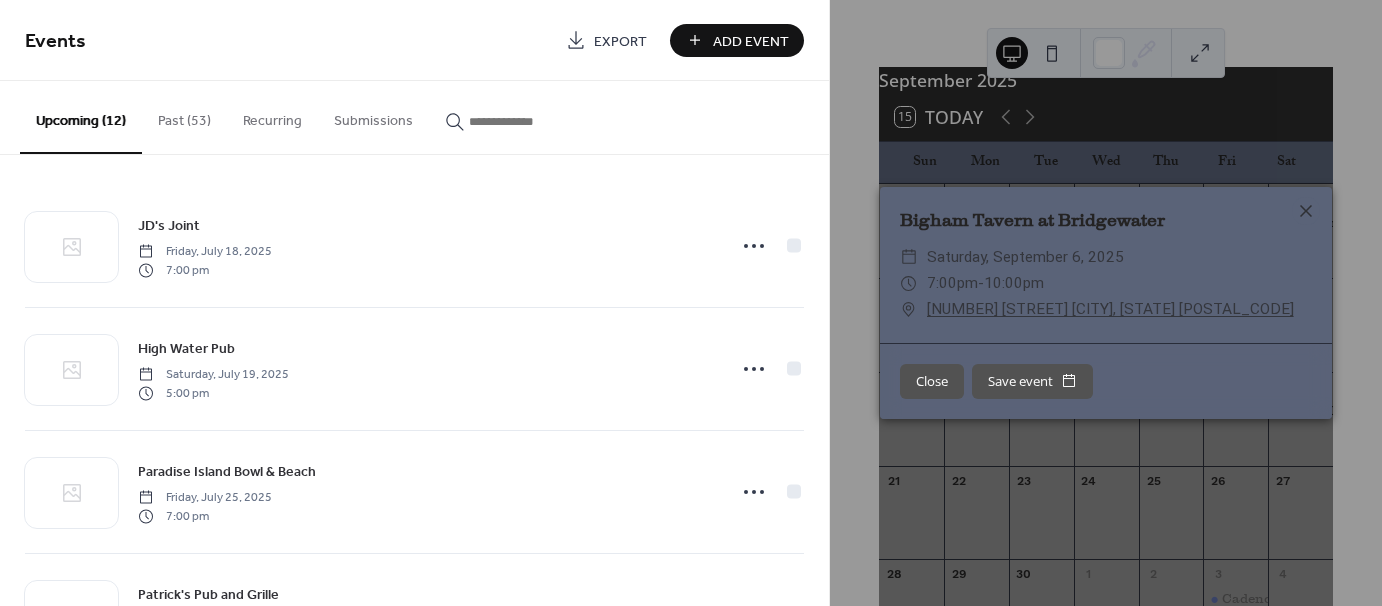 click on "Close" at bounding box center [932, 382] 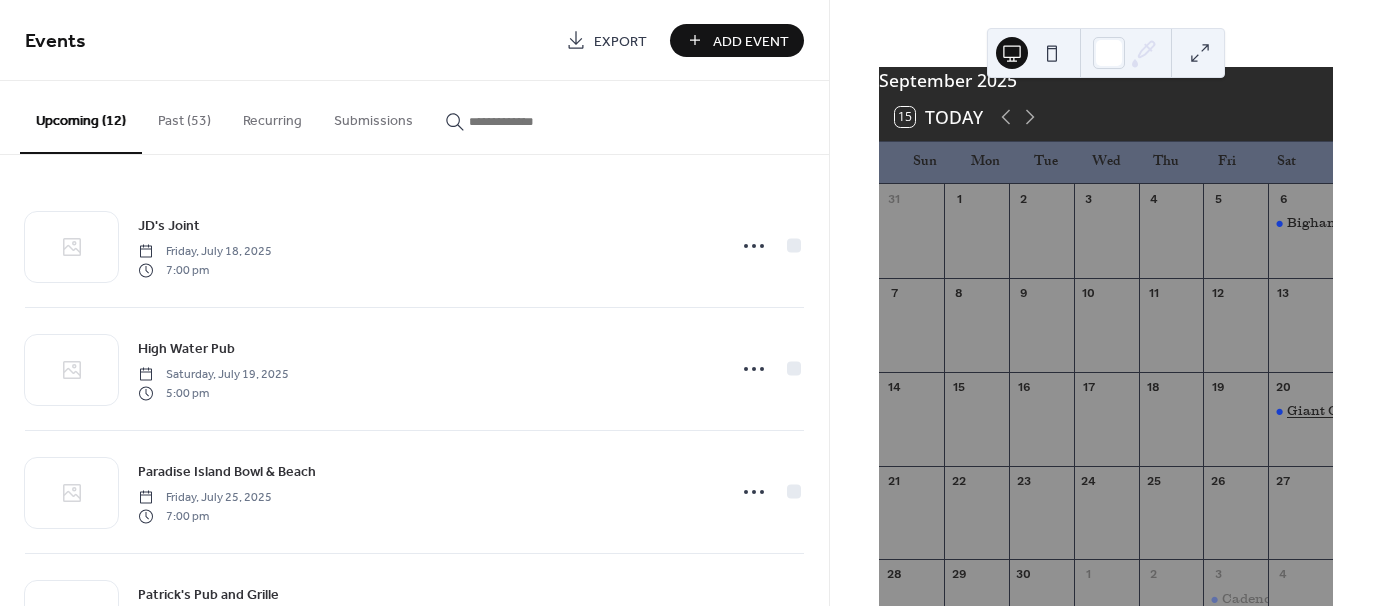 click on "Giant Oaks Winery" at bounding box center (1350, 411) 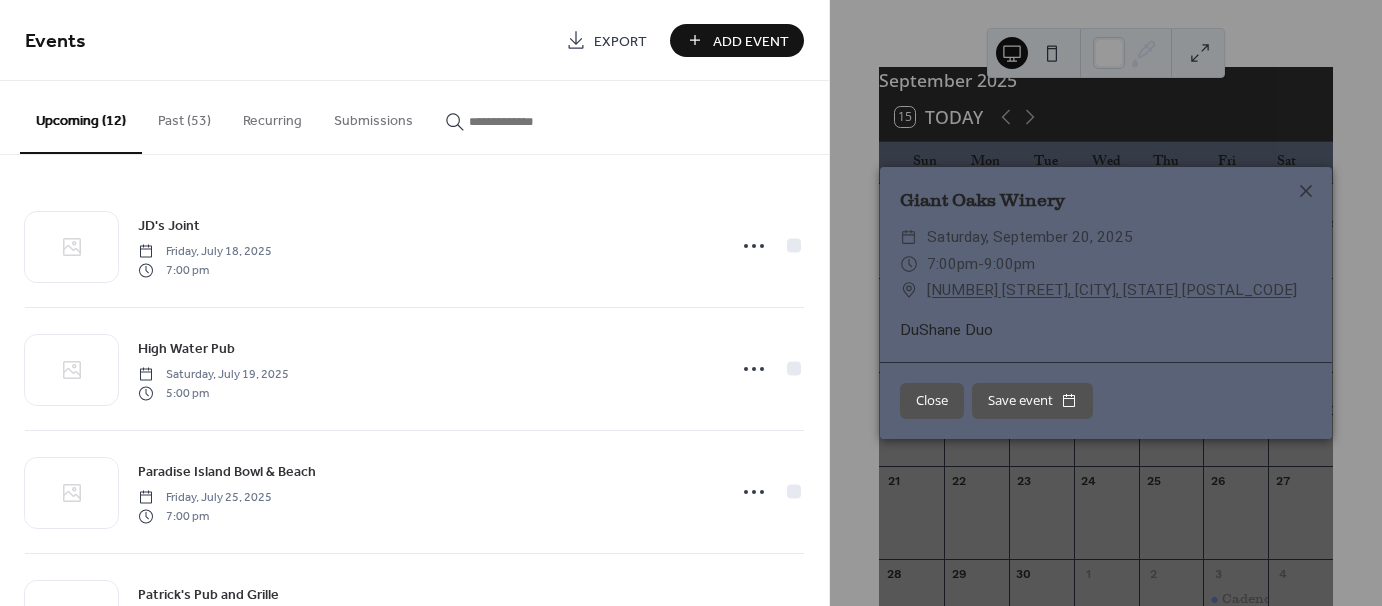 click on "Close" at bounding box center [932, 401] 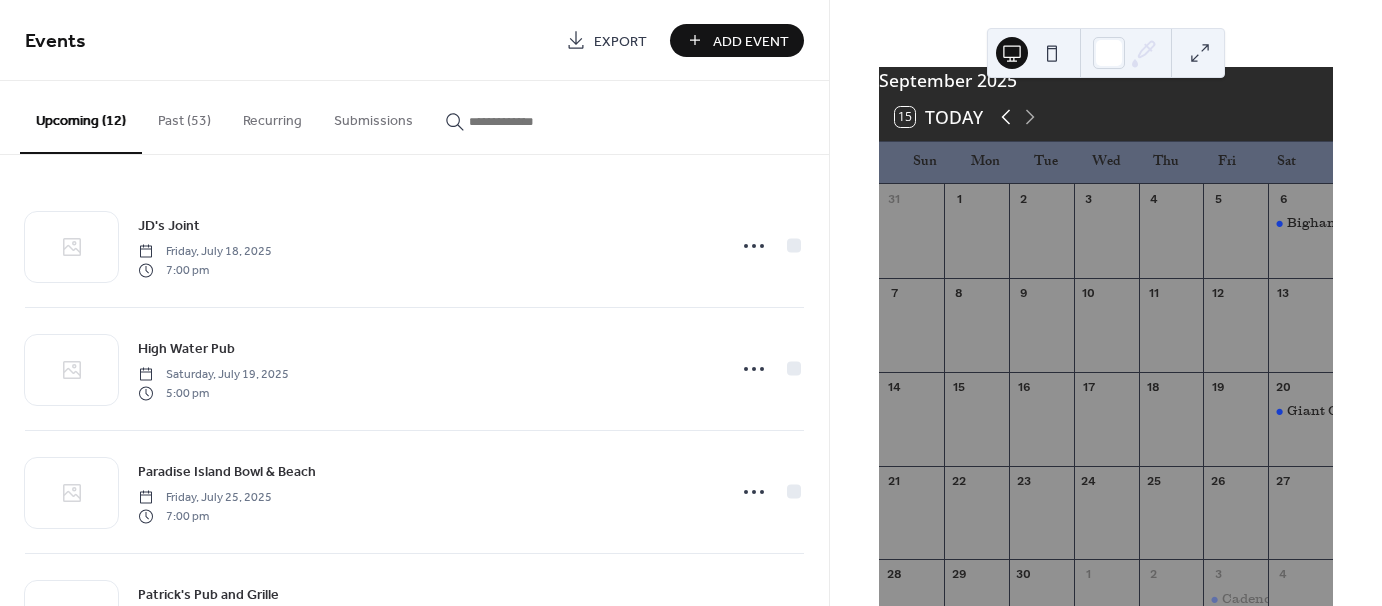 click 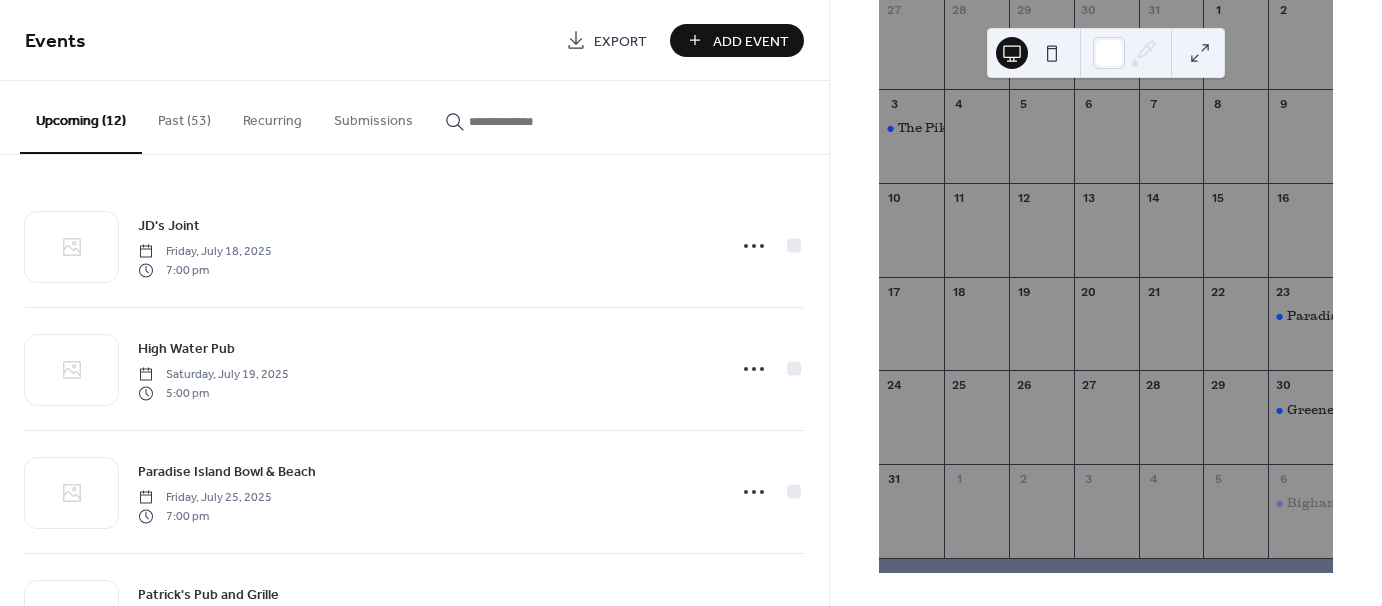 scroll, scrollTop: 240, scrollLeft: 0, axis: vertical 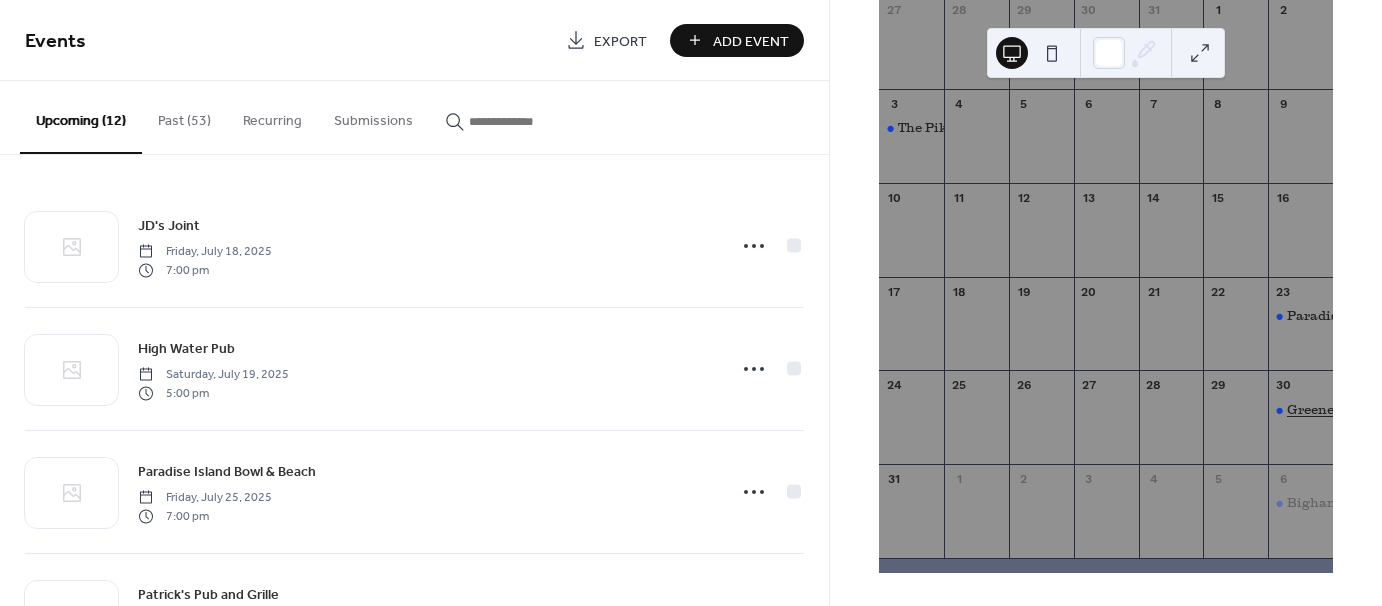 click on "Greene Cove Yacht Club" at bounding box center (1365, 410) 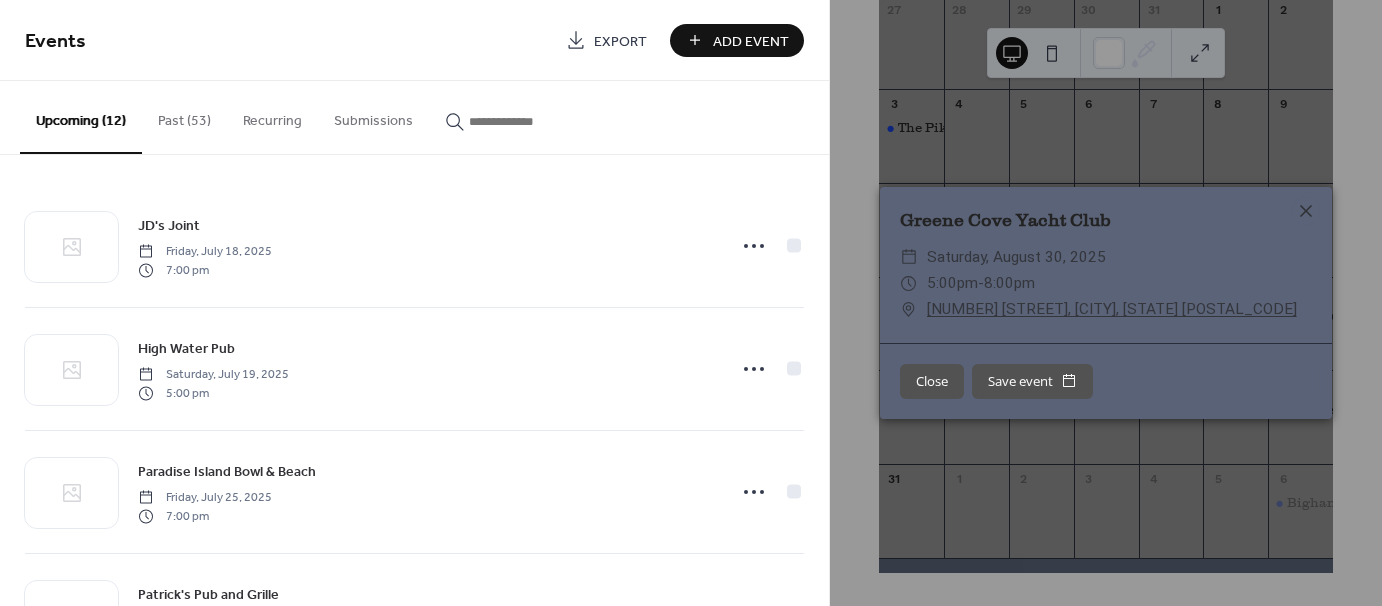 click on "Close" at bounding box center (932, 382) 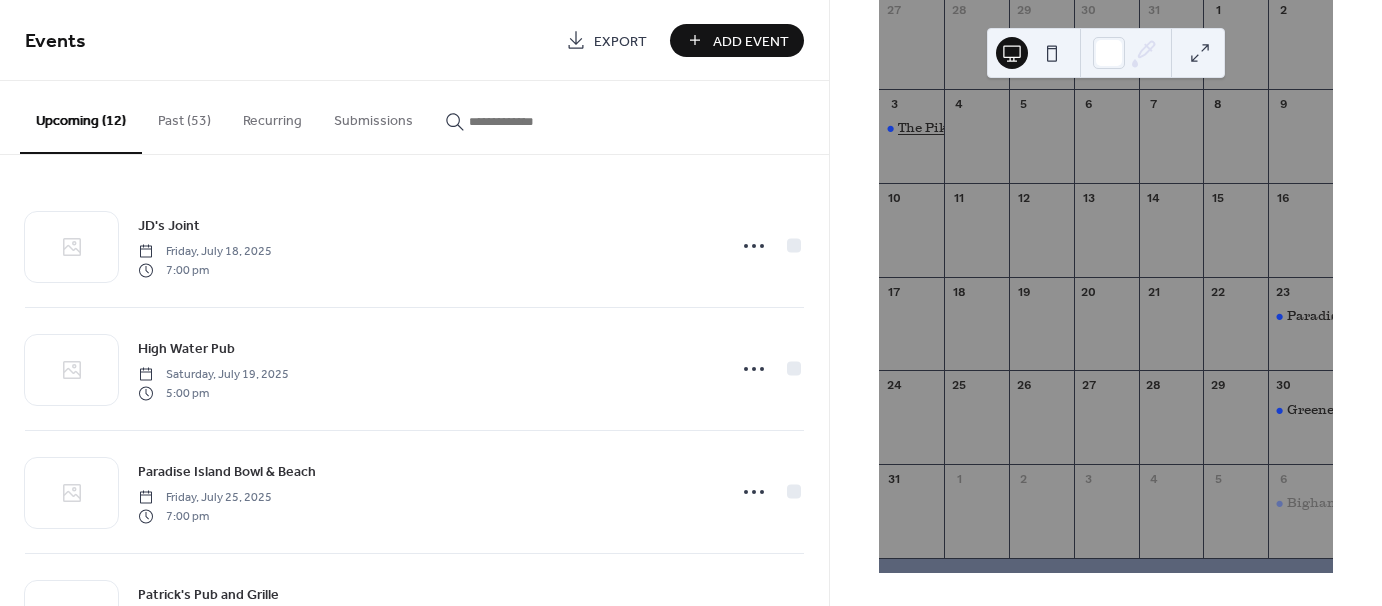 click on "The Pike Bar & Grill" at bounding box center [962, 128] 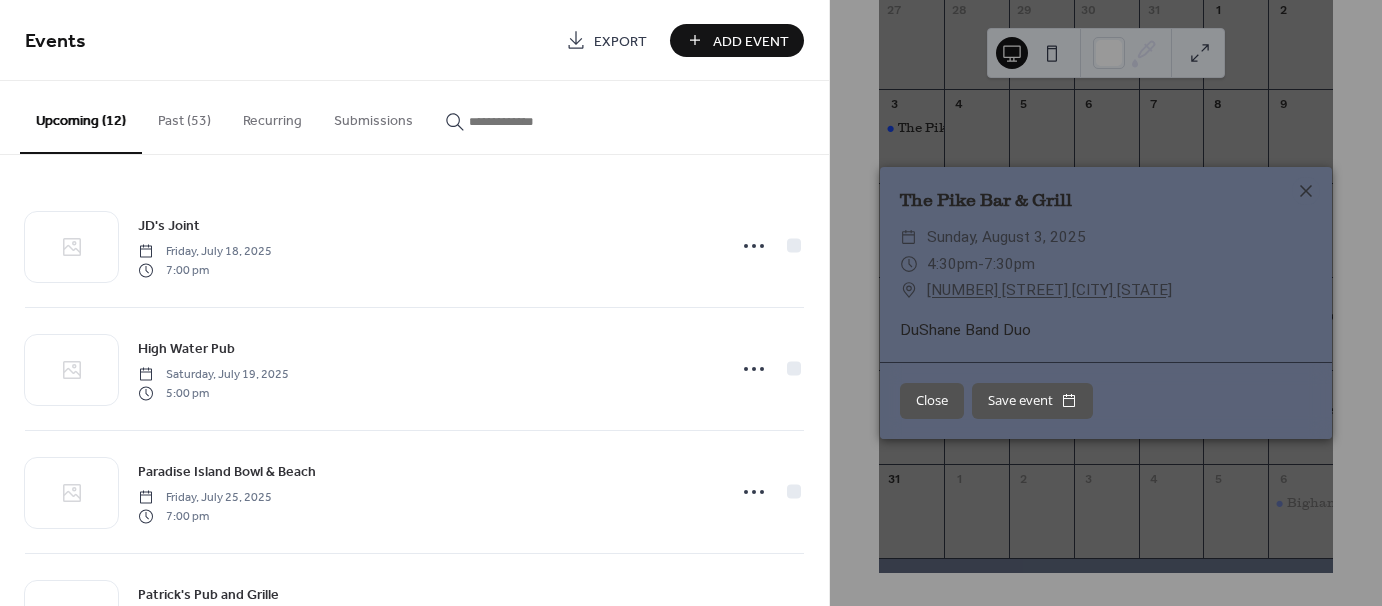 click on "Close" at bounding box center [932, 401] 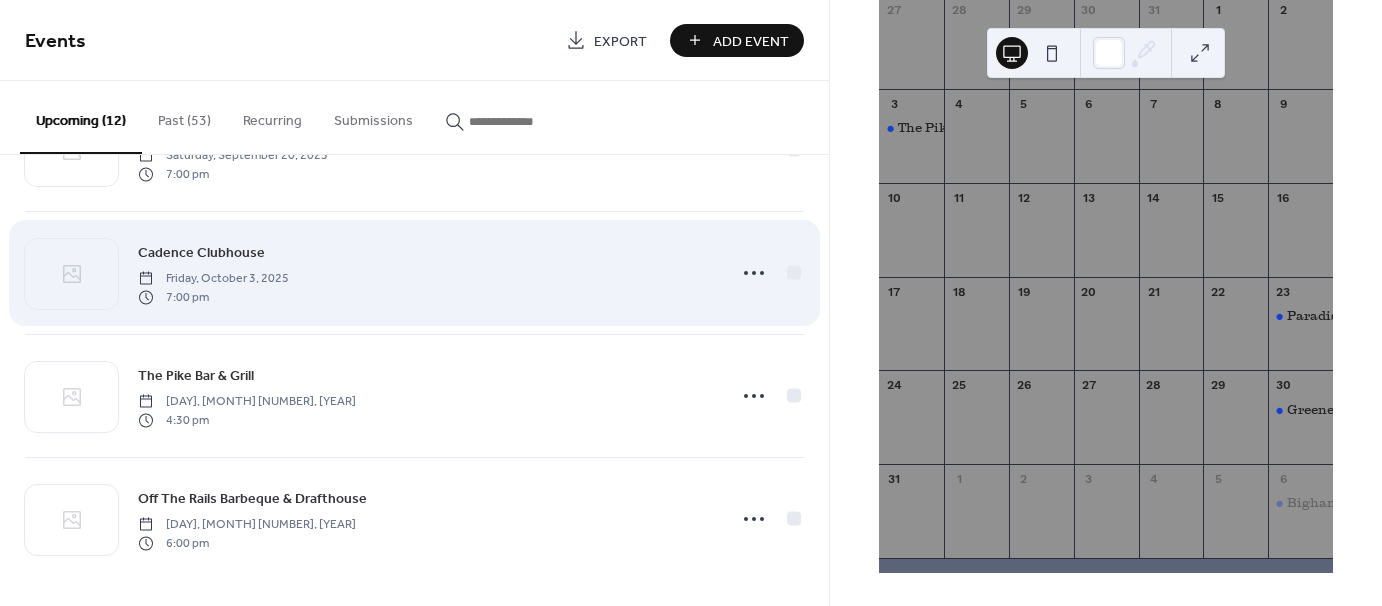 scroll, scrollTop: 0, scrollLeft: 0, axis: both 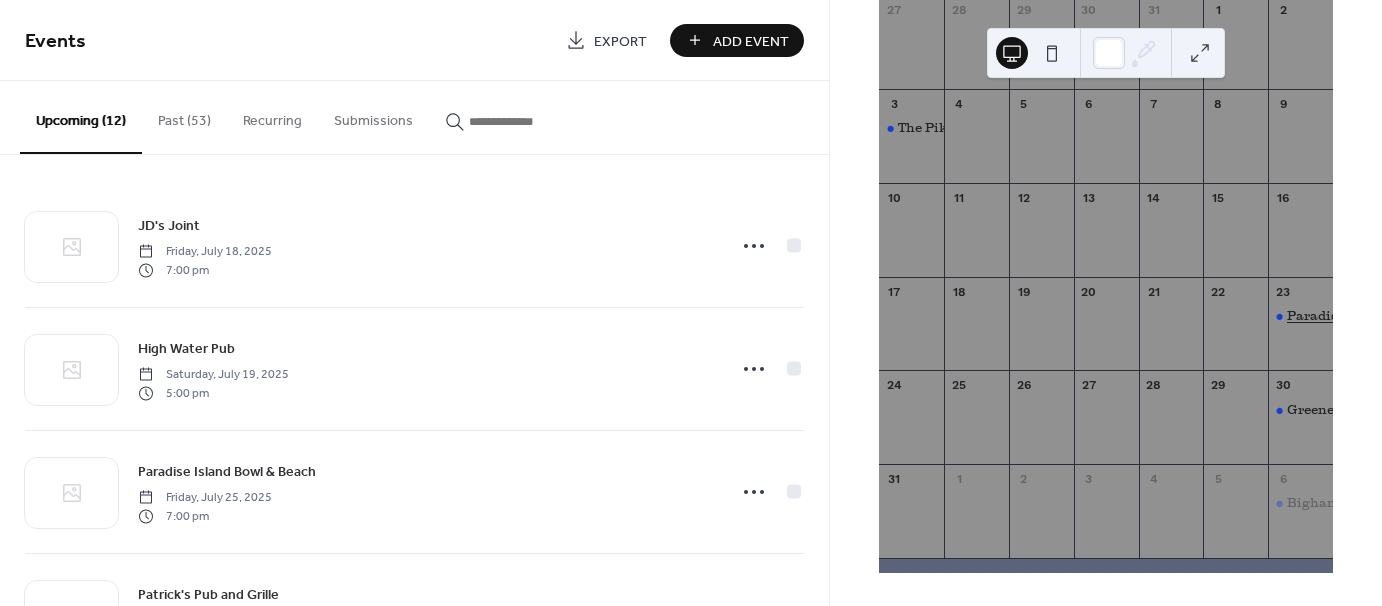 click on "Paradise Island Bowl & Beach" at bounding box center [1384, 316] 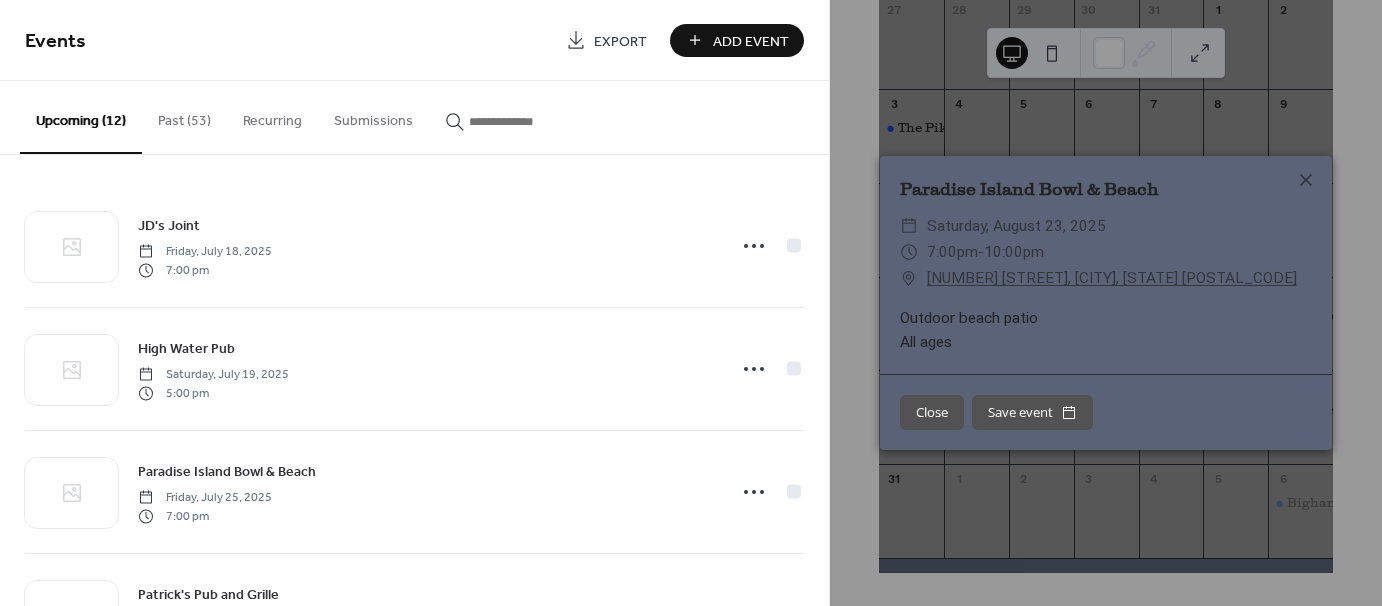 click on "Close" at bounding box center (932, 413) 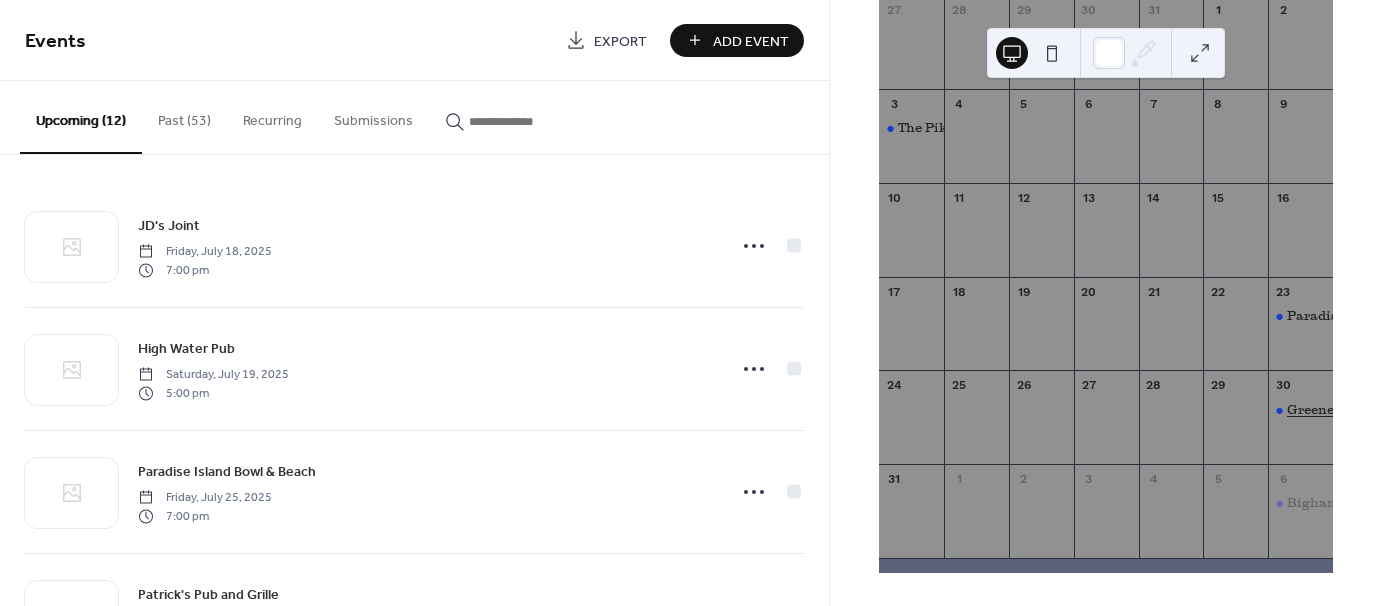 click on "Greene Cove Yacht Club" at bounding box center (1365, 410) 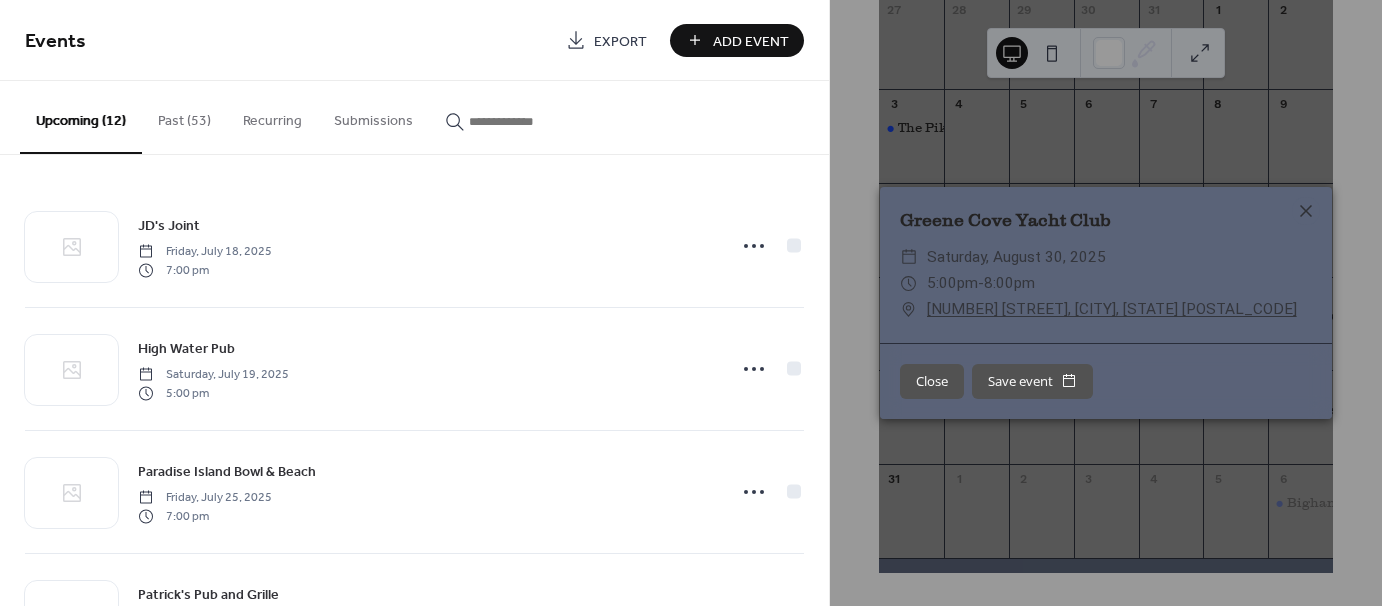 click on "Close" at bounding box center [932, 382] 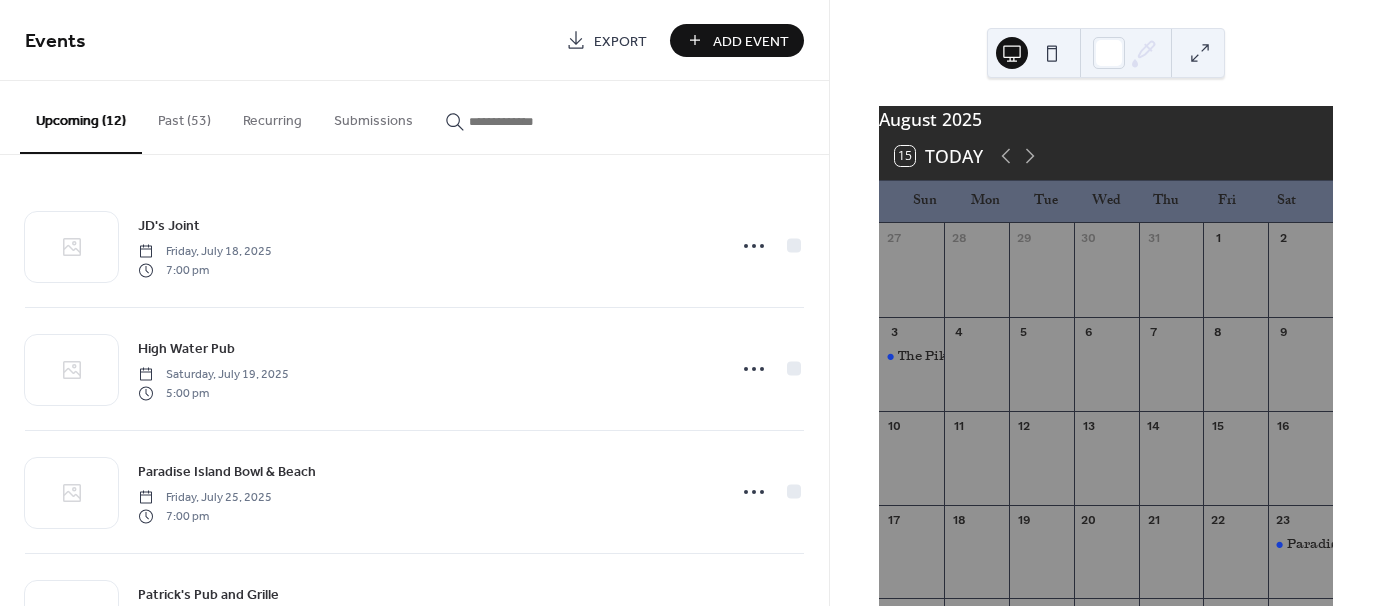 scroll, scrollTop: 0, scrollLeft: 0, axis: both 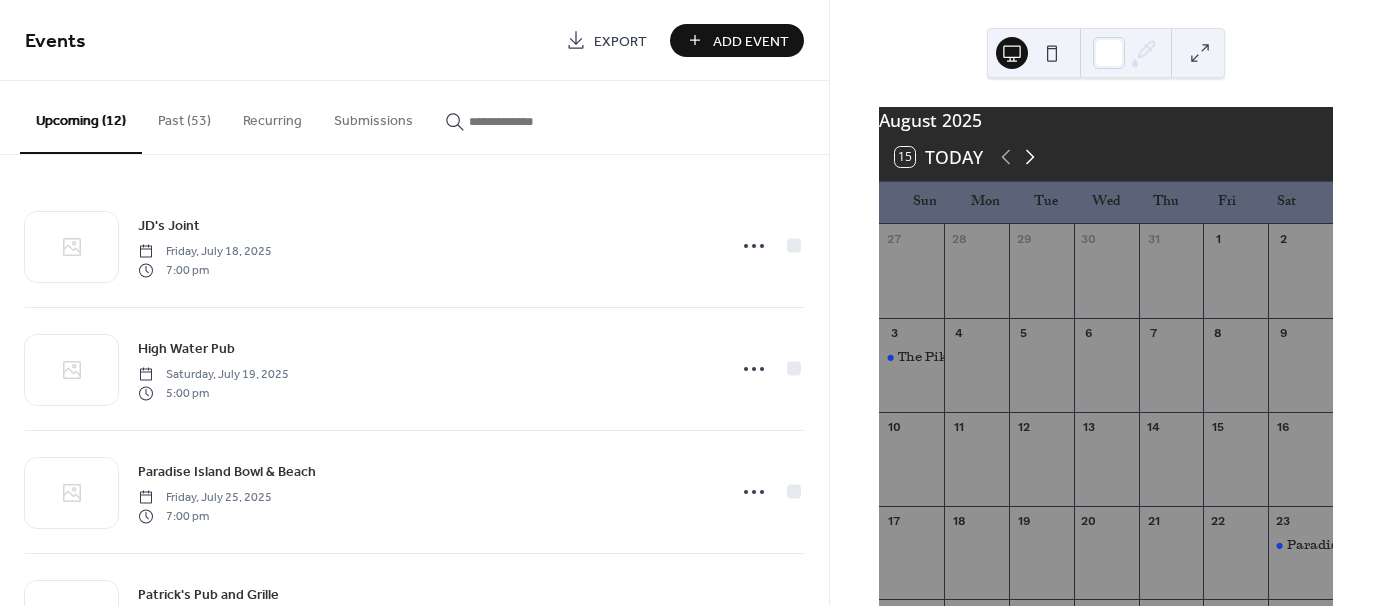 click 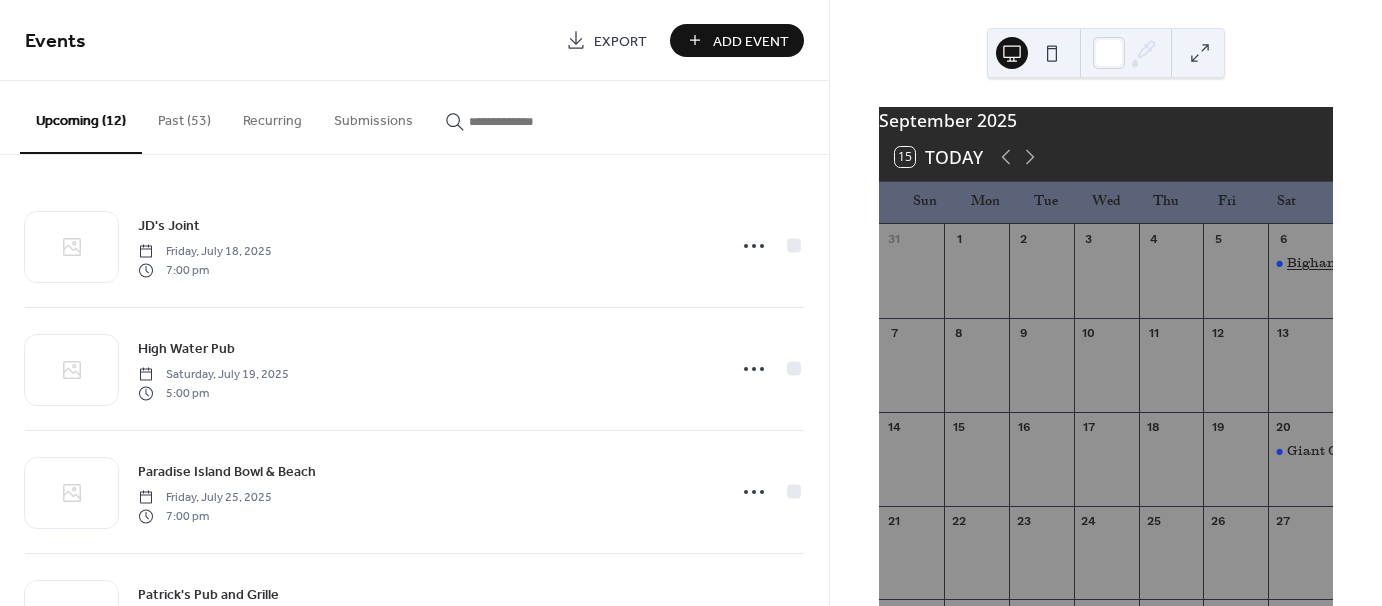 click on "Bigham Tavern at Bridgewater" at bounding box center (1387, 263) 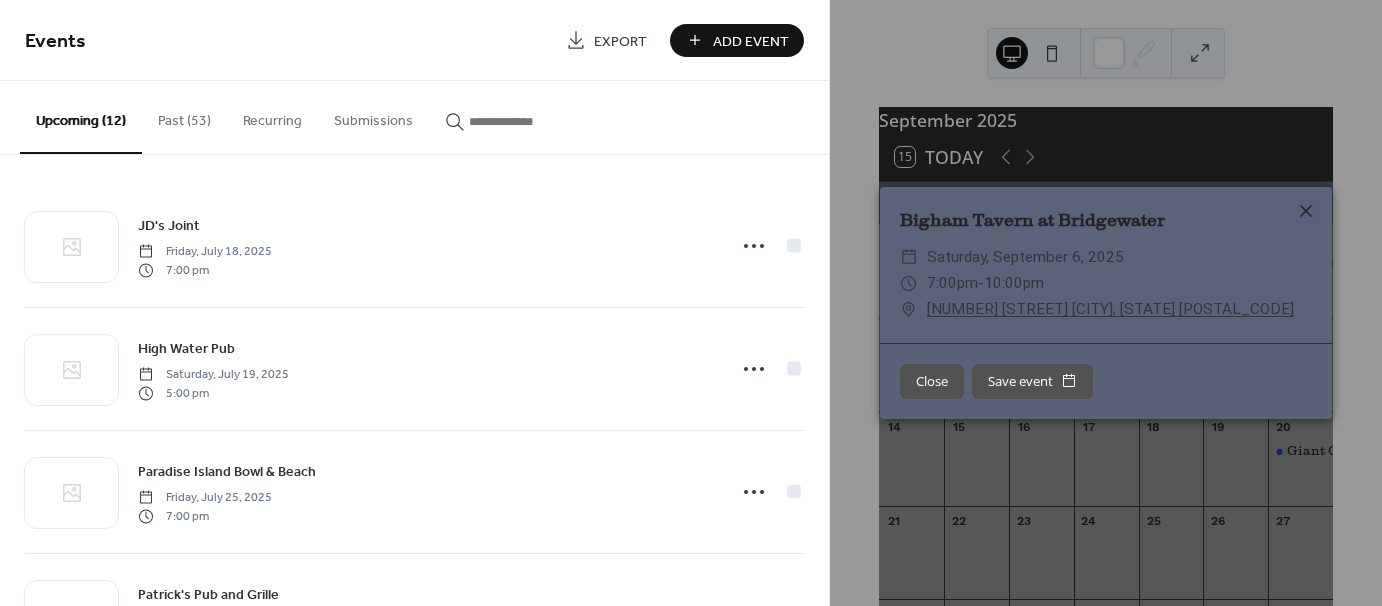 click 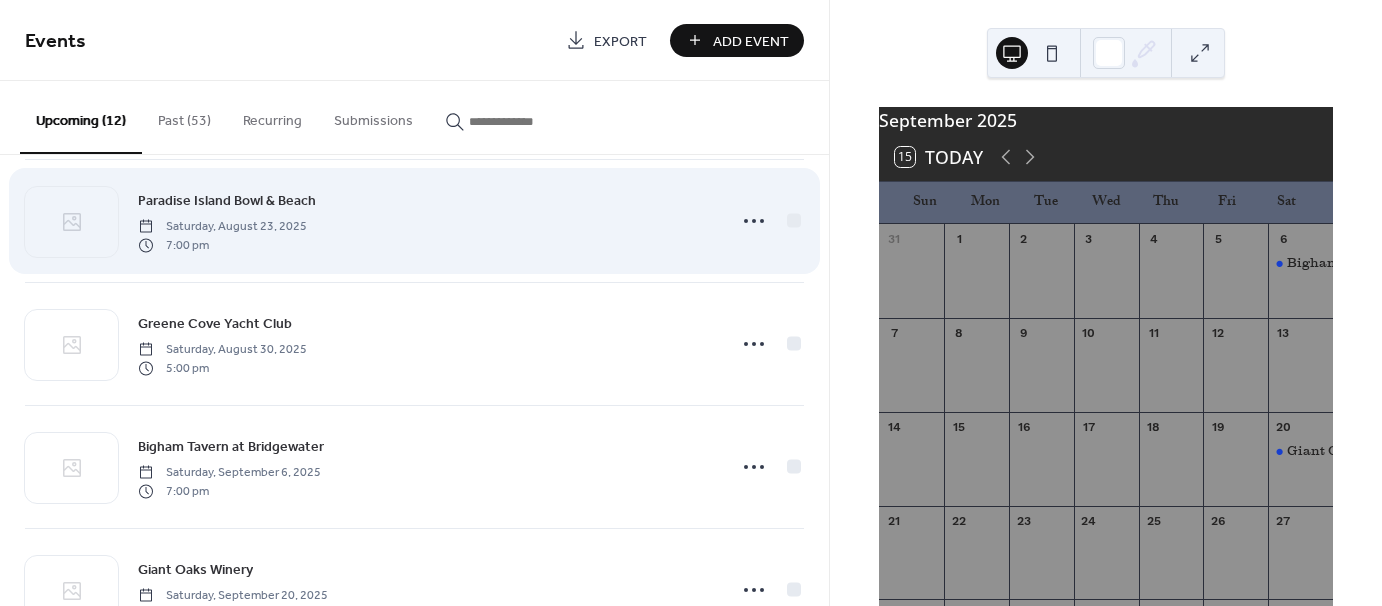 scroll, scrollTop: 700, scrollLeft: 0, axis: vertical 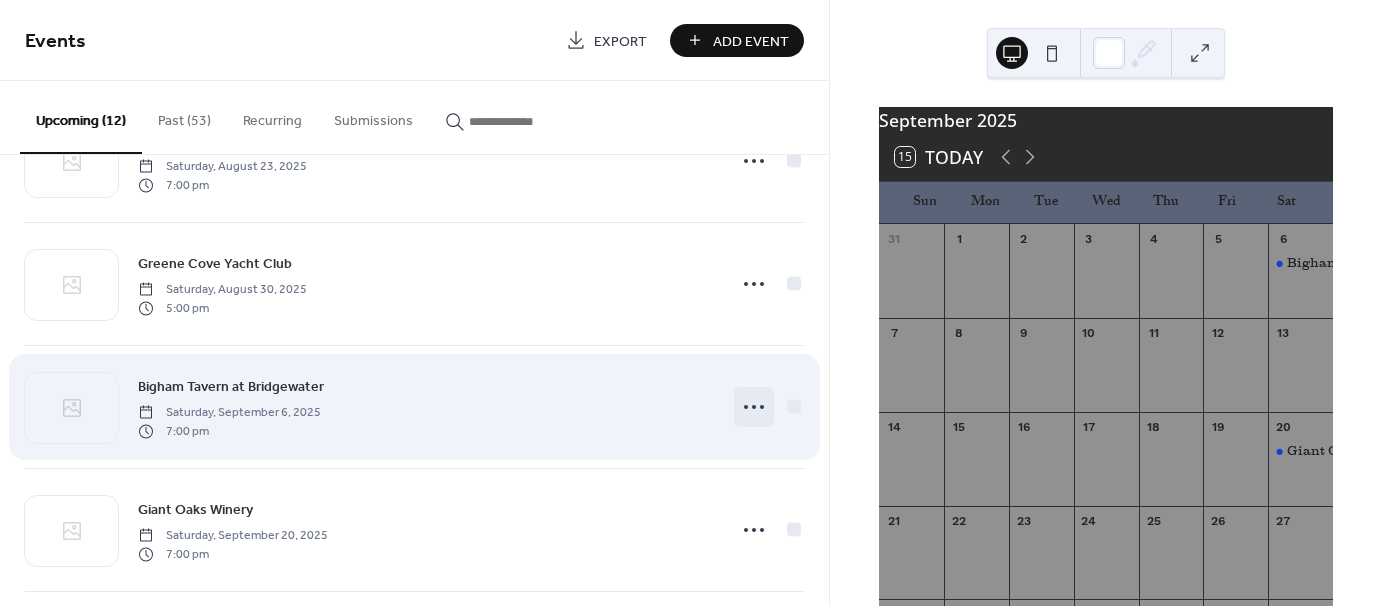 click 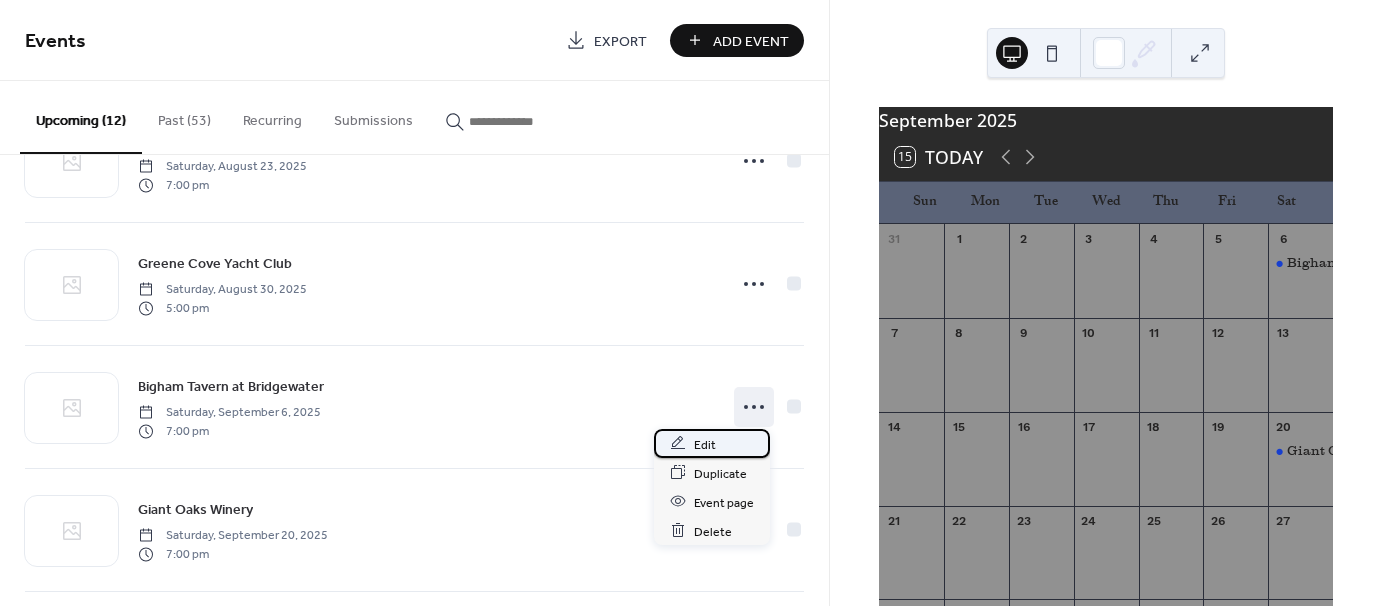 click on "Edit" at bounding box center [705, 444] 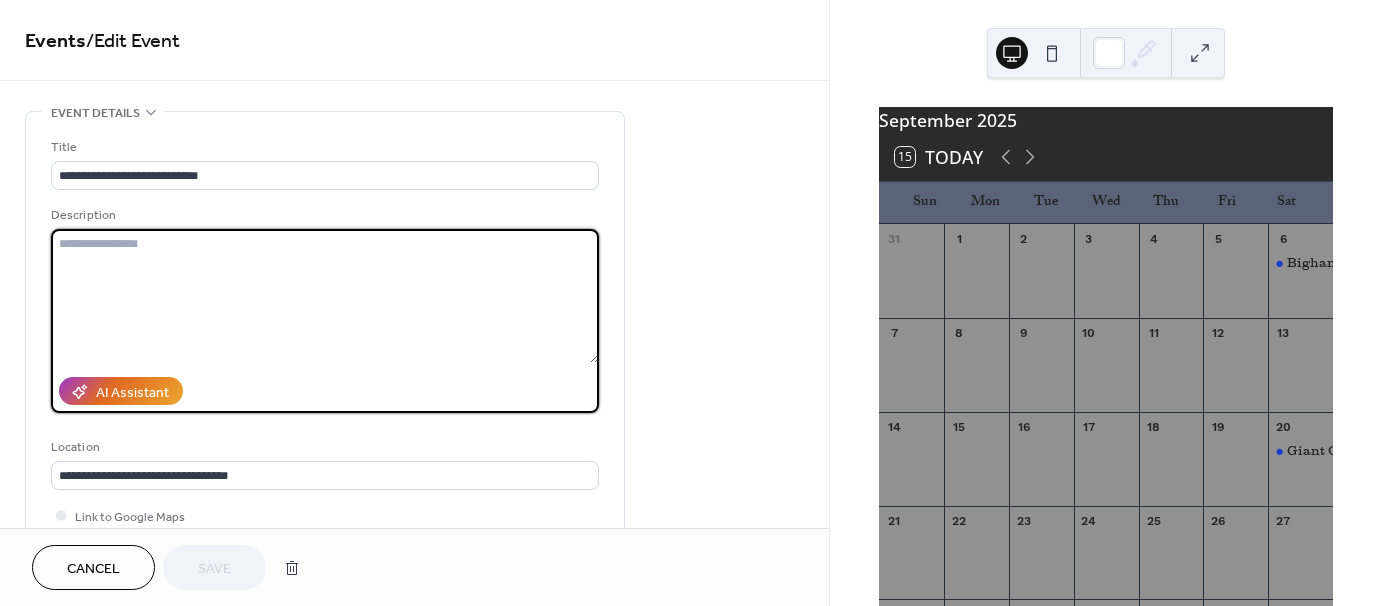 click at bounding box center (325, 296) 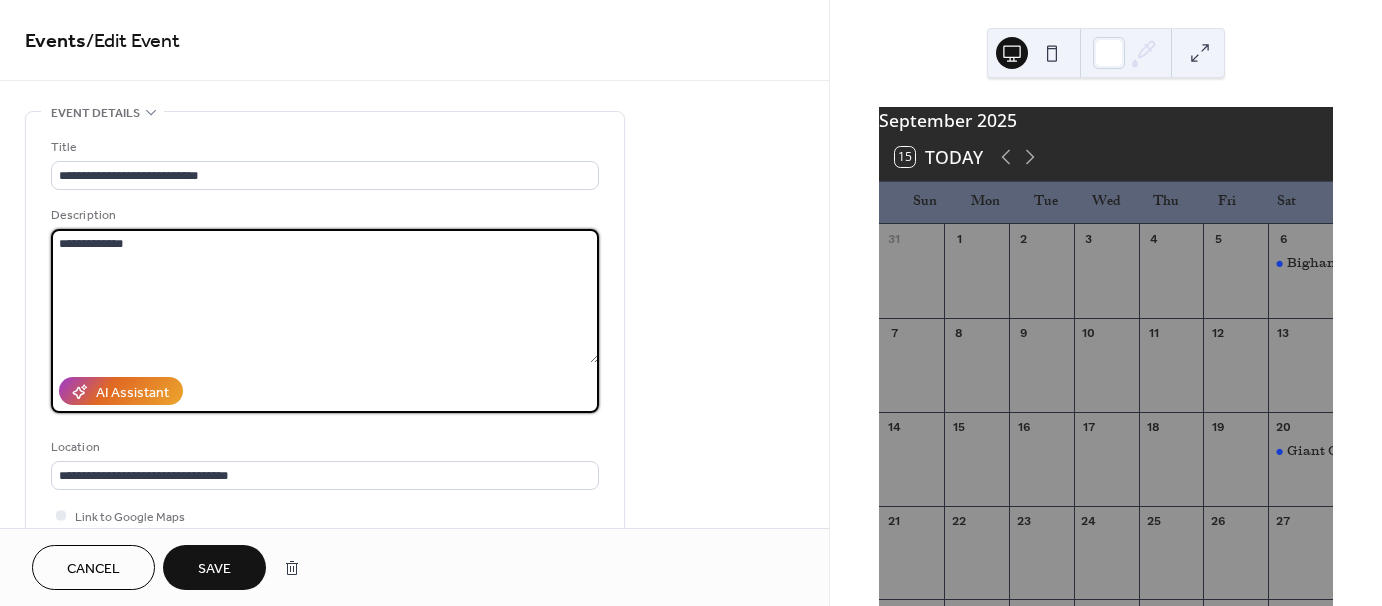 type on "**********" 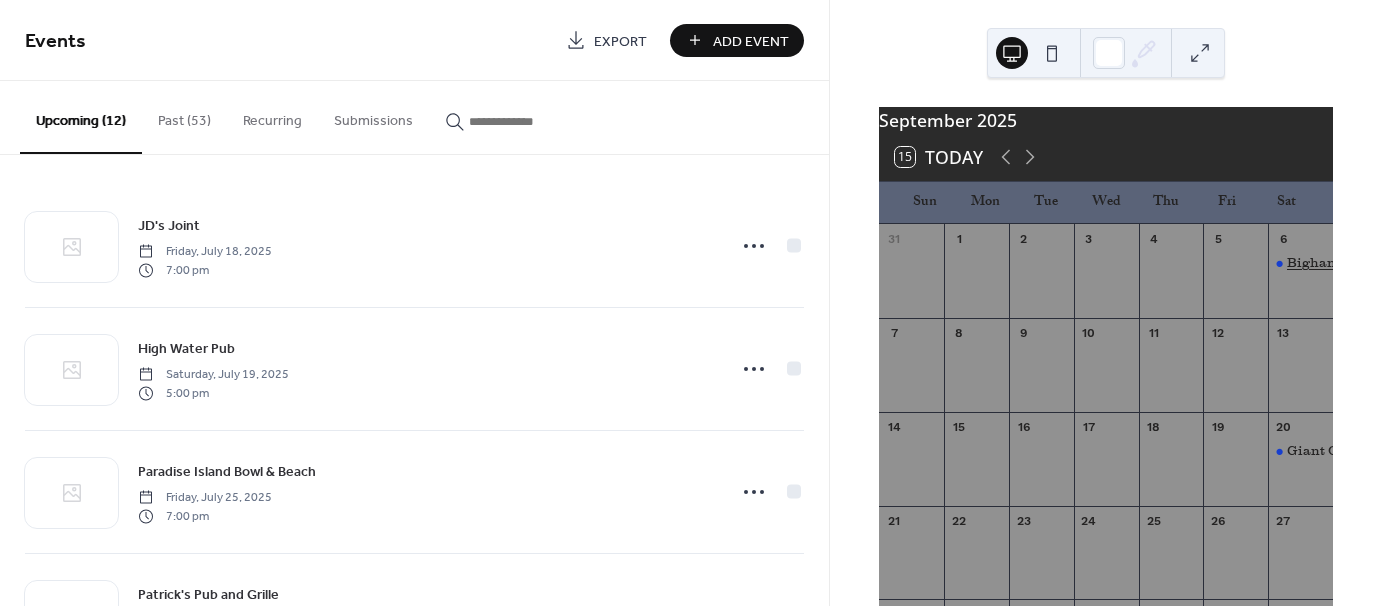 click on "Bigham Tavern at Bridgewater" at bounding box center [1387, 263] 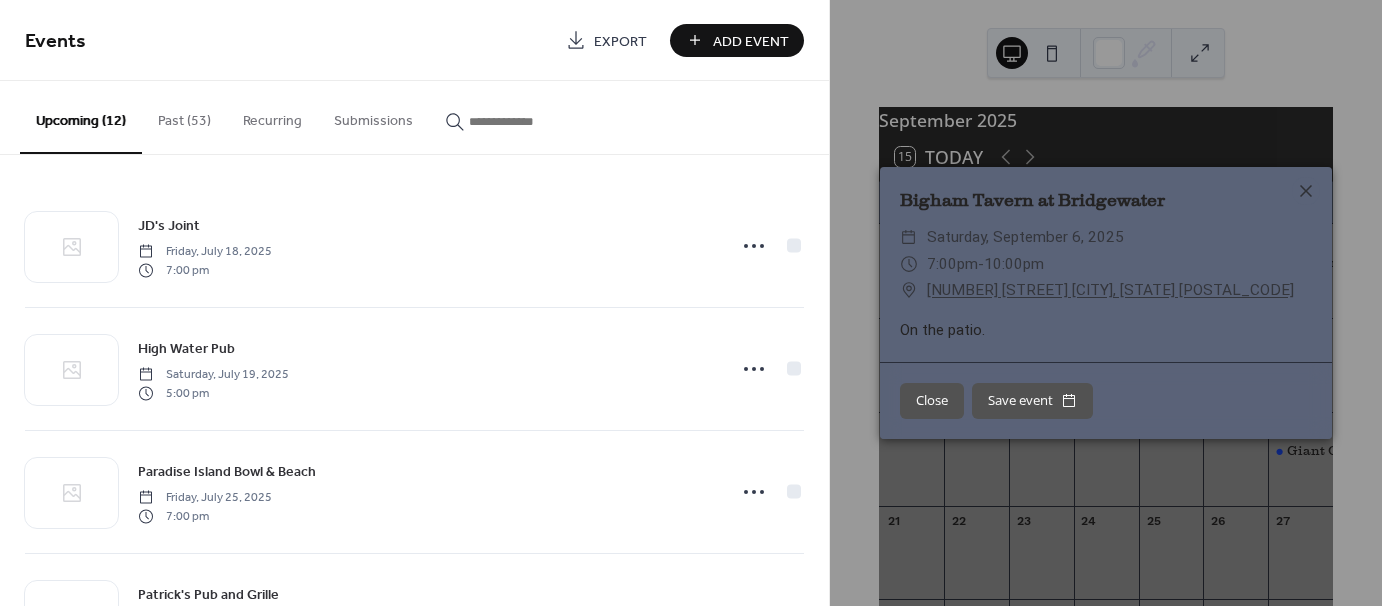 click on "Close" at bounding box center (932, 401) 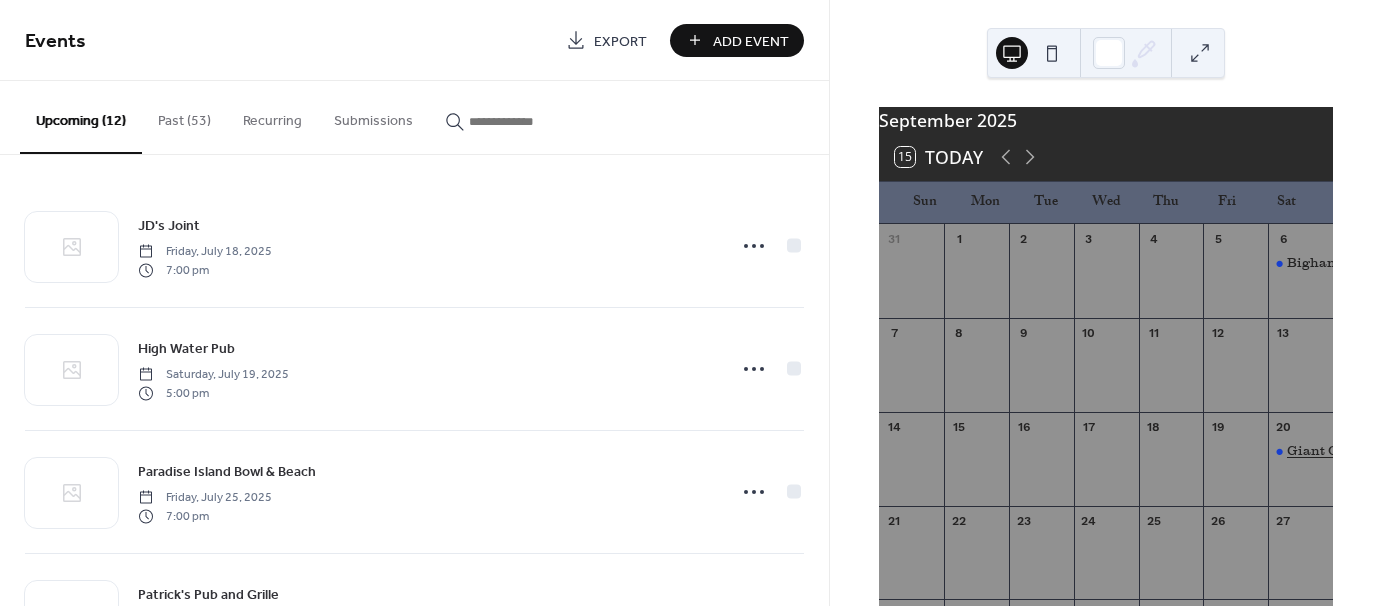 click on "Giant Oaks Winery" at bounding box center [1350, 451] 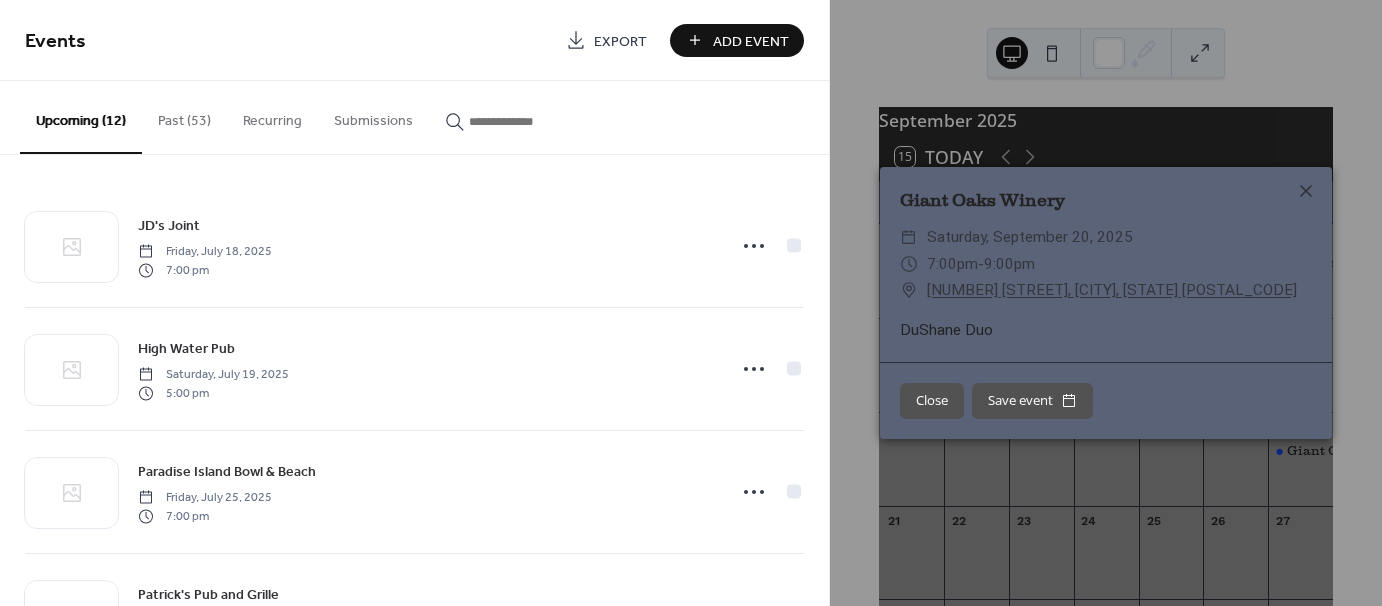 click on "Close" at bounding box center (932, 401) 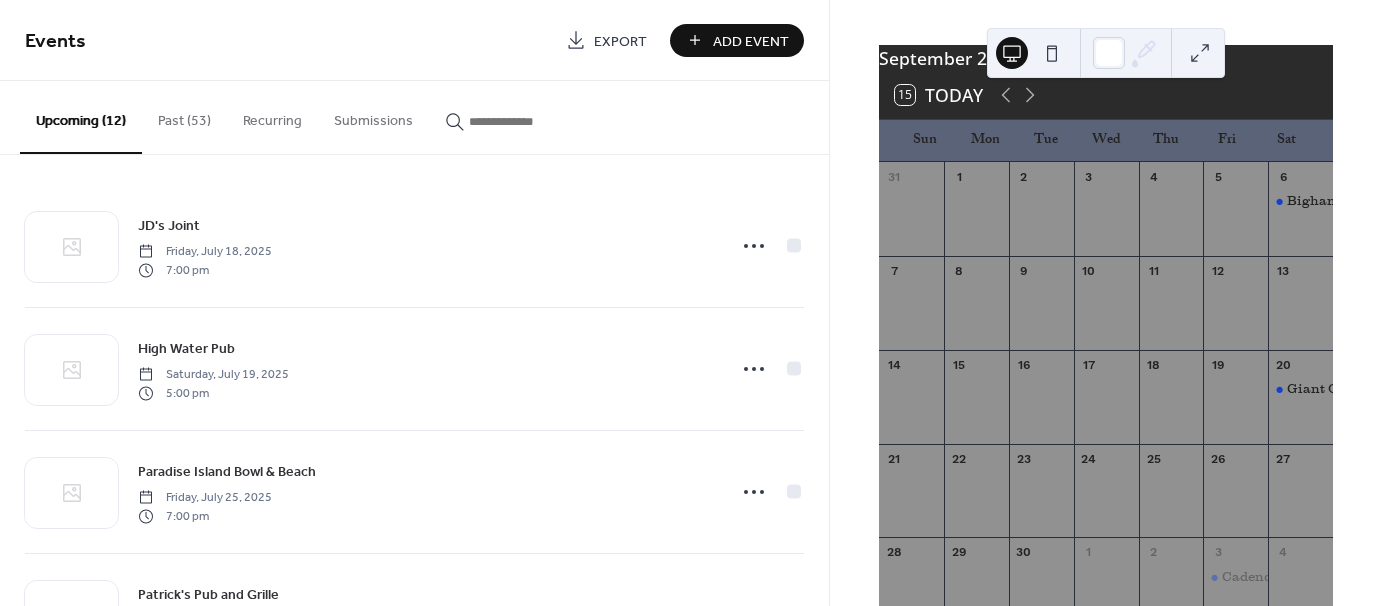 scroll, scrollTop: 0, scrollLeft: 0, axis: both 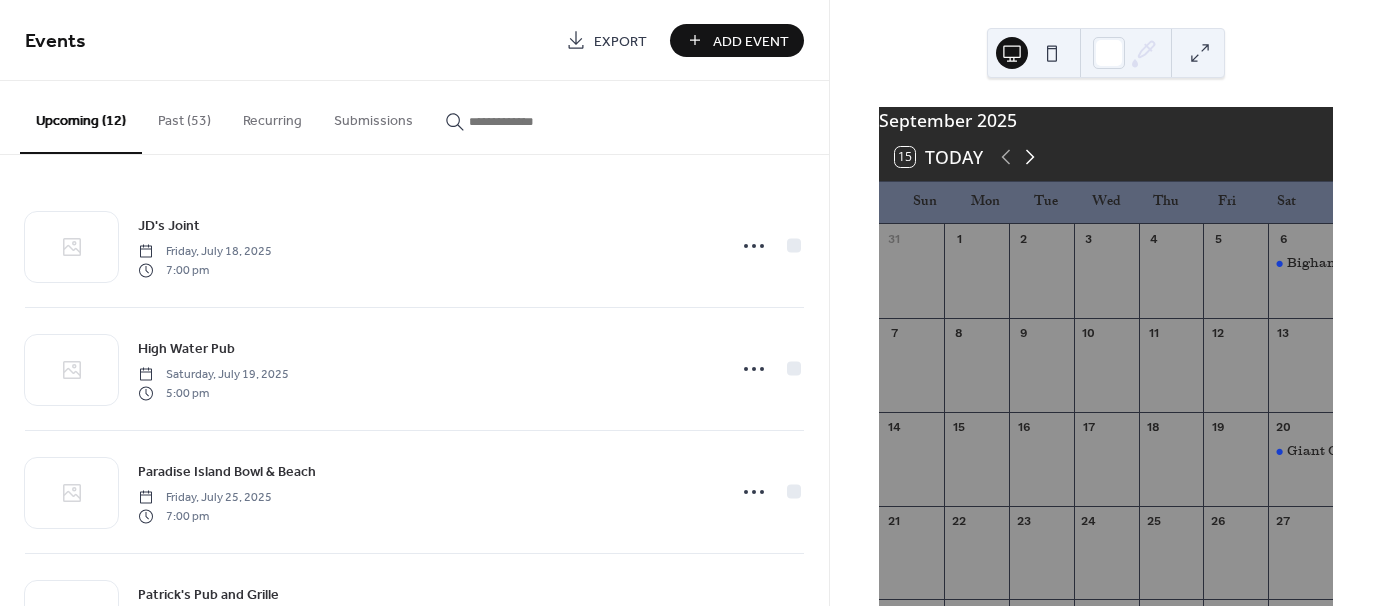 click 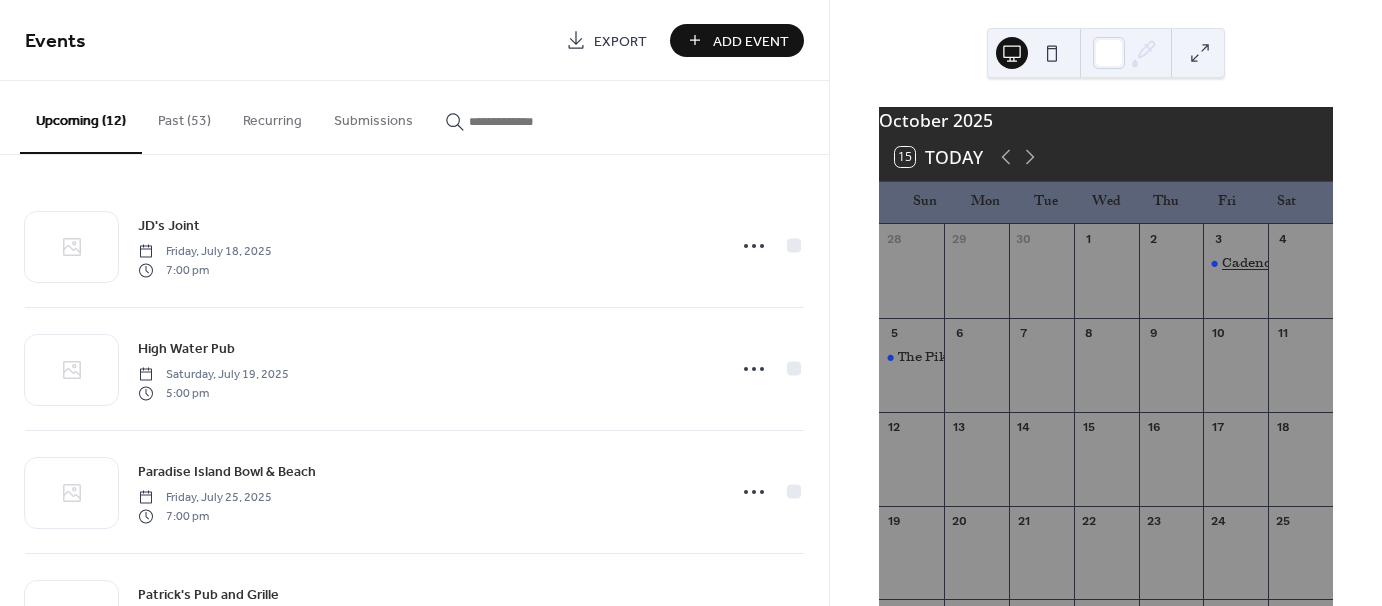 click on "Cadence Clubhouse" at bounding box center (1287, 263) 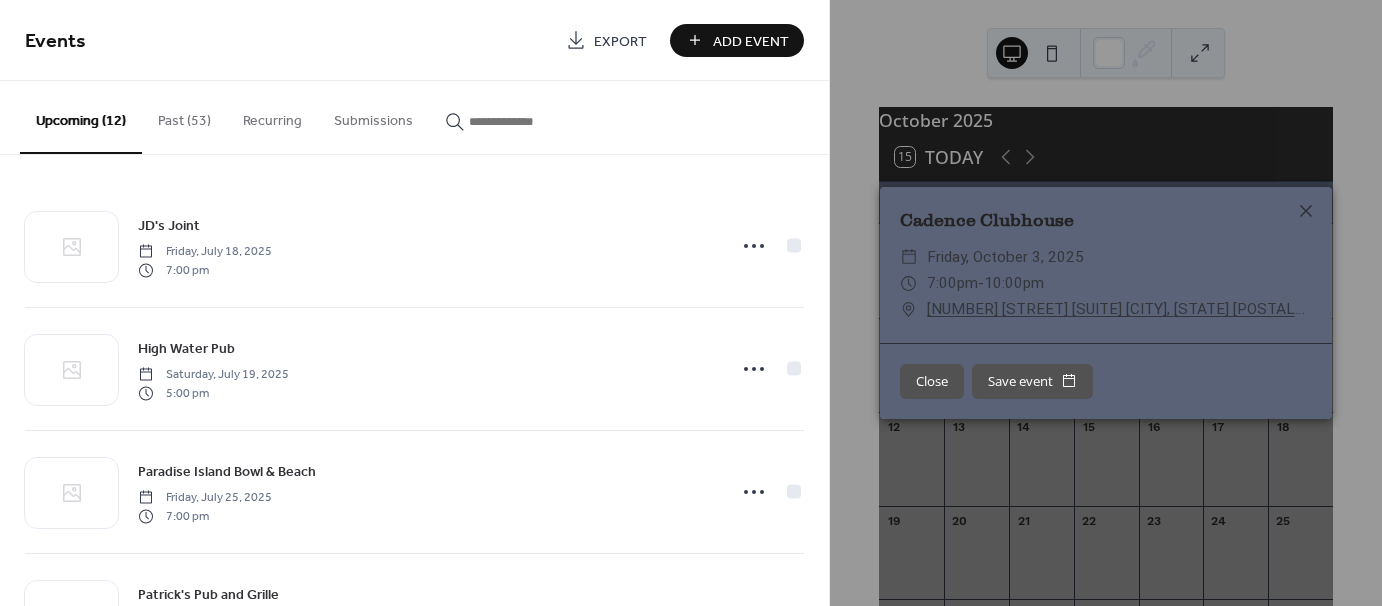 click on "Close" at bounding box center (932, 382) 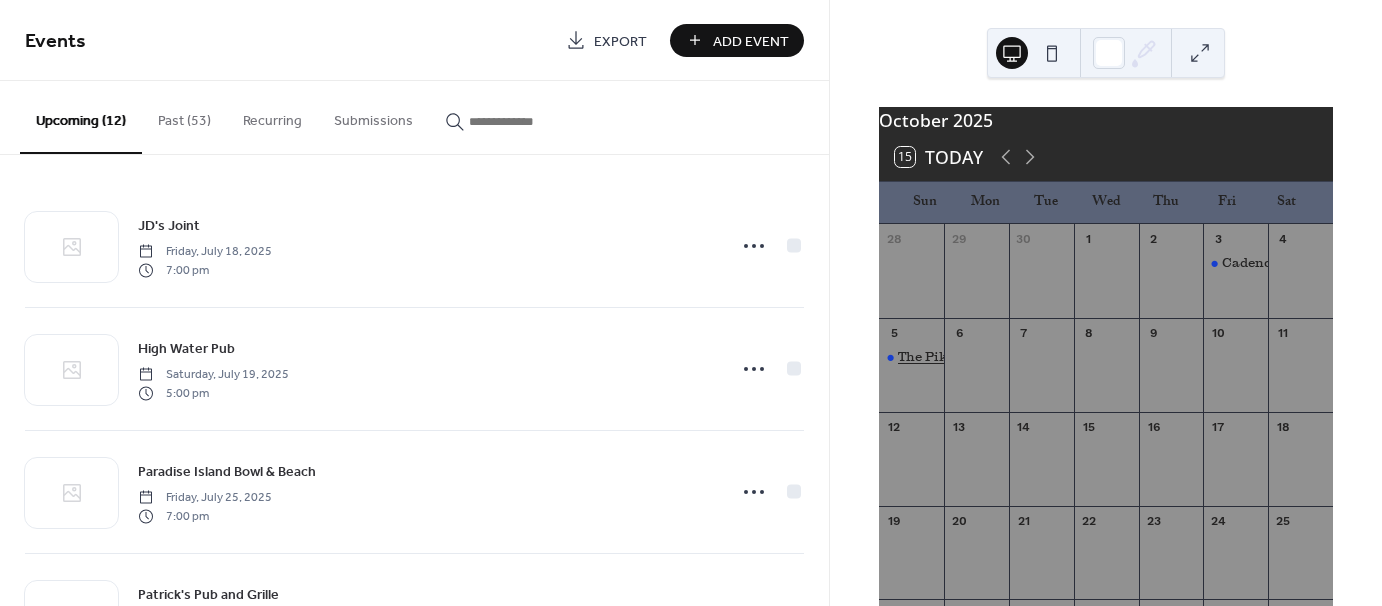 click on "The Pike Bar & Grill" at bounding box center (962, 357) 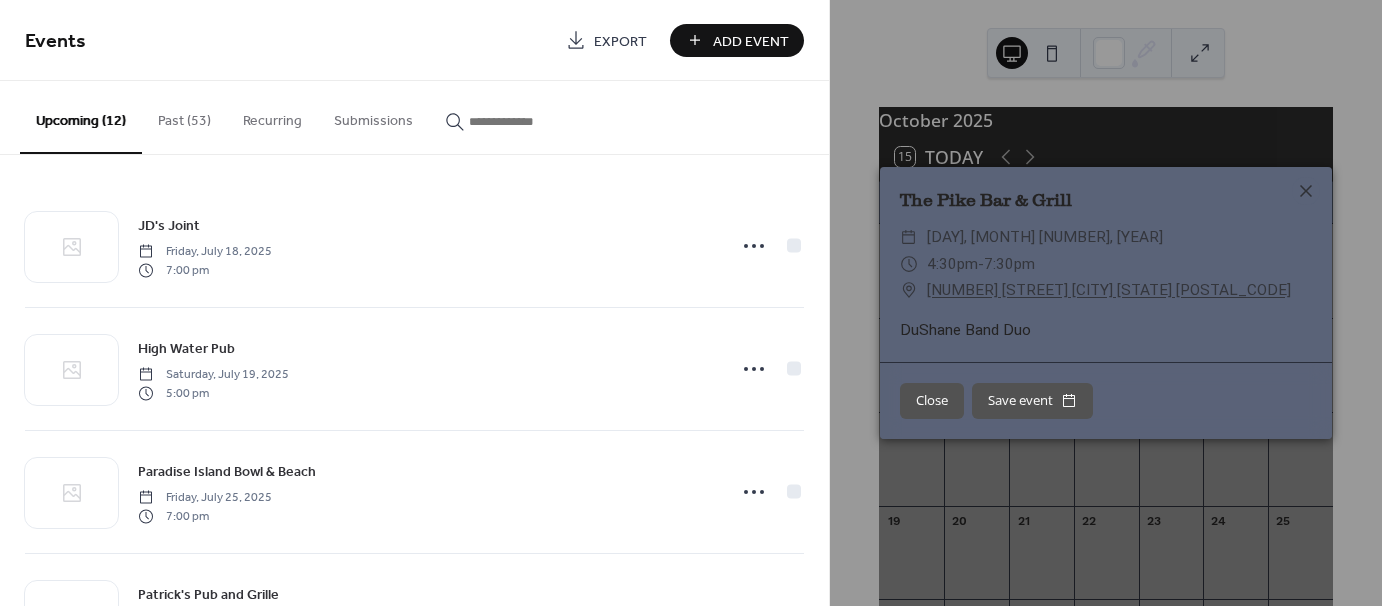 click on "Close" at bounding box center [932, 401] 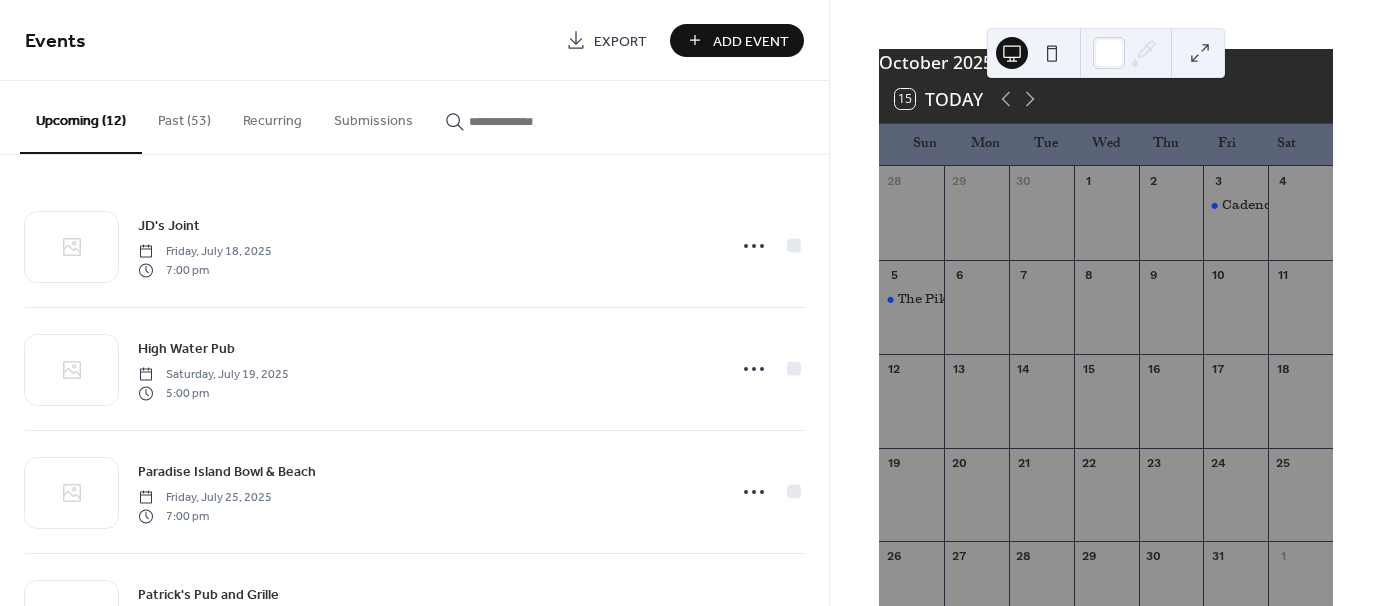 scroll, scrollTop: 0, scrollLeft: 0, axis: both 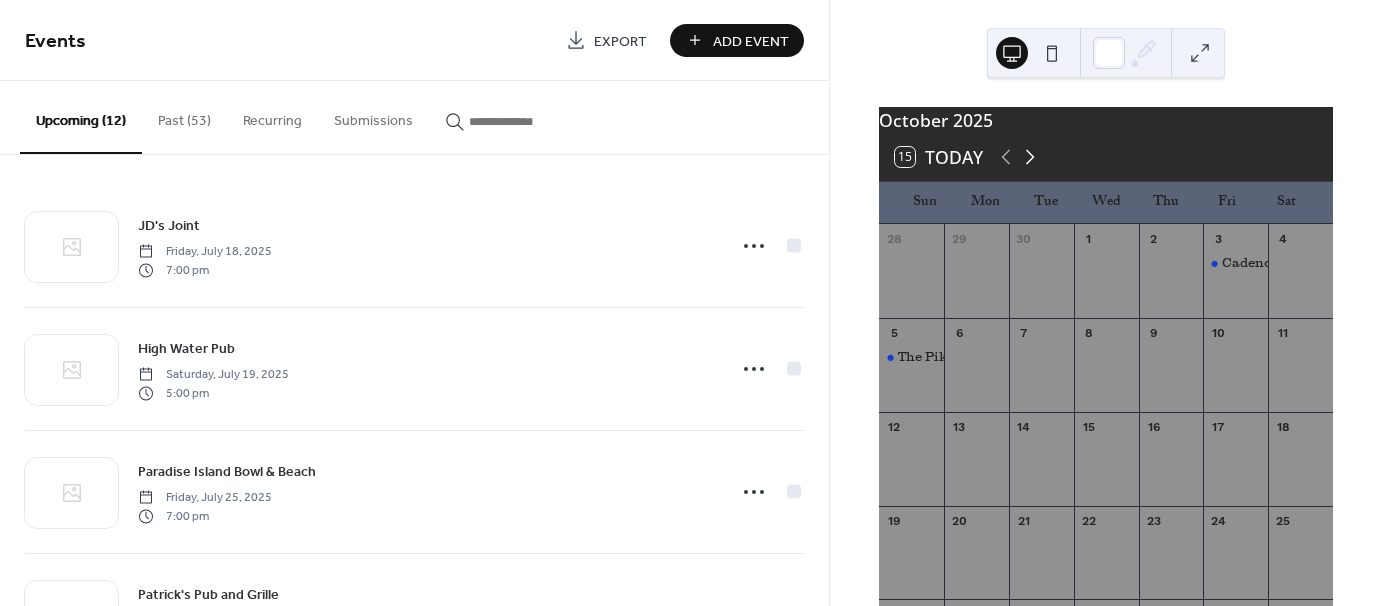 click 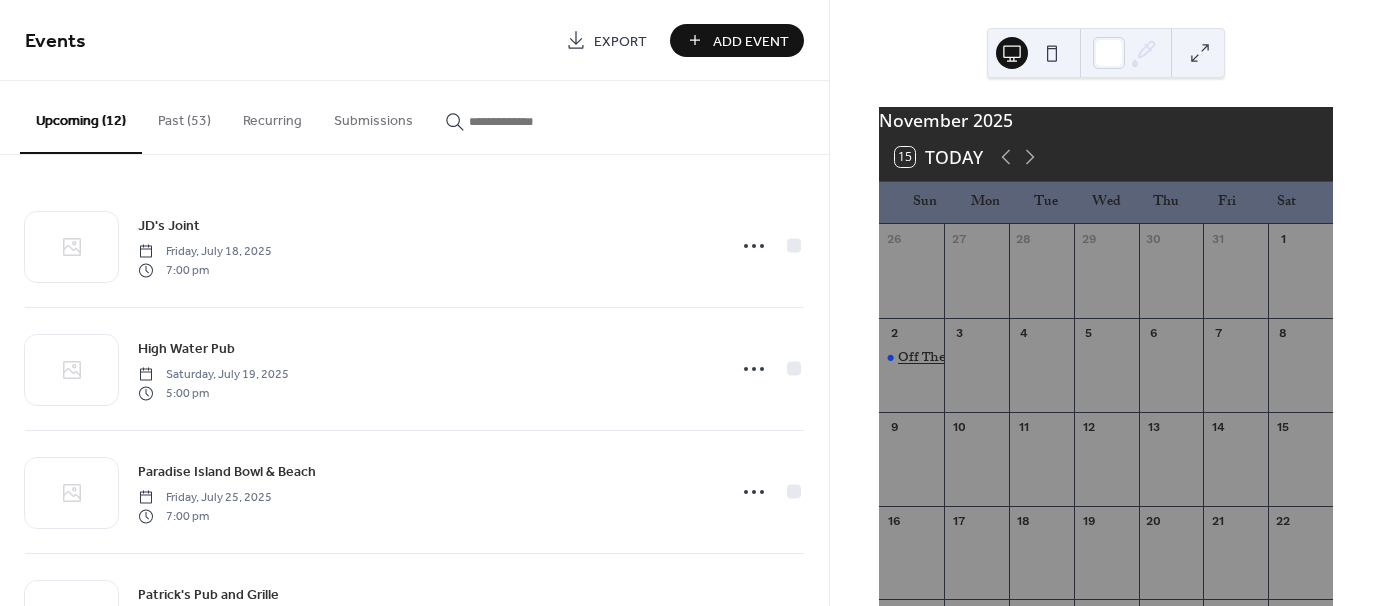 click on "Off The Rails Barbeque & Drafthouse" at bounding box center (1018, 357) 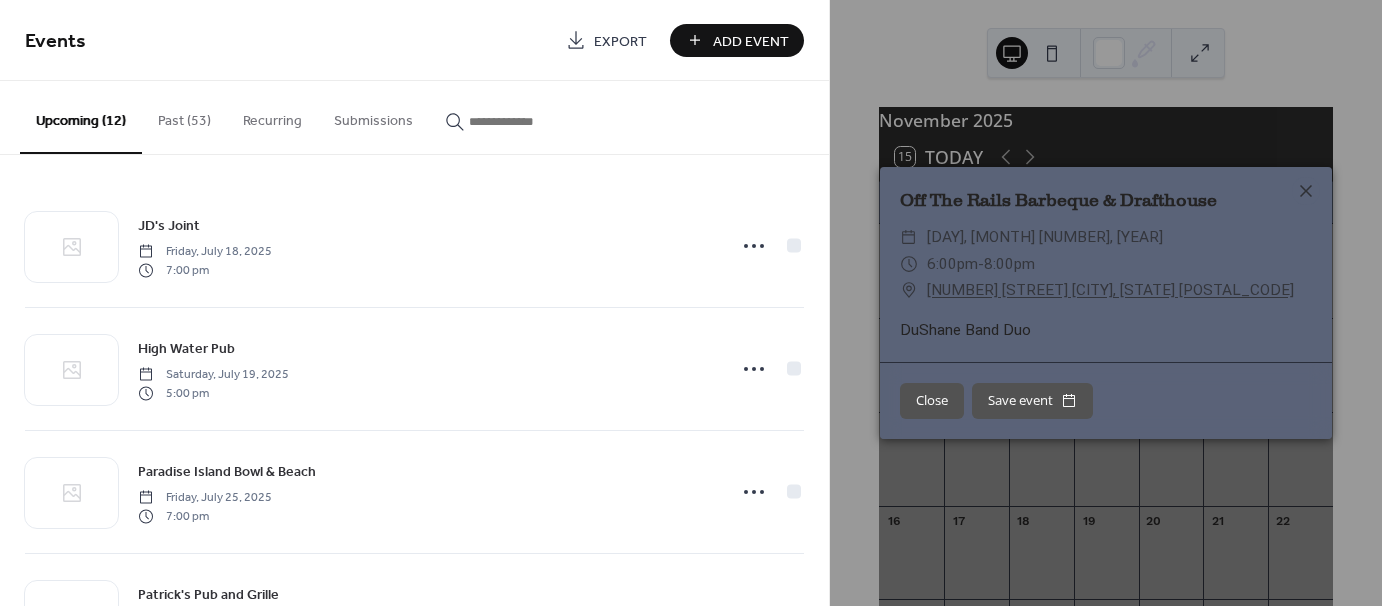 click on "Close" at bounding box center [932, 401] 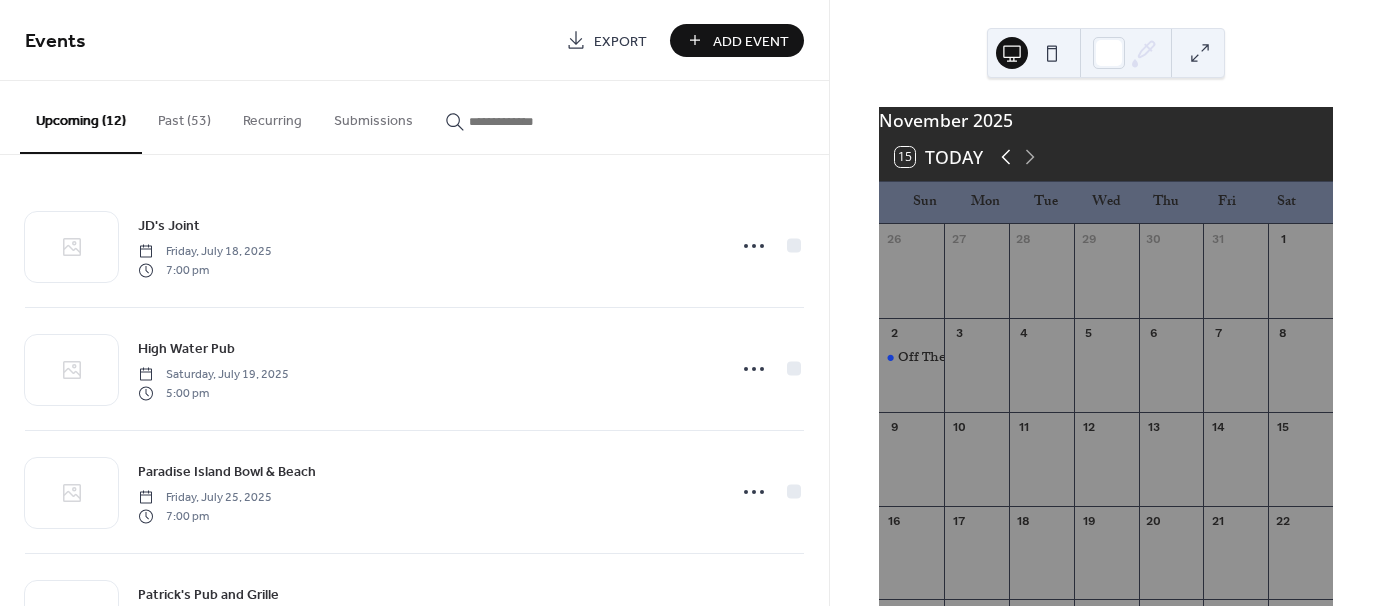 click 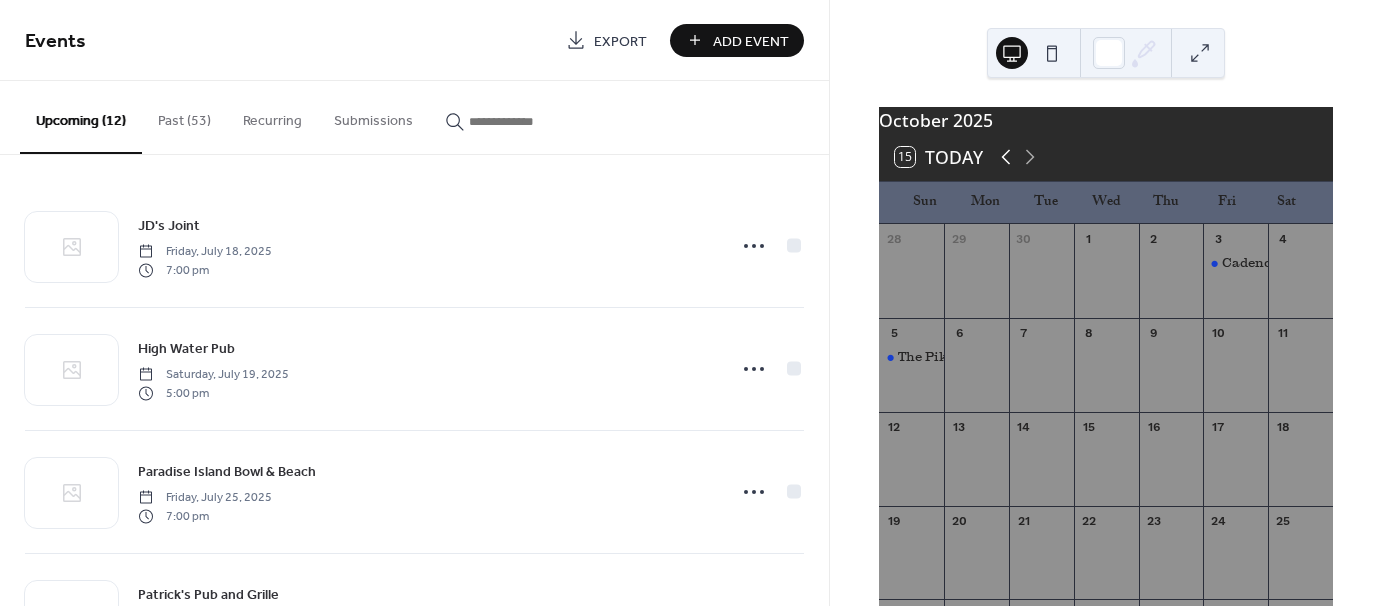 click 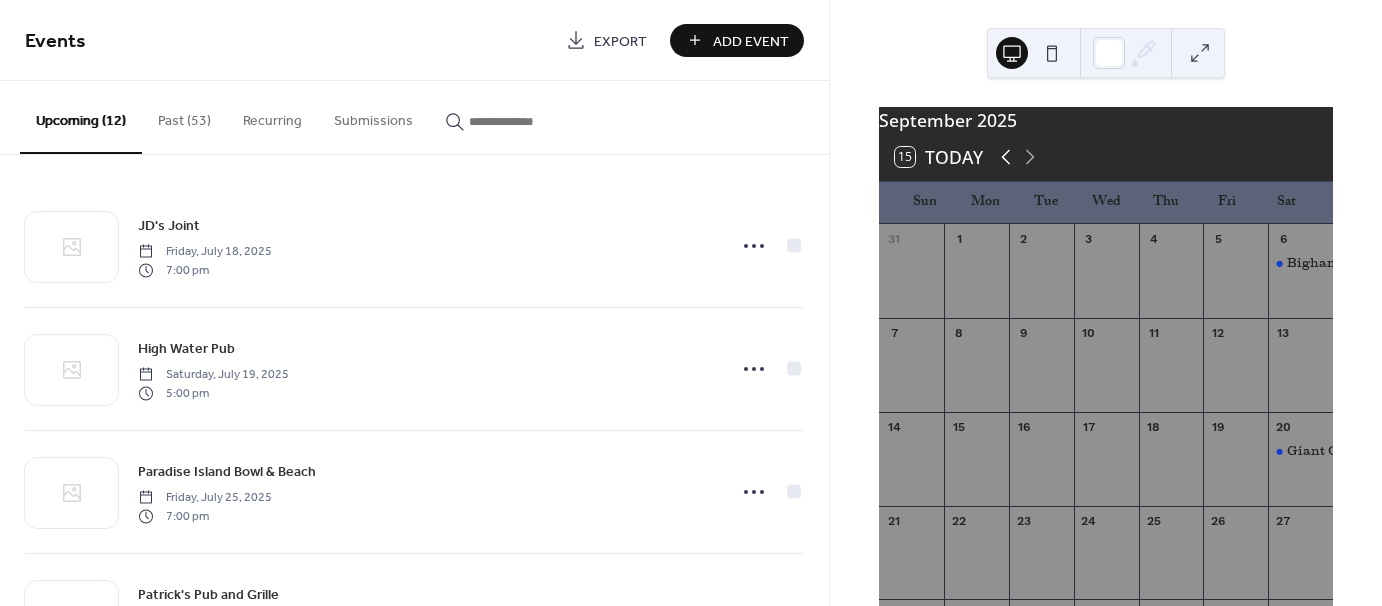 click 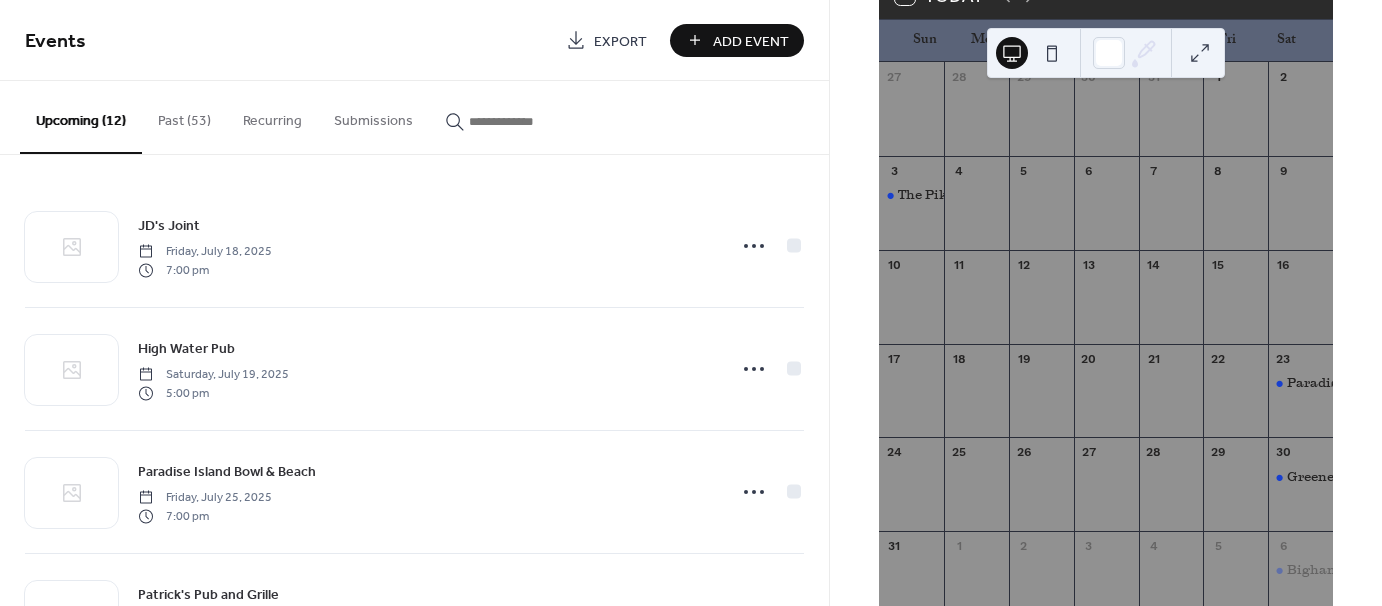 scroll, scrollTop: 200, scrollLeft: 0, axis: vertical 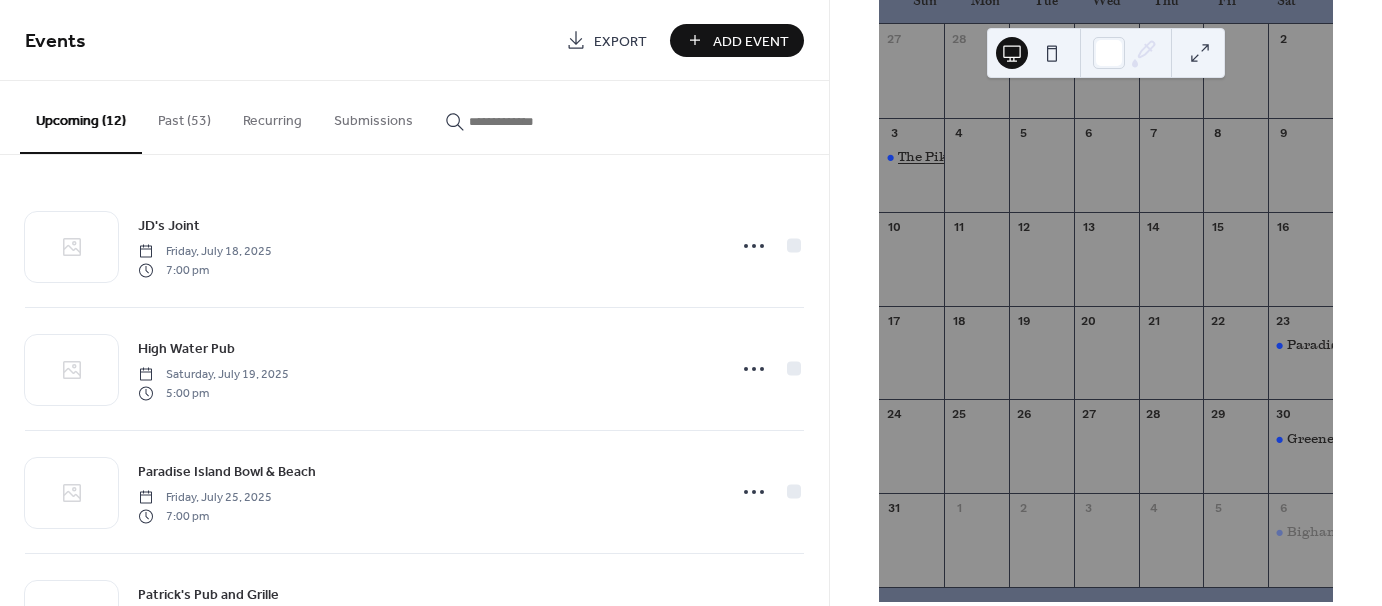 click on "The Pike Bar & Grill" at bounding box center [962, 157] 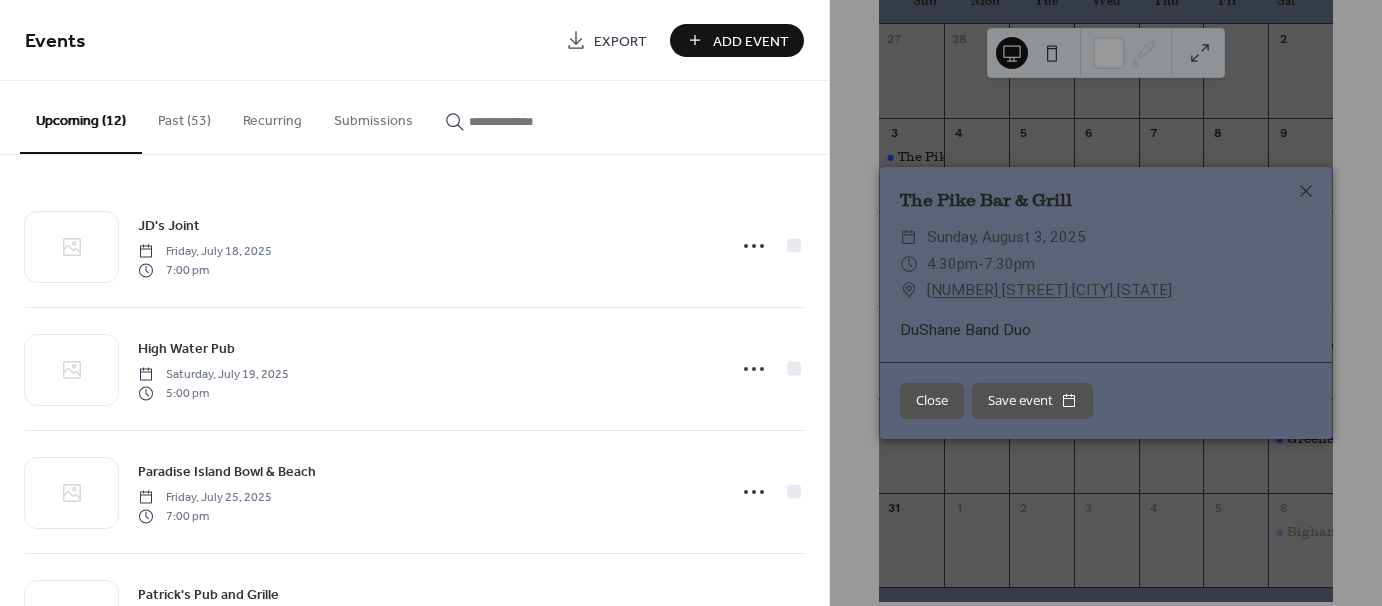 click on "Close" at bounding box center (932, 401) 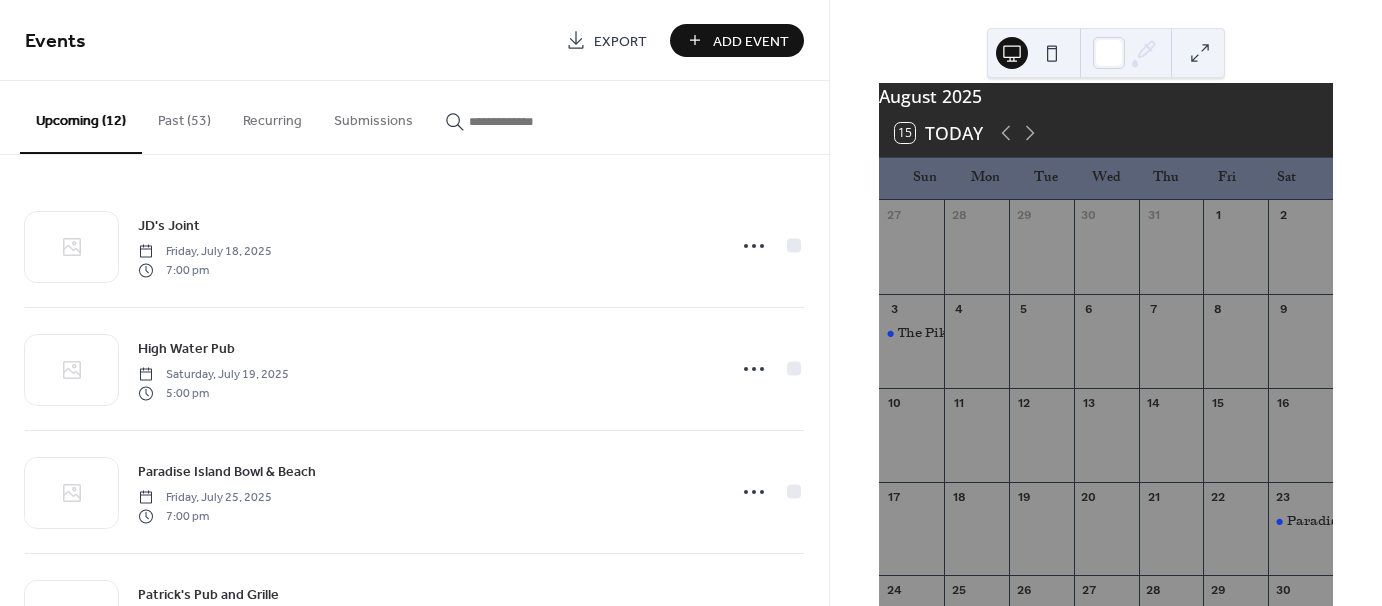 scroll, scrollTop: 0, scrollLeft: 0, axis: both 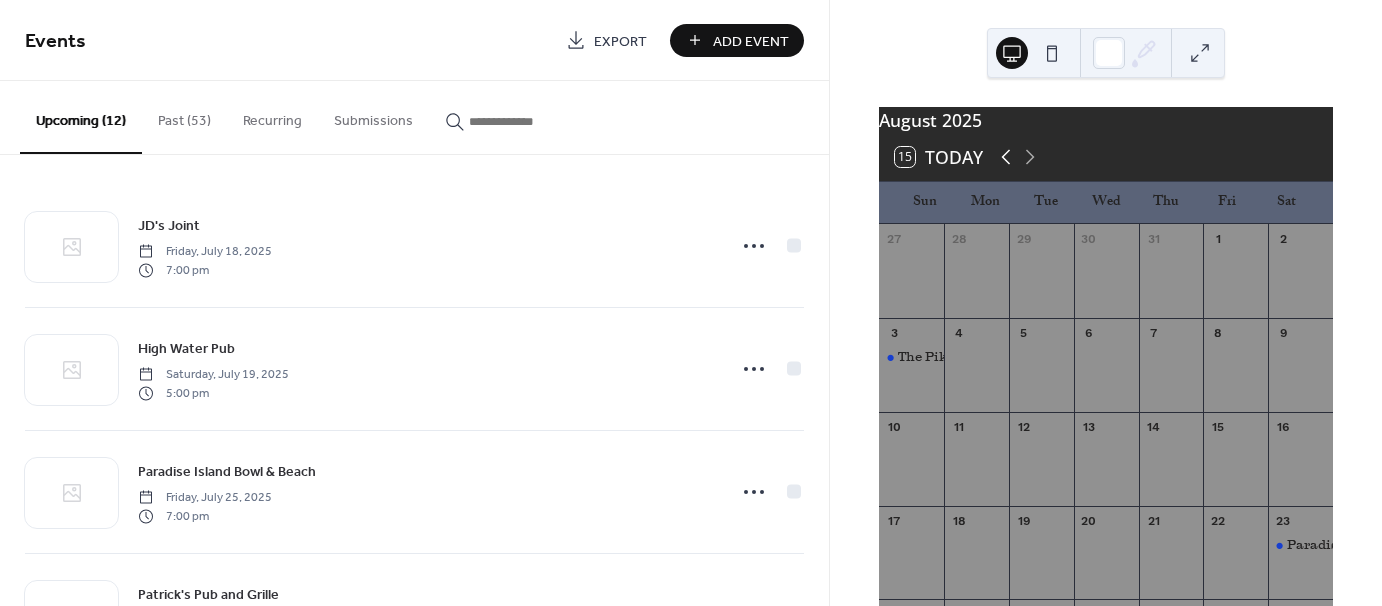 click 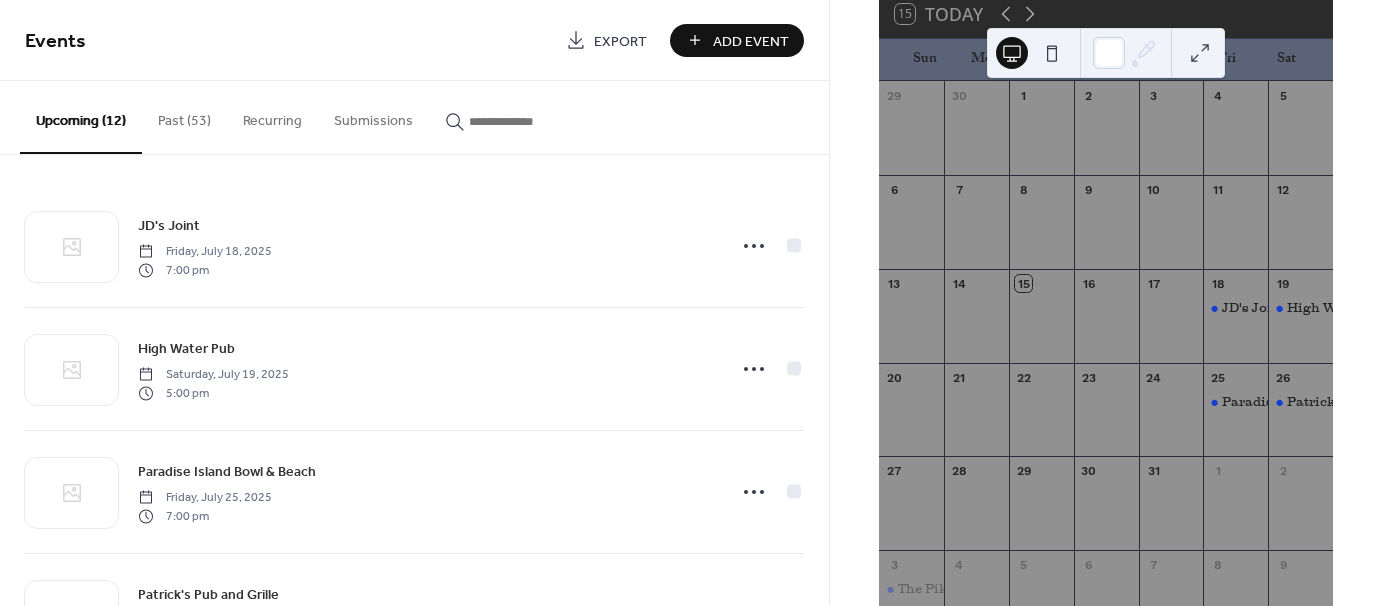 scroll, scrollTop: 240, scrollLeft: 0, axis: vertical 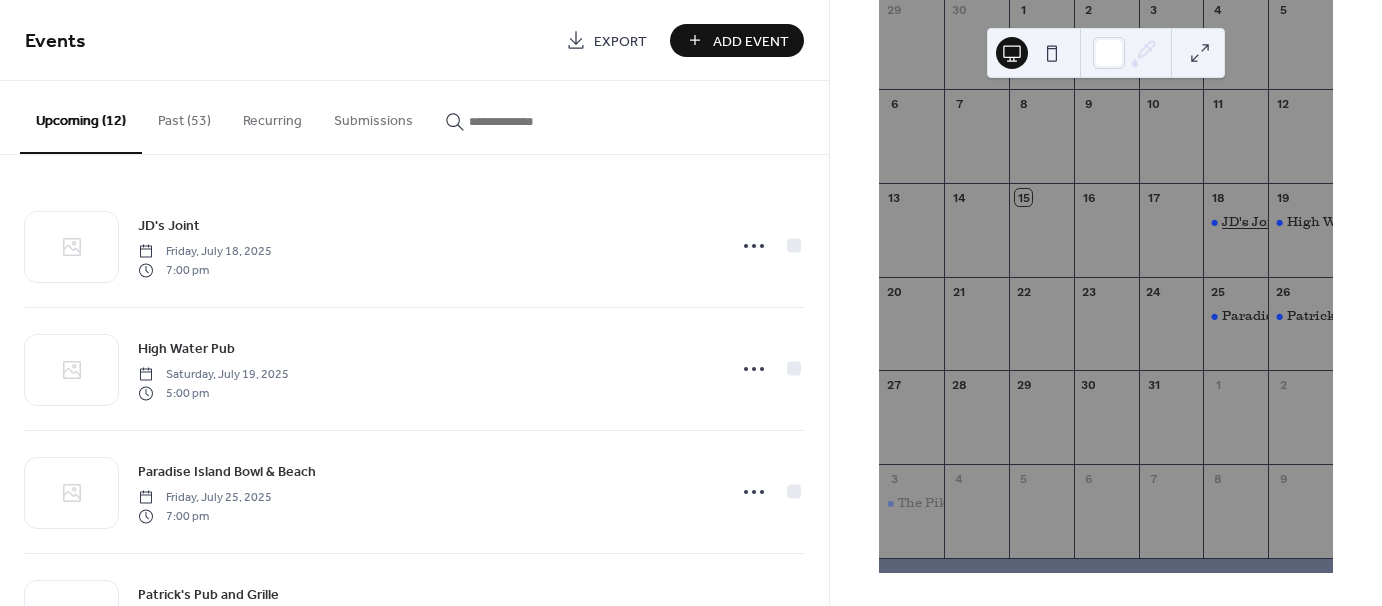 click on "JD's Joint" at bounding box center [1254, 222] 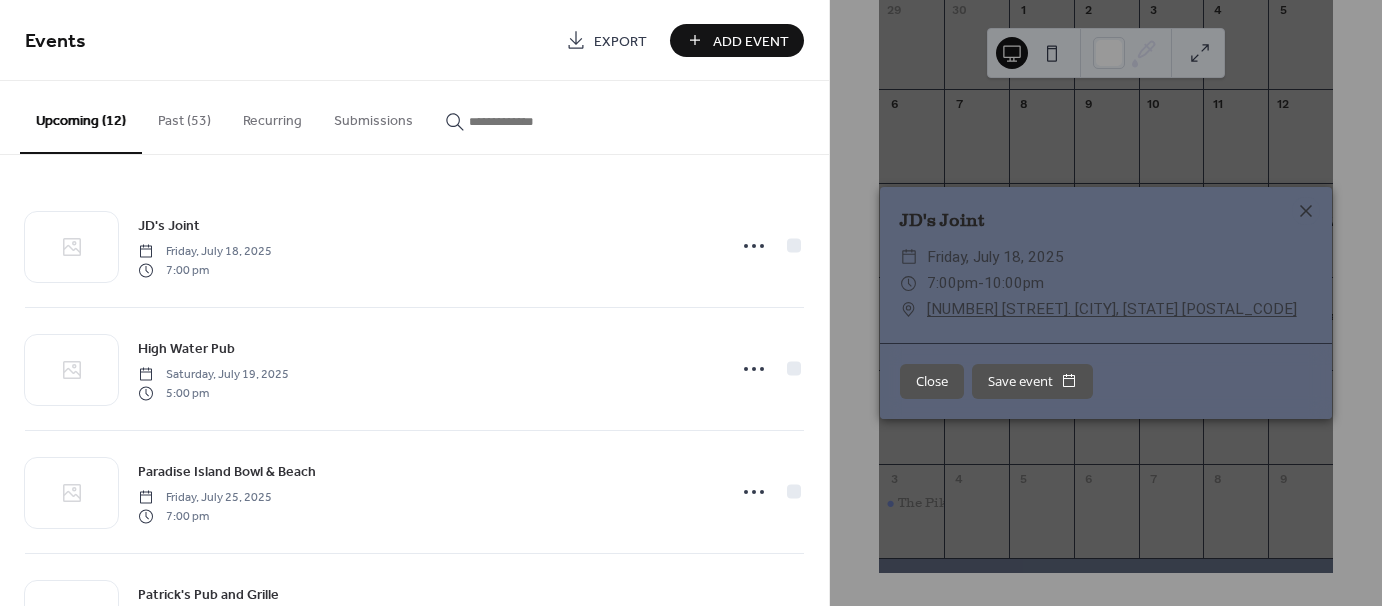 click on "Close" at bounding box center [932, 382] 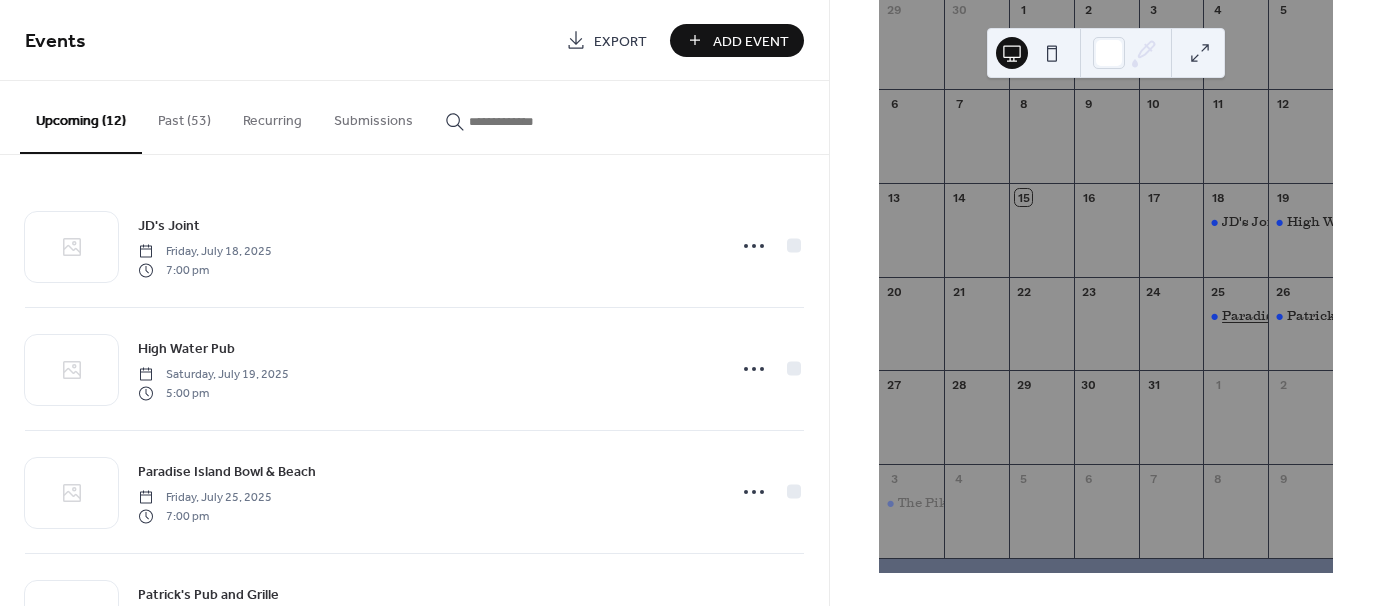 click on "Paradise Island Bowl & Beach" at bounding box center [1319, 316] 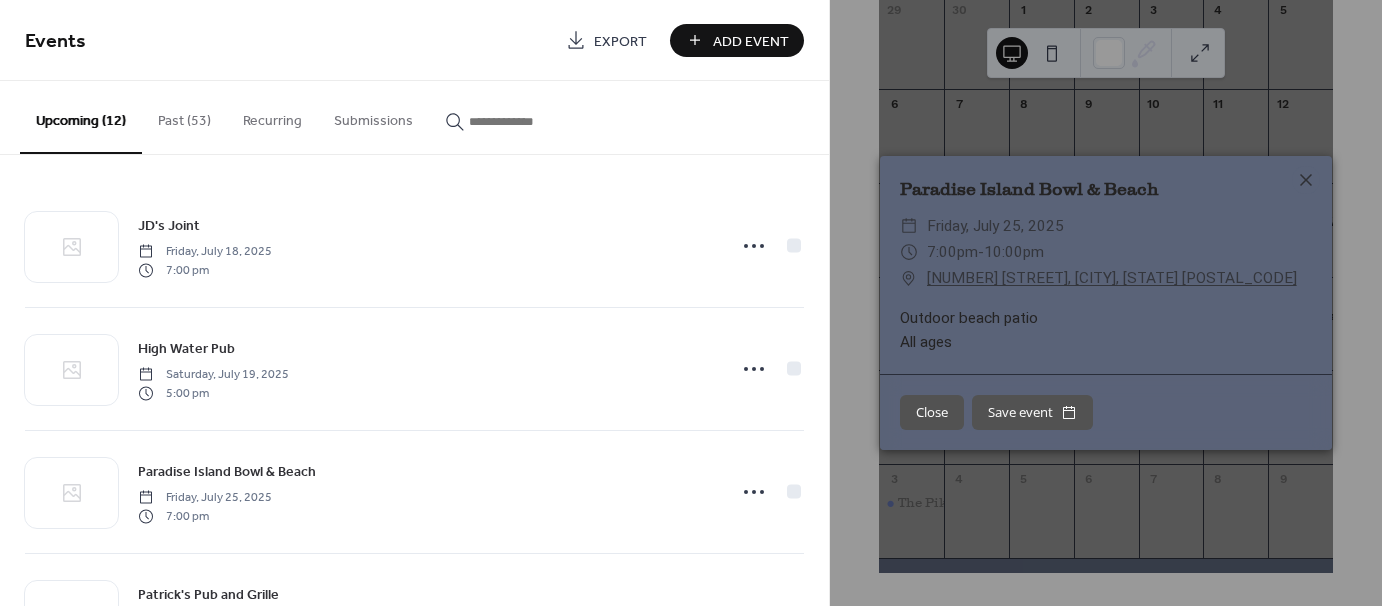 click on "Close" at bounding box center (932, 413) 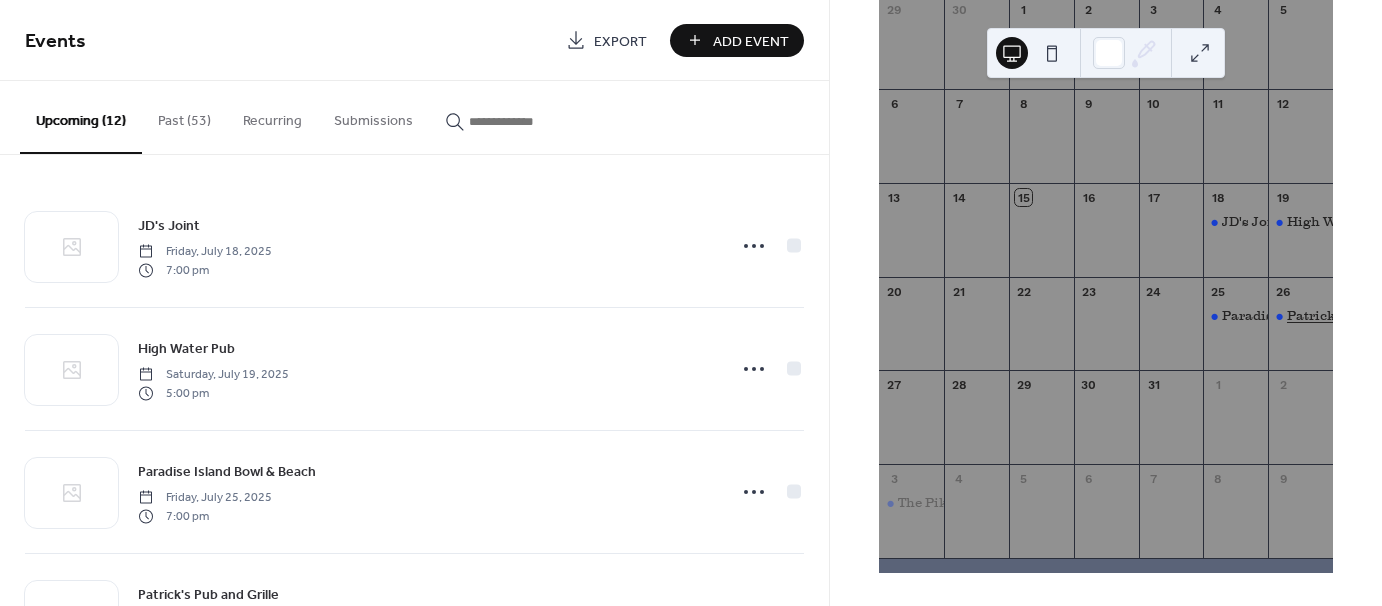 click on "Patrick's Pub and Grille" at bounding box center [1364, 316] 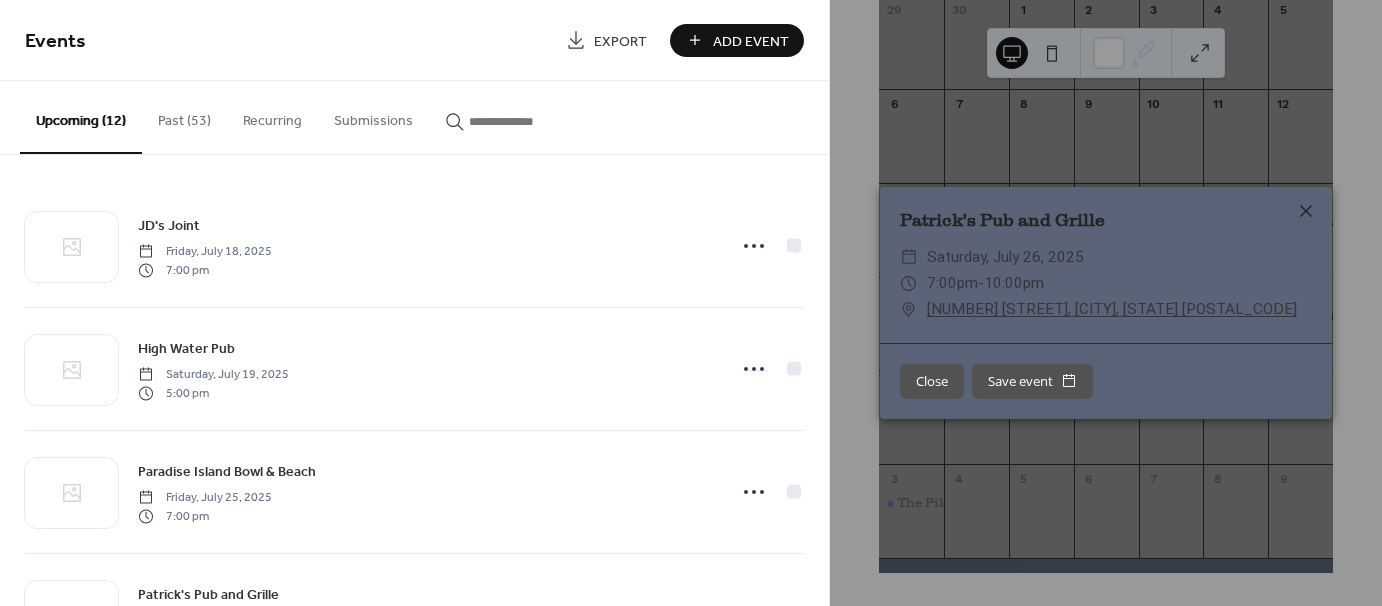 click 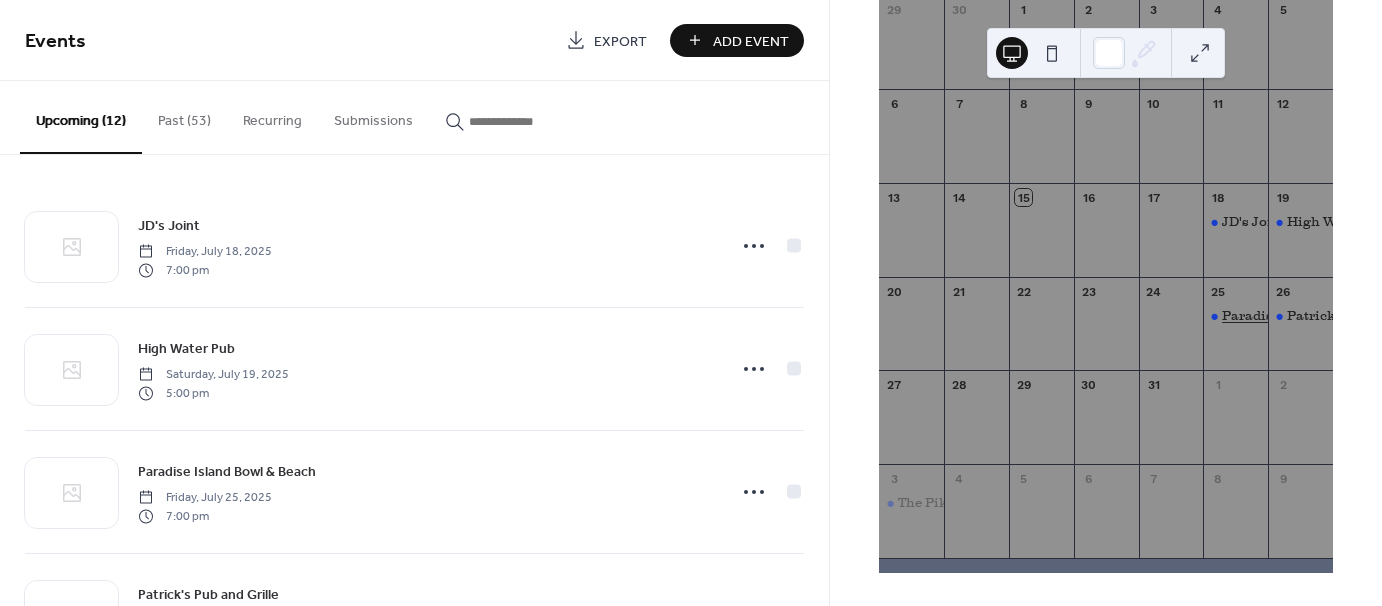 click on "Paradise Island Bowl & Beach" at bounding box center (1319, 316) 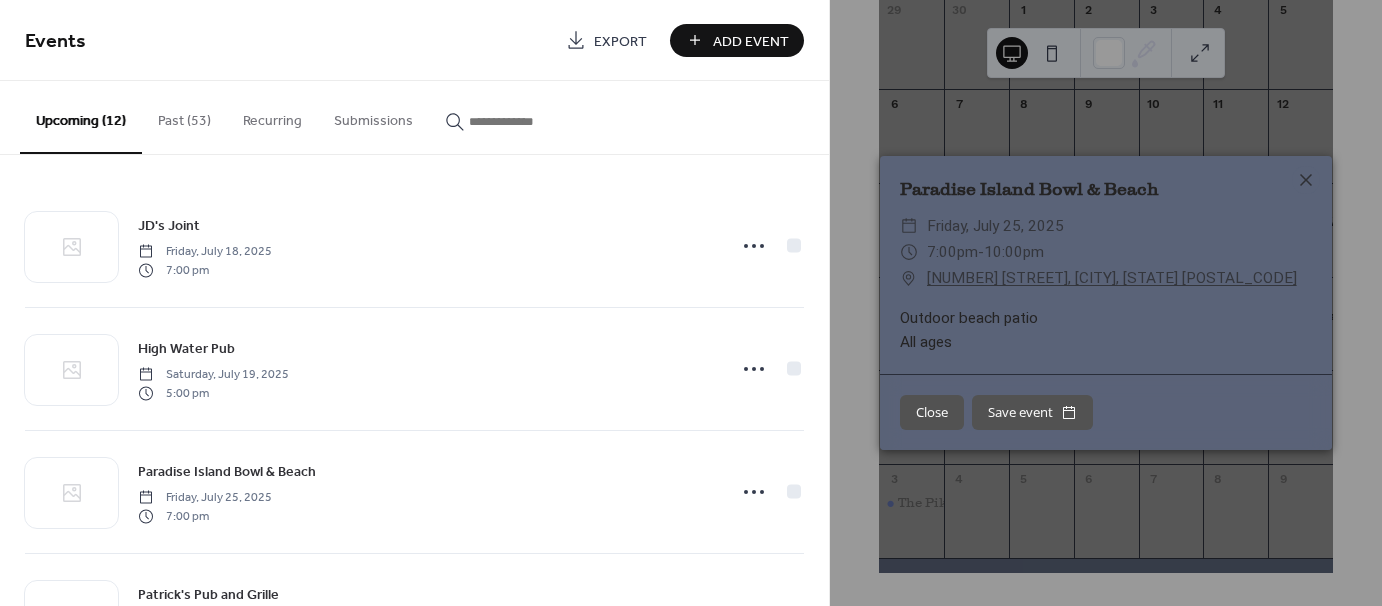 click on "Close" at bounding box center (932, 413) 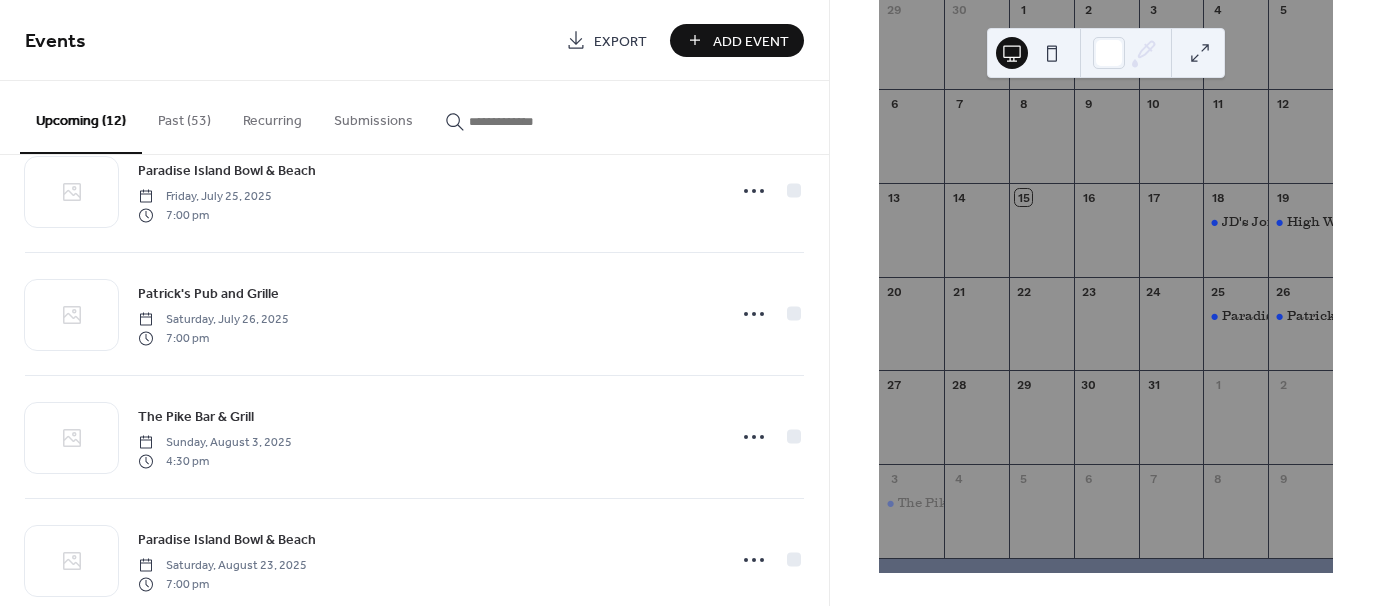 scroll, scrollTop: 300, scrollLeft: 0, axis: vertical 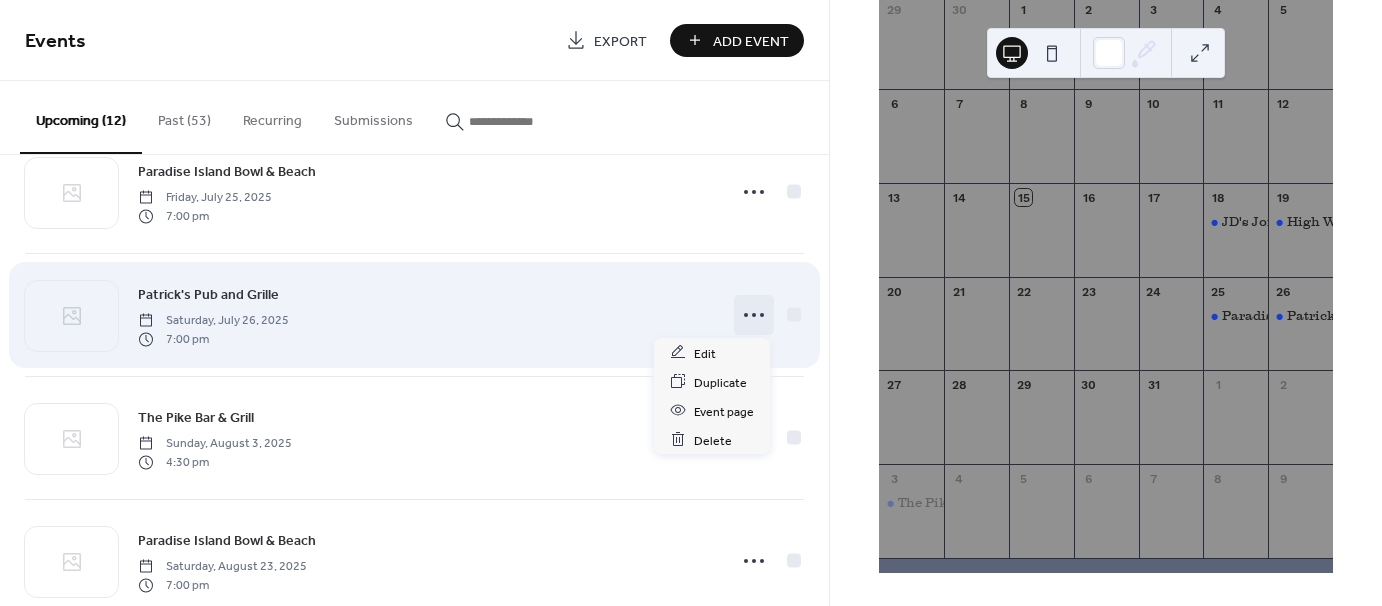 click 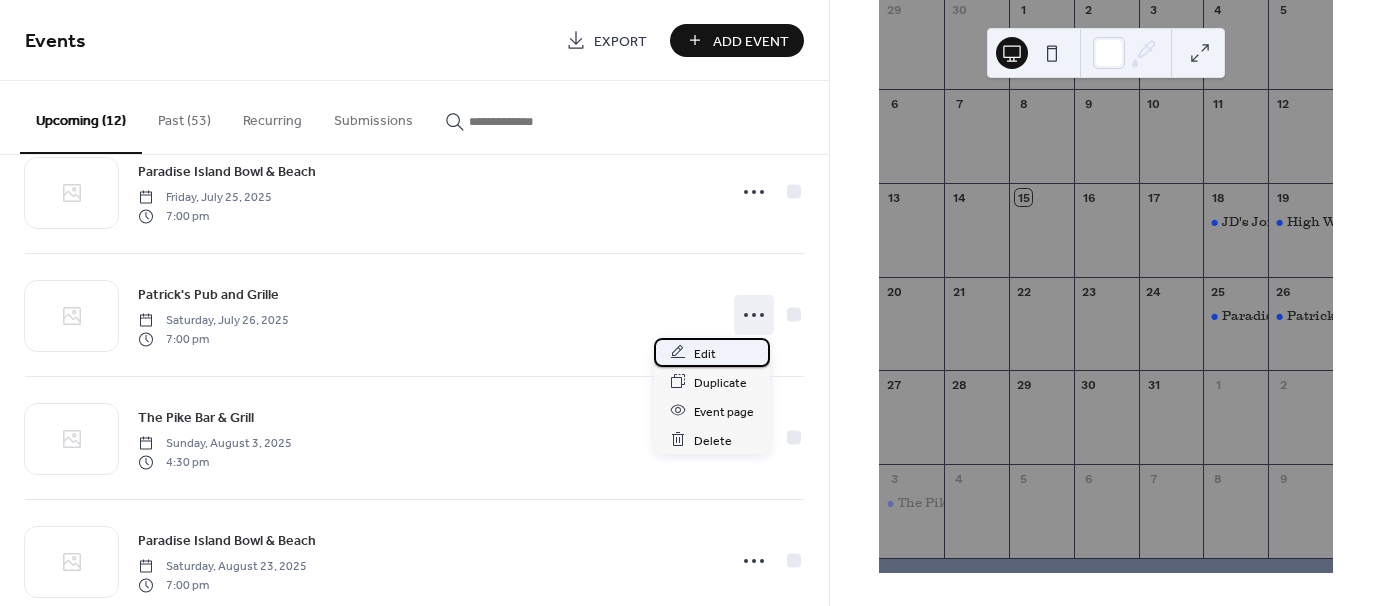 click on "Edit" at bounding box center [712, 352] 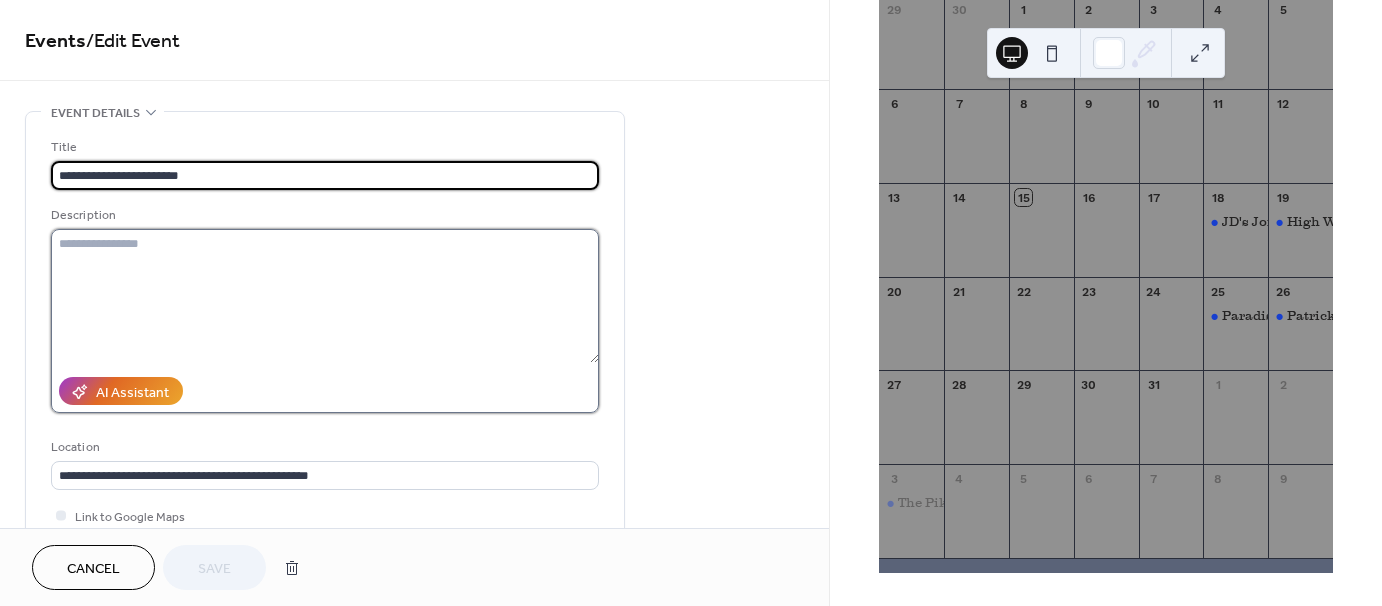 click at bounding box center (325, 296) 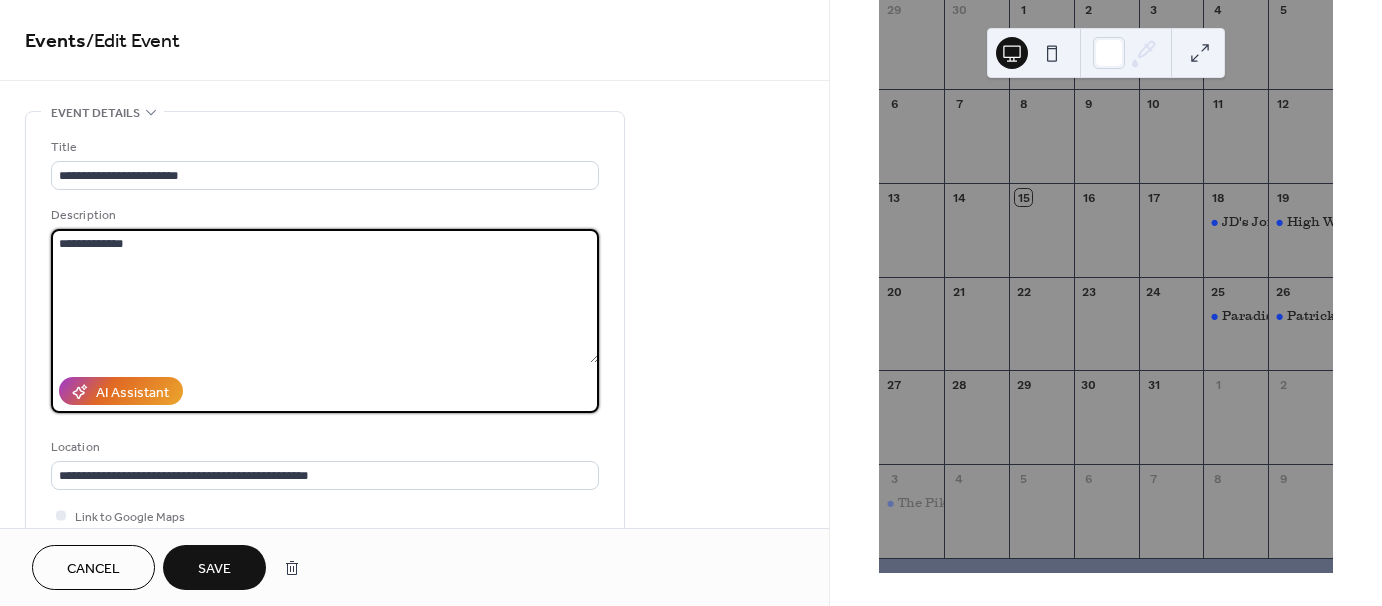 type on "**********" 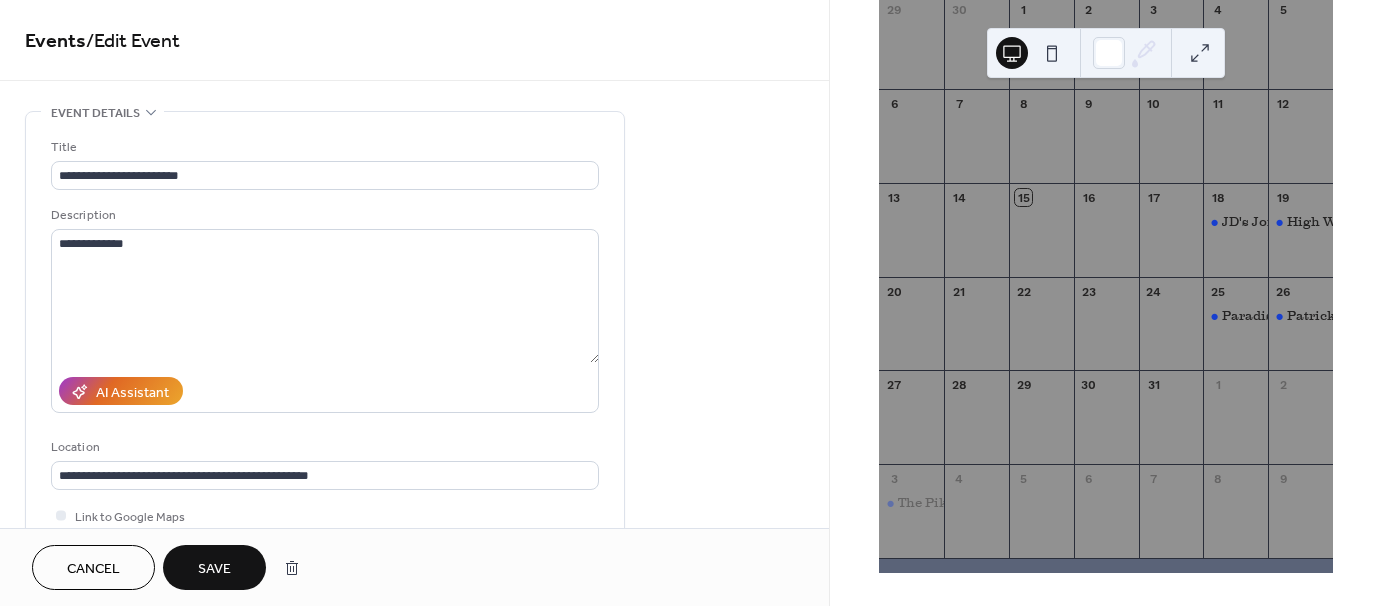 click on "Save" at bounding box center (214, 569) 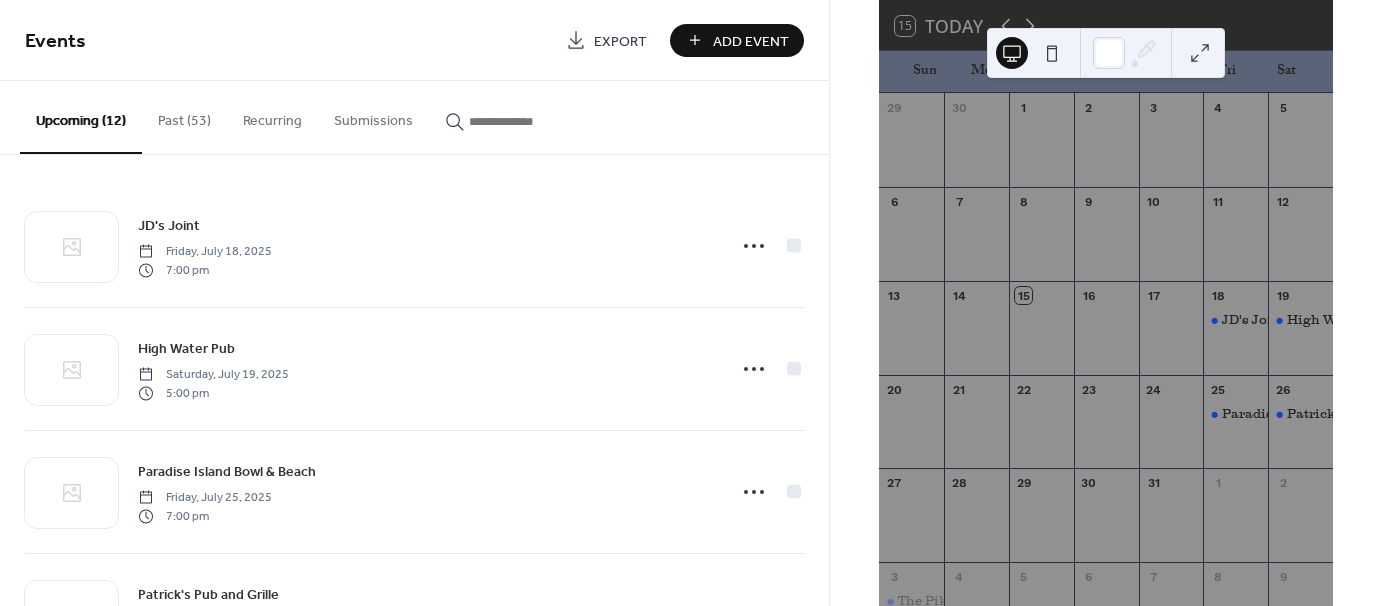 scroll, scrollTop: 117, scrollLeft: 0, axis: vertical 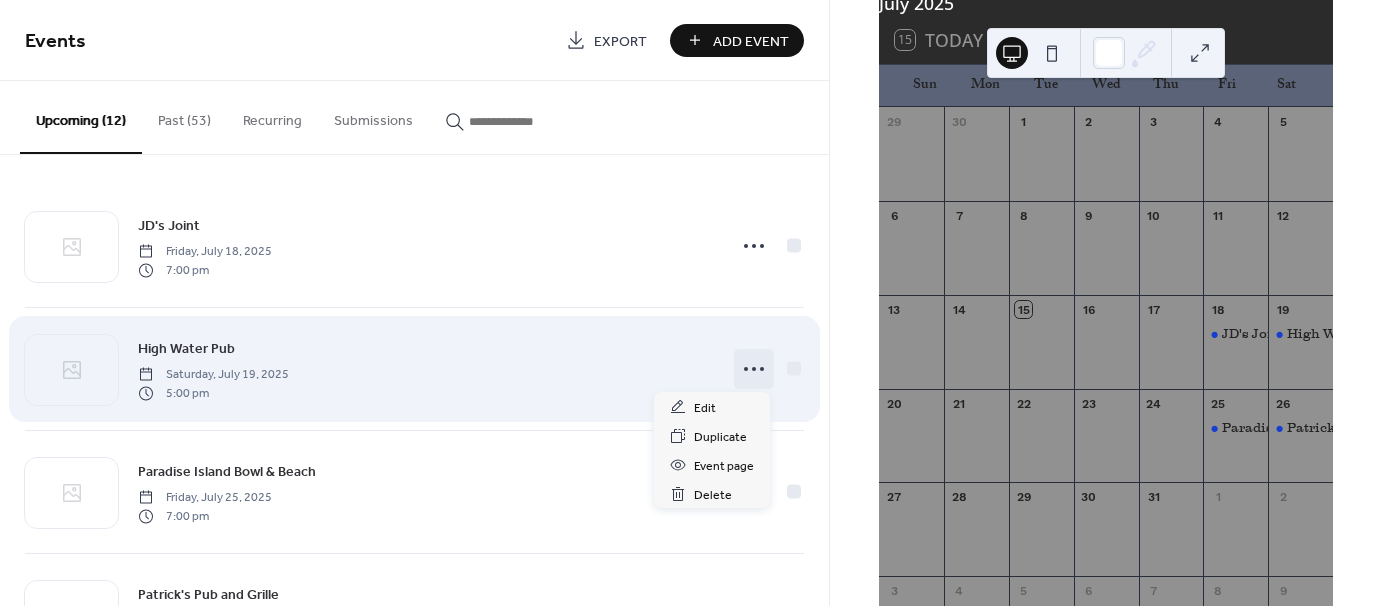 click 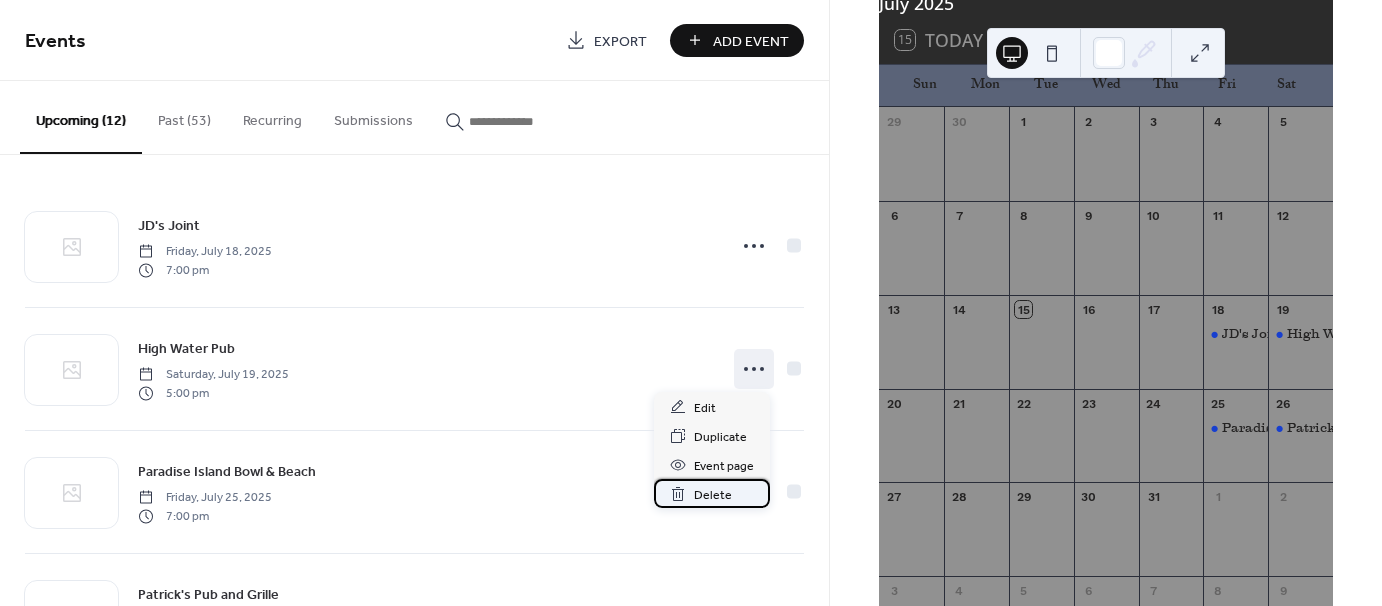 click on "Delete" at bounding box center [713, 495] 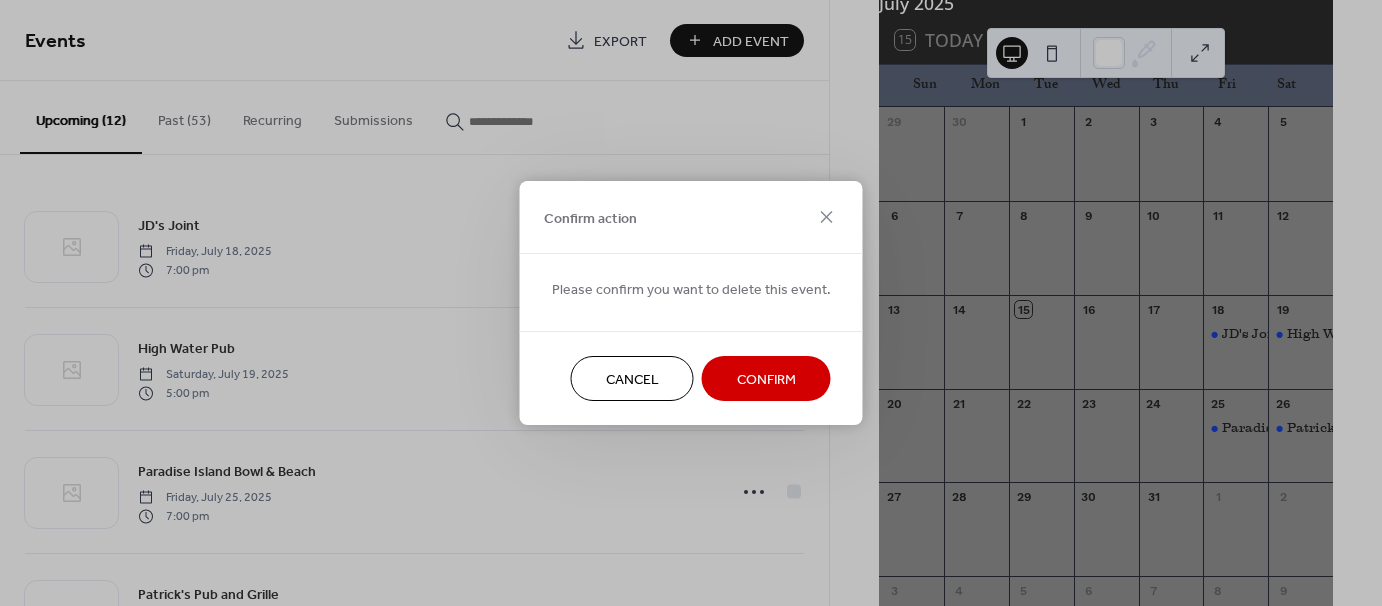 click on "Confirm" at bounding box center (766, 380) 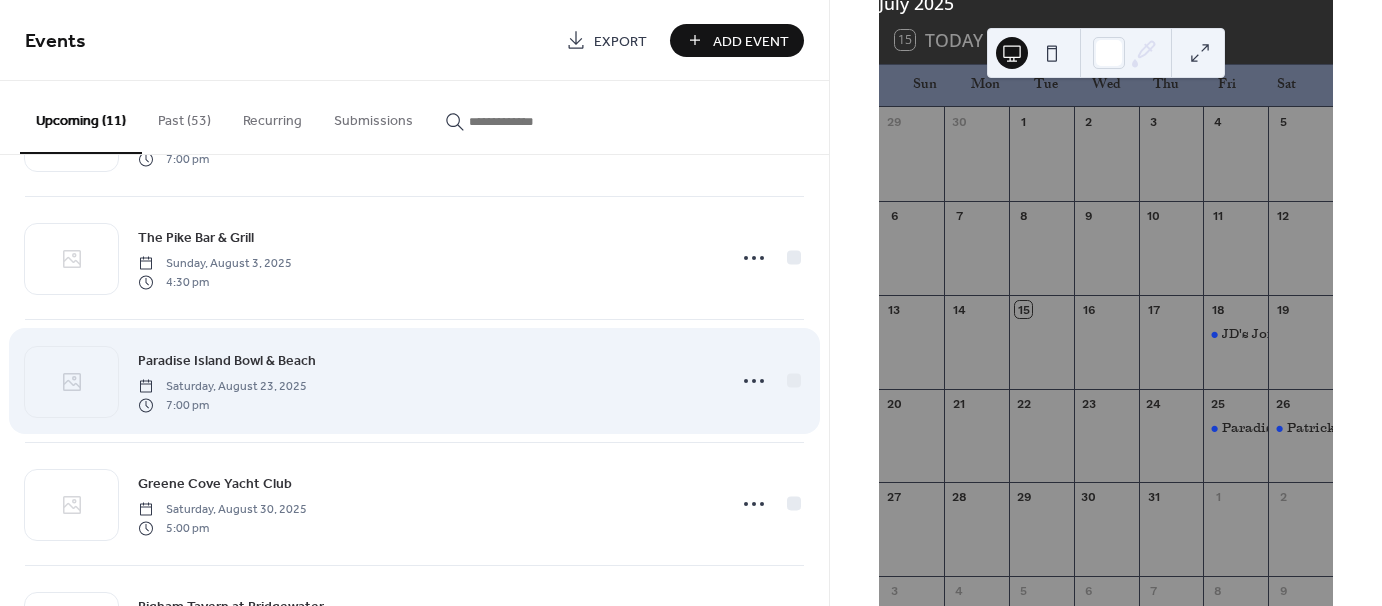 scroll, scrollTop: 0, scrollLeft: 0, axis: both 